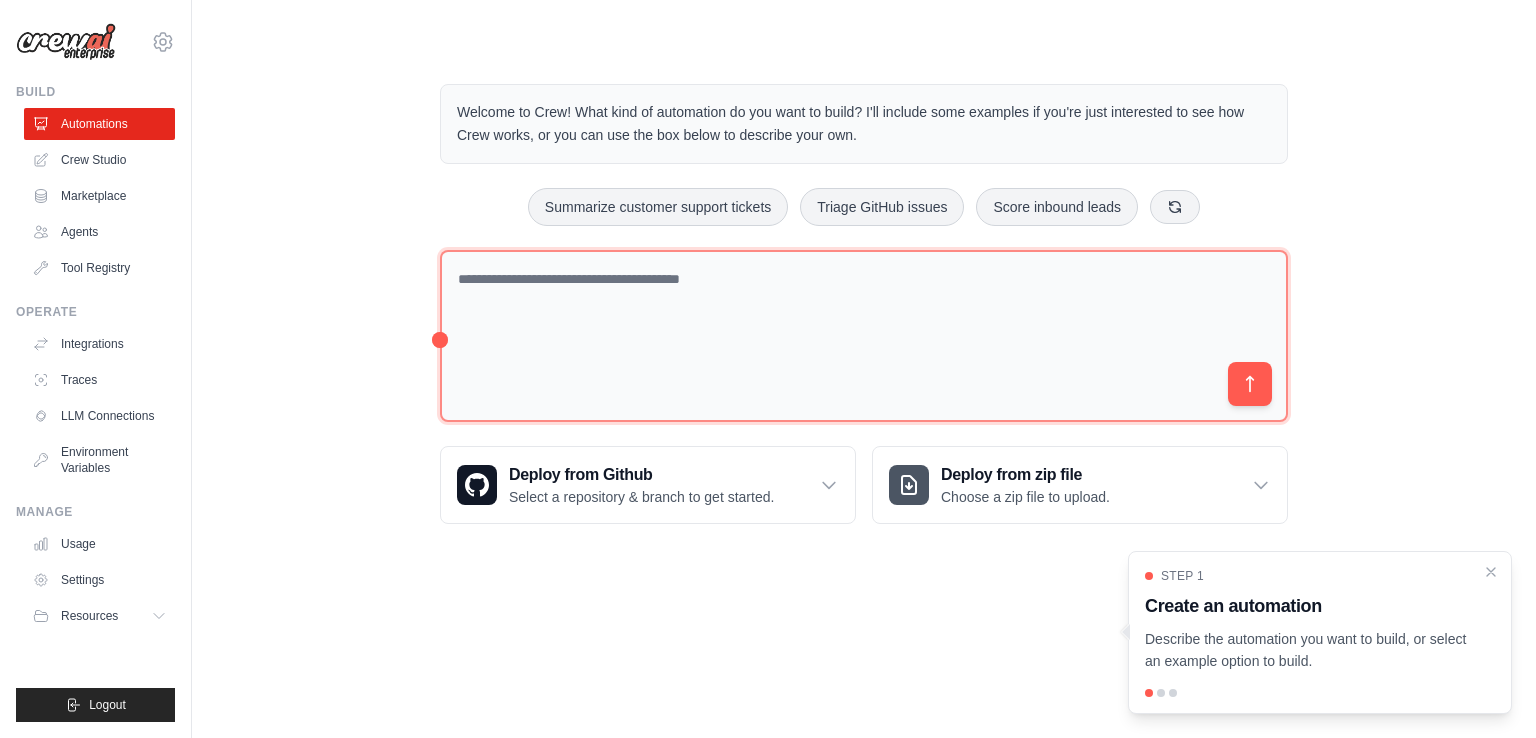 scroll, scrollTop: 0, scrollLeft: 0, axis: both 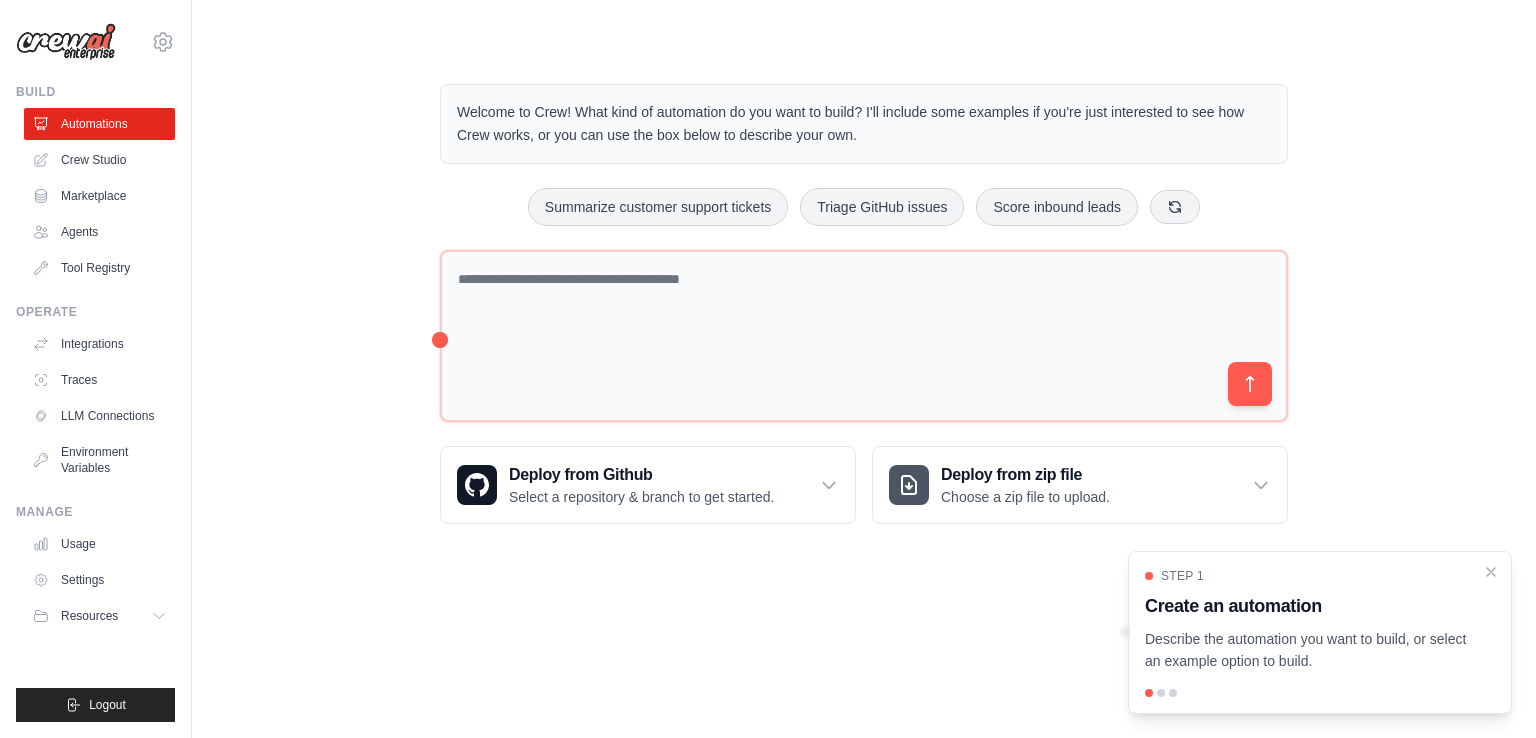 click on "Step 1
Create an automation
Describe the automation you want to build, or select an example option to build." at bounding box center [1320, 633] 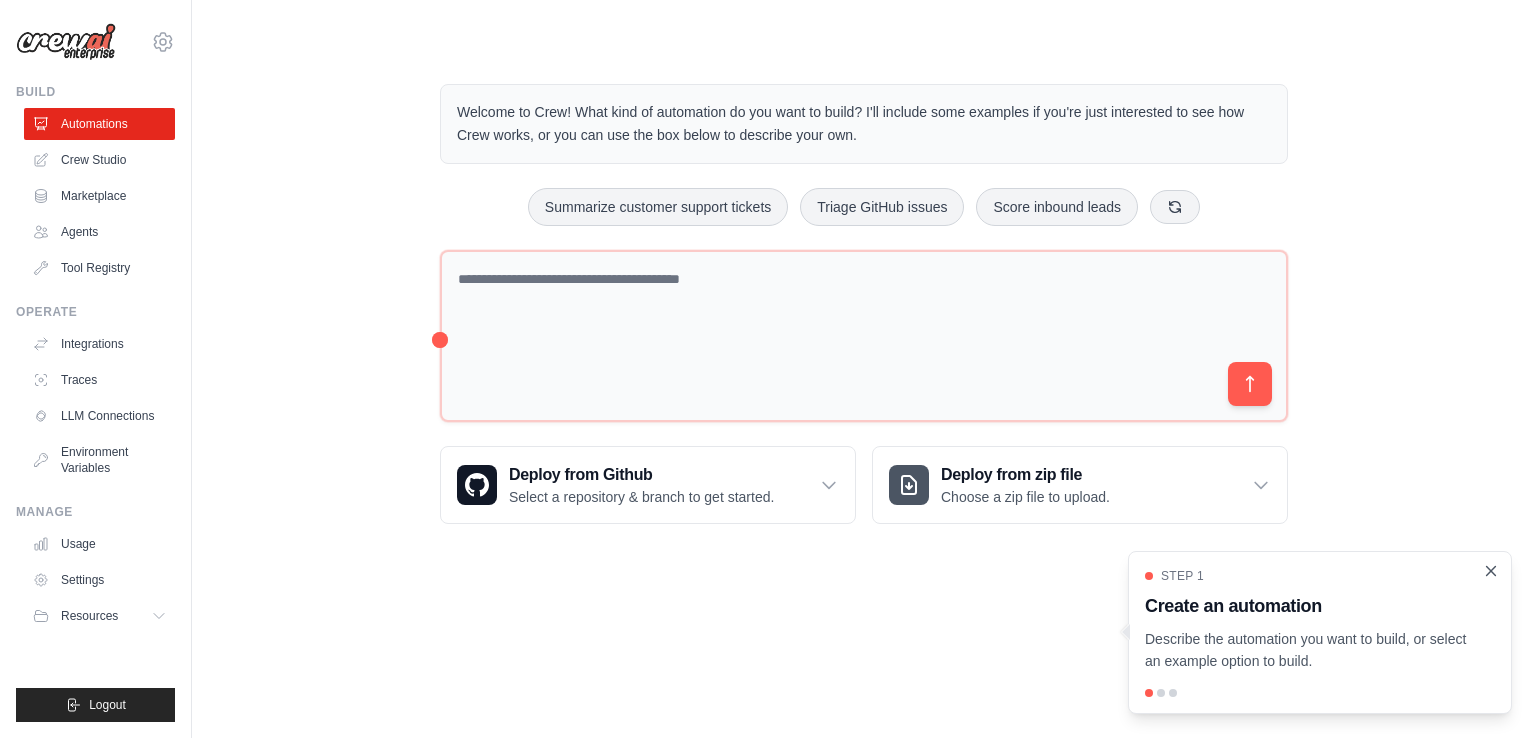 click 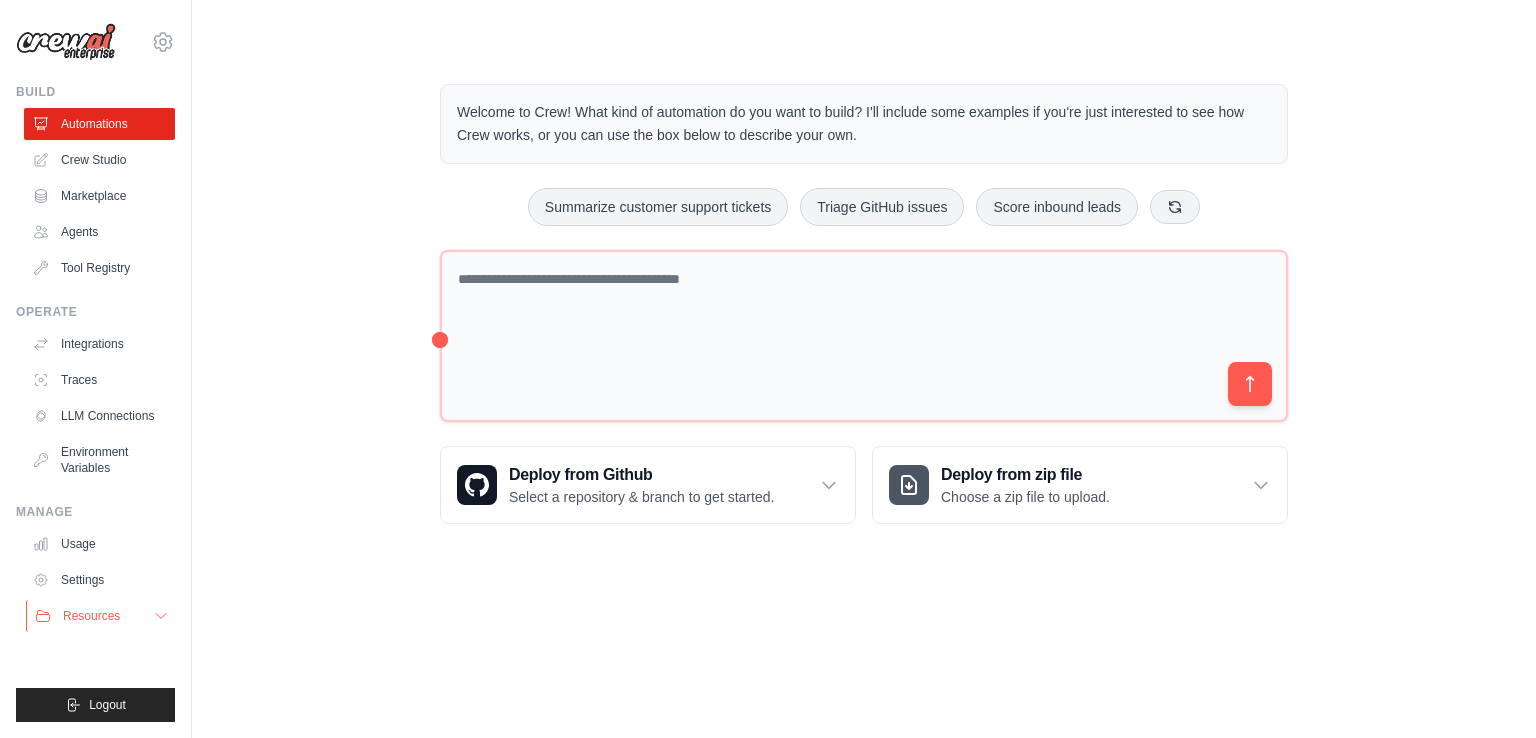 click on "Resources" at bounding box center [91, 616] 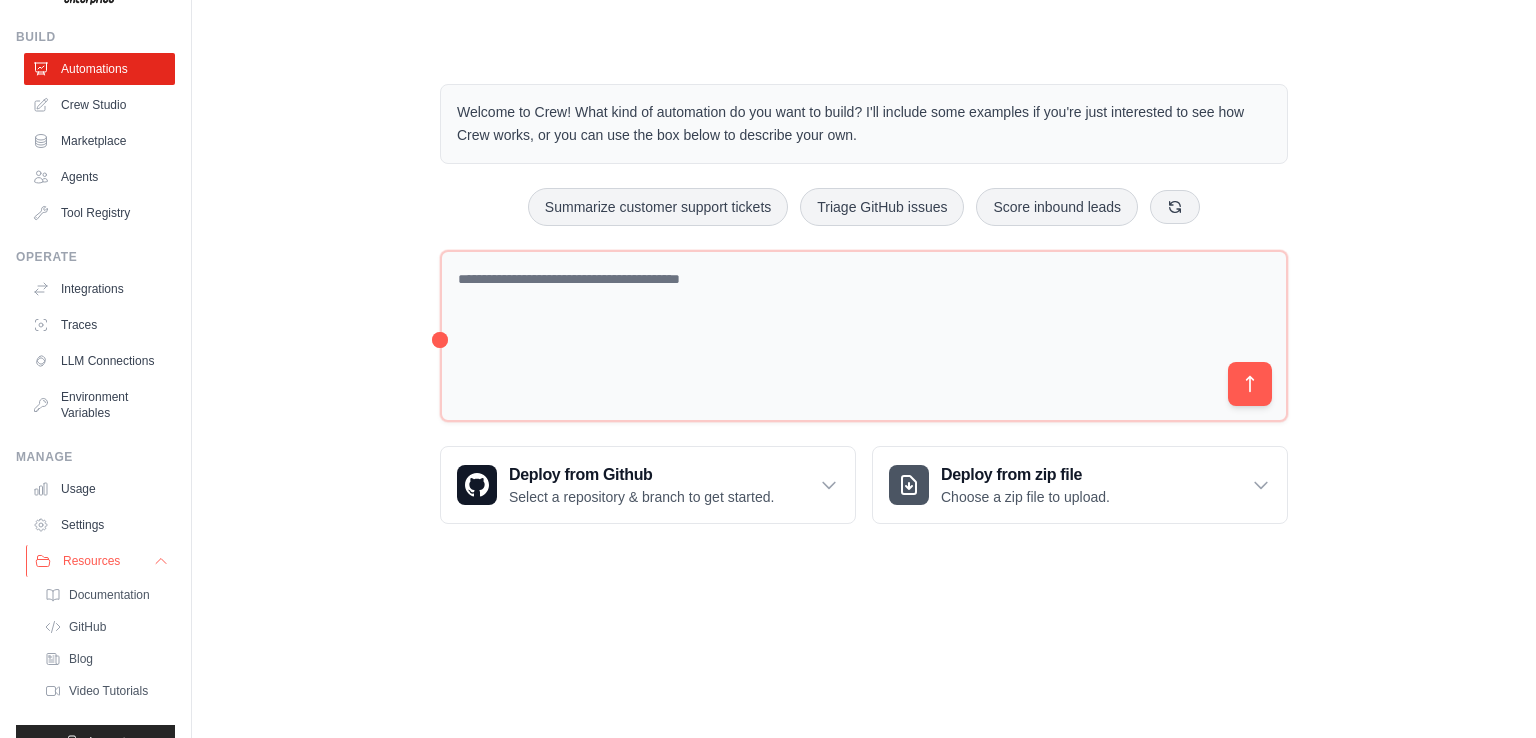 scroll, scrollTop: 108, scrollLeft: 0, axis: vertical 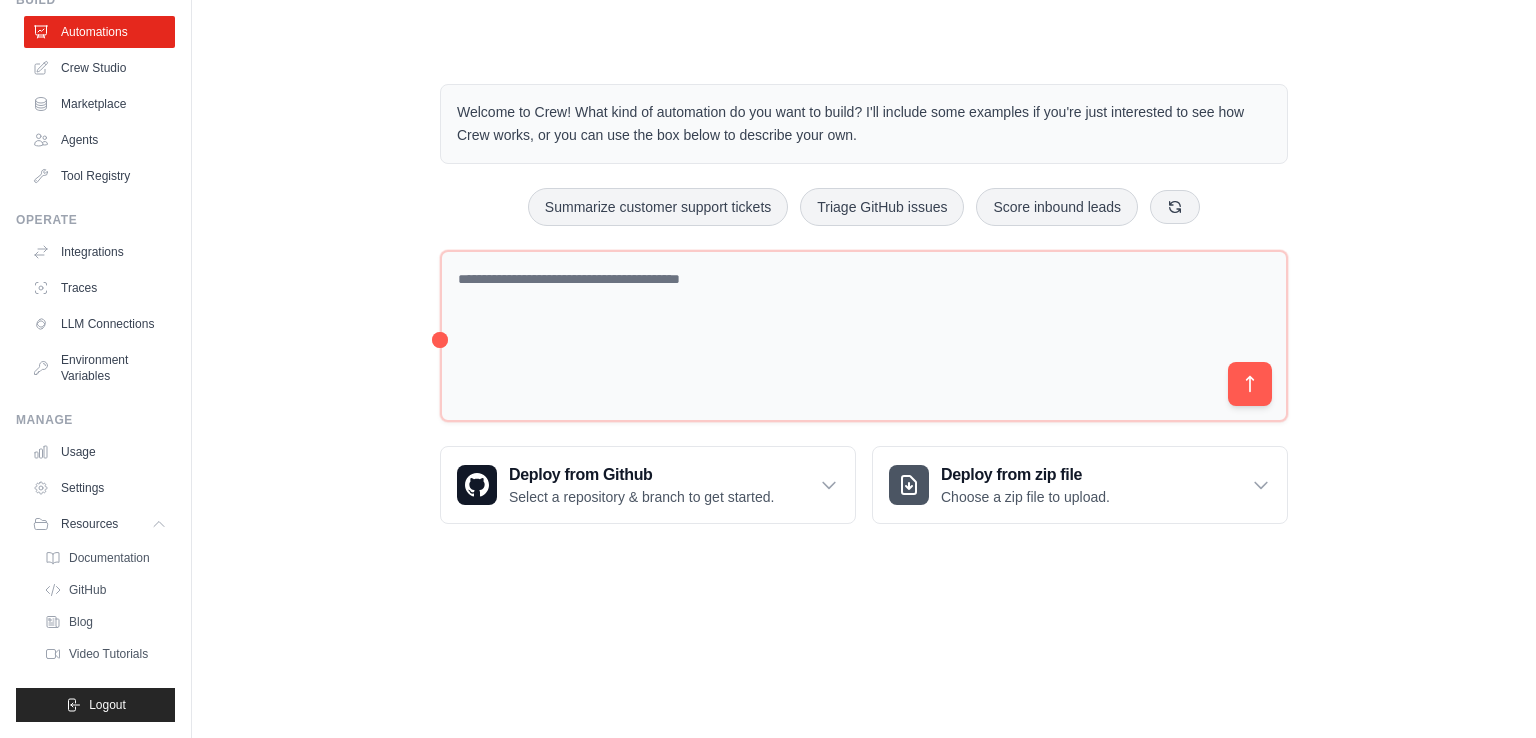 click on "Welcome to Crew! What kind of automation do you want to build?
I'll include some examples if you're just interested to see how
Crew works, or you can use the box below to describe your own." at bounding box center (864, 124) 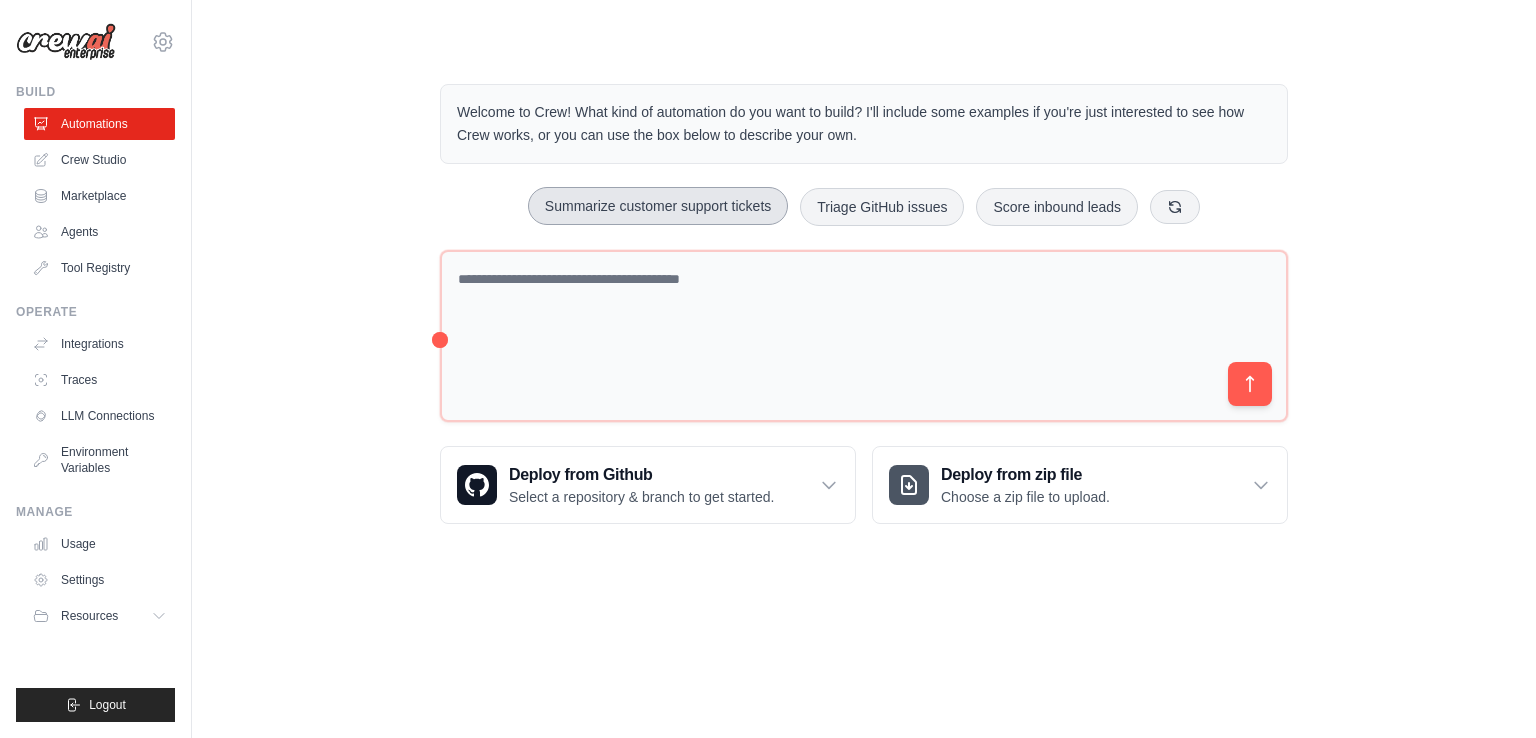 scroll, scrollTop: 0, scrollLeft: 0, axis: both 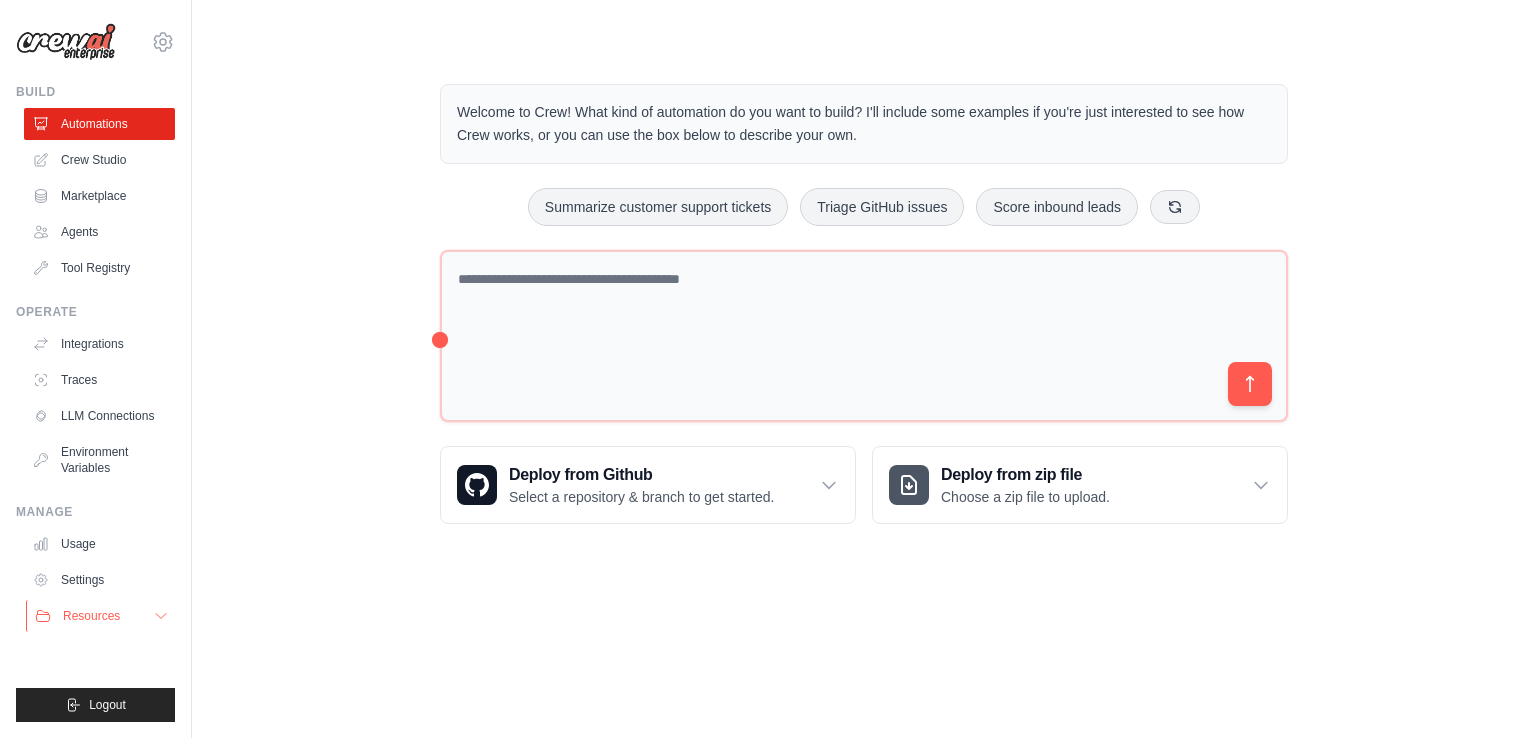 click on "Resources" at bounding box center [91, 616] 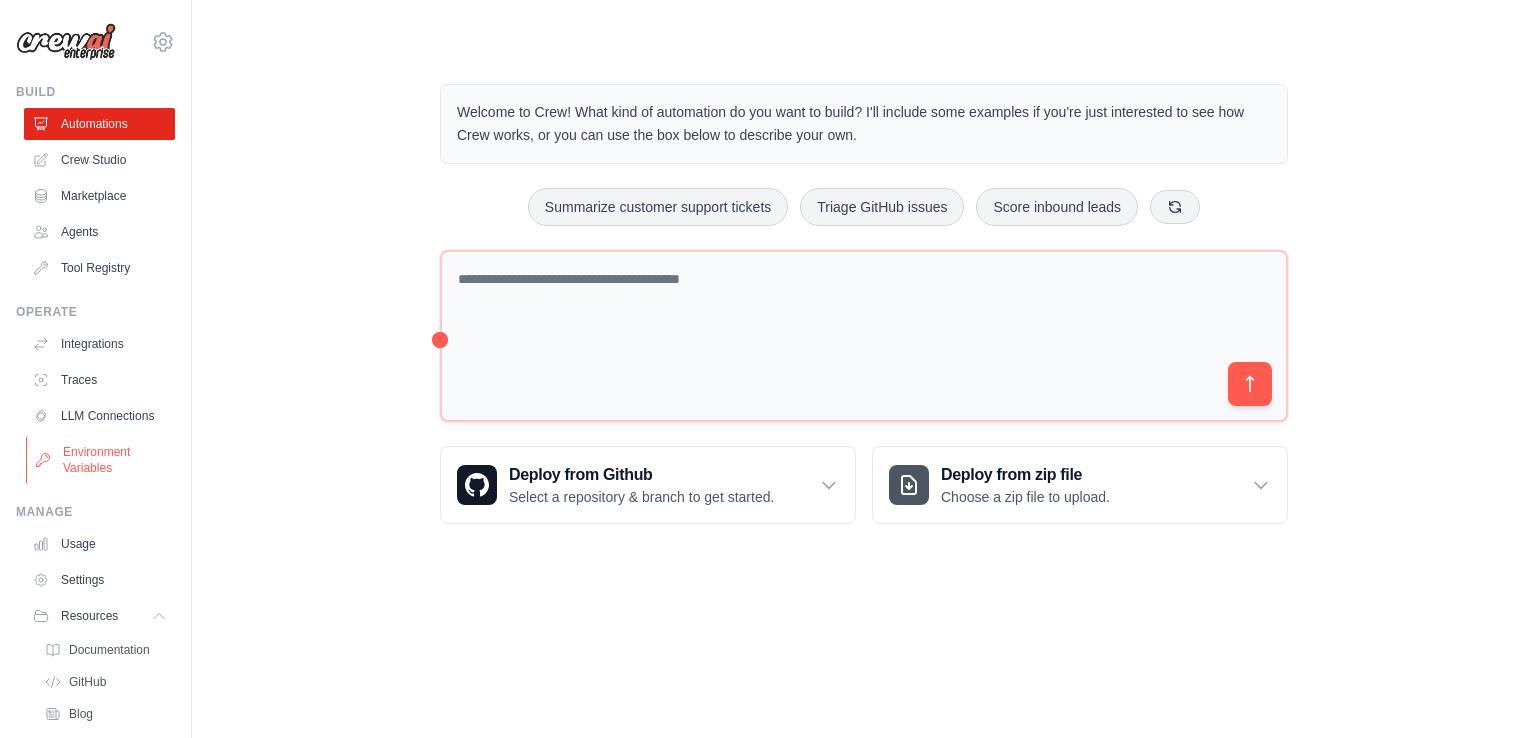 scroll, scrollTop: 108, scrollLeft: 0, axis: vertical 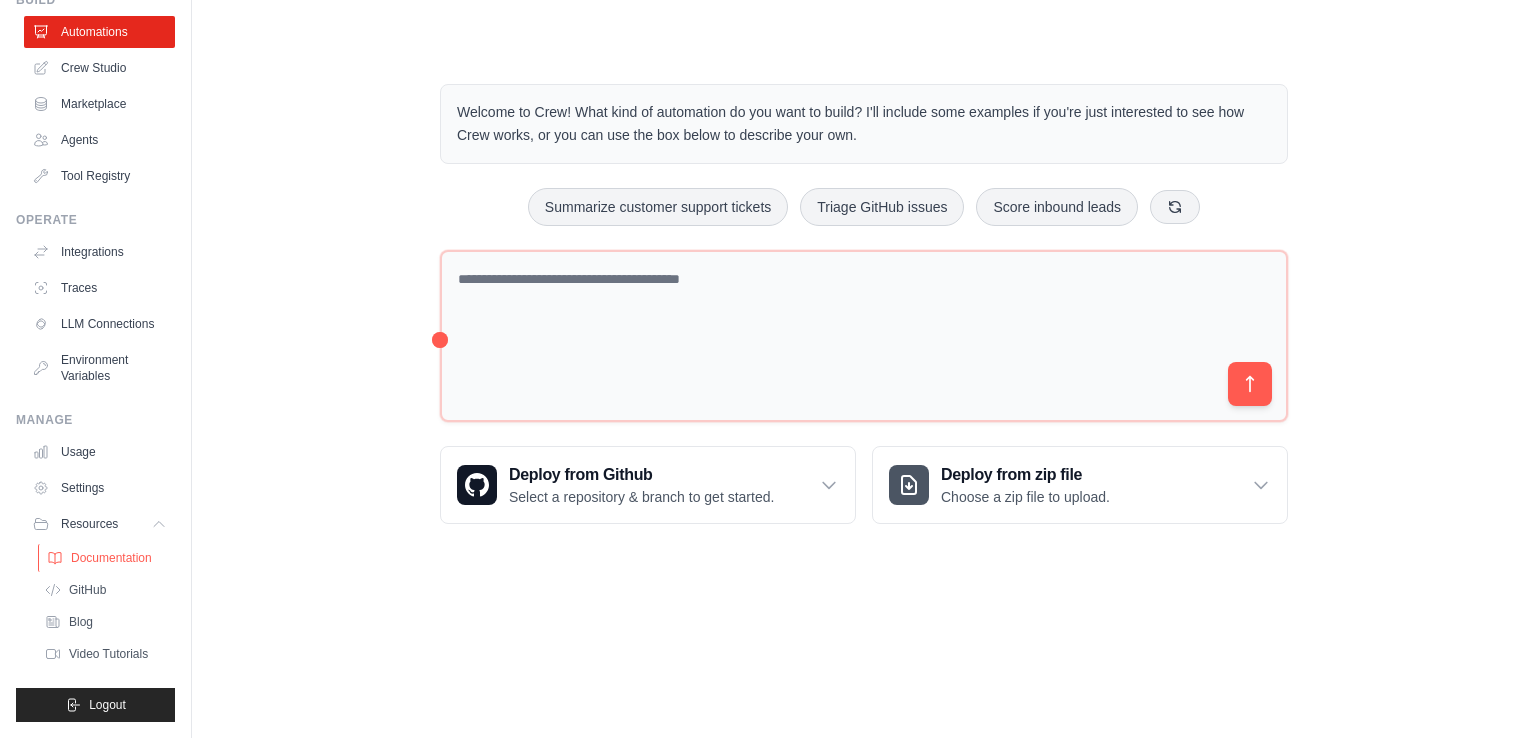 click on "Documentation" at bounding box center (111, 558) 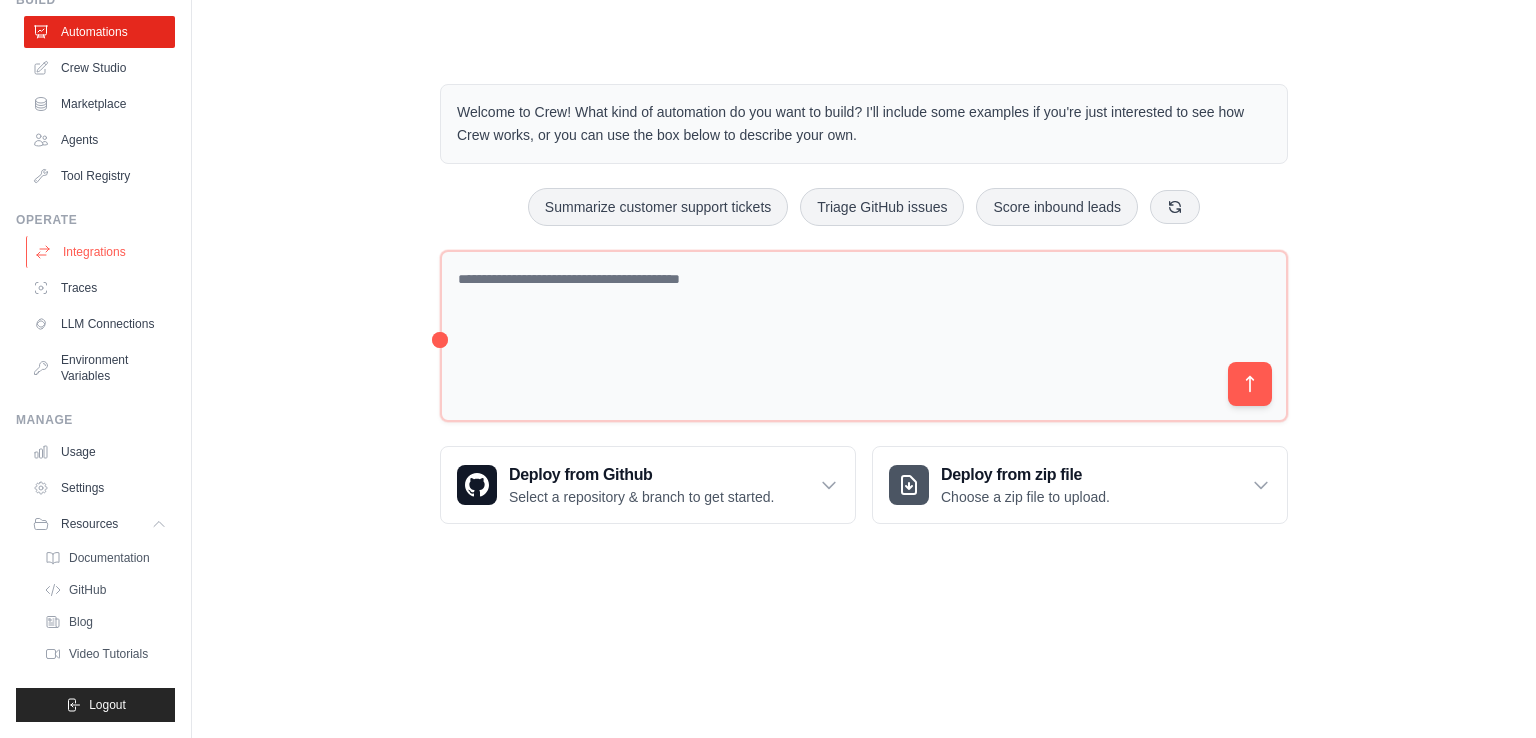 click on "Integrations" at bounding box center [101, 252] 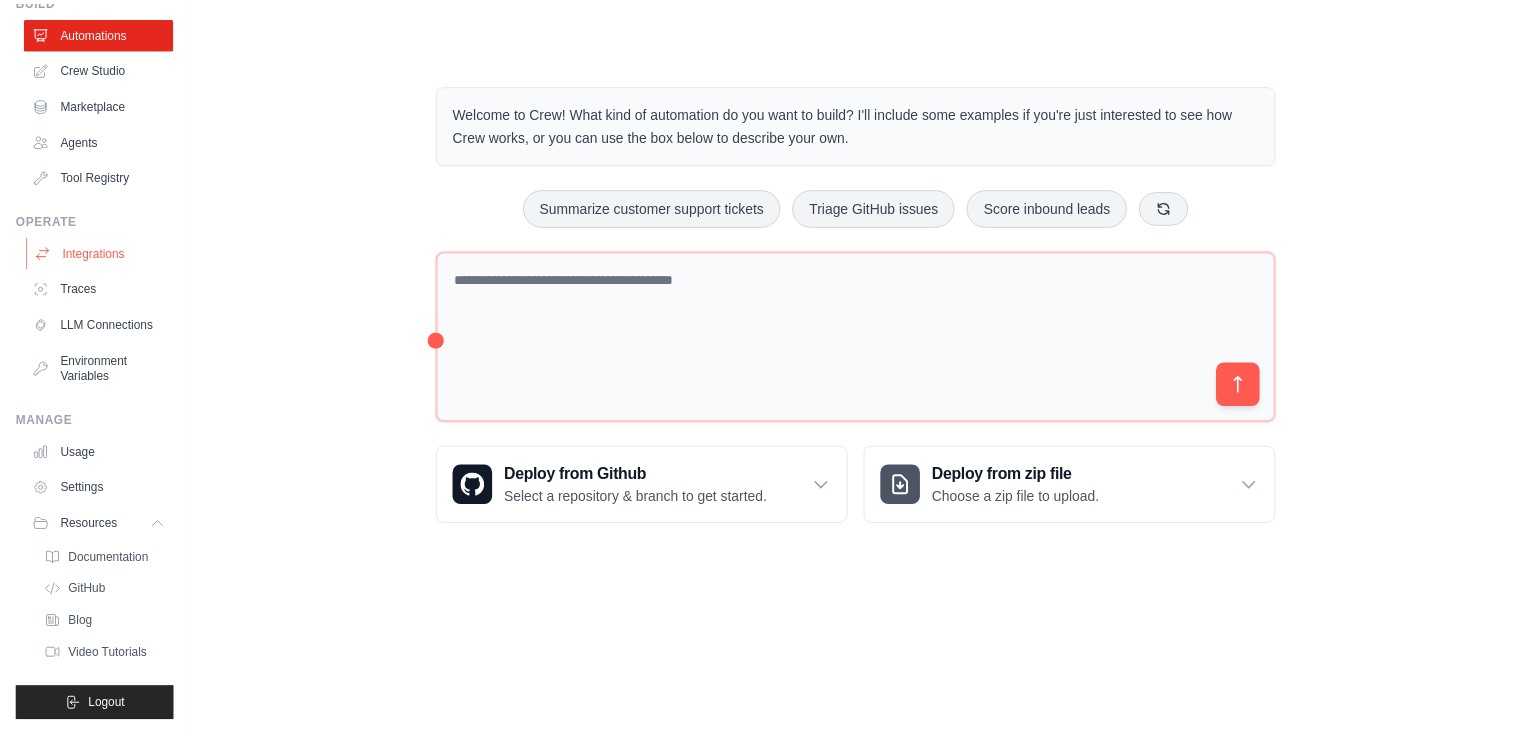 scroll, scrollTop: 0, scrollLeft: 0, axis: both 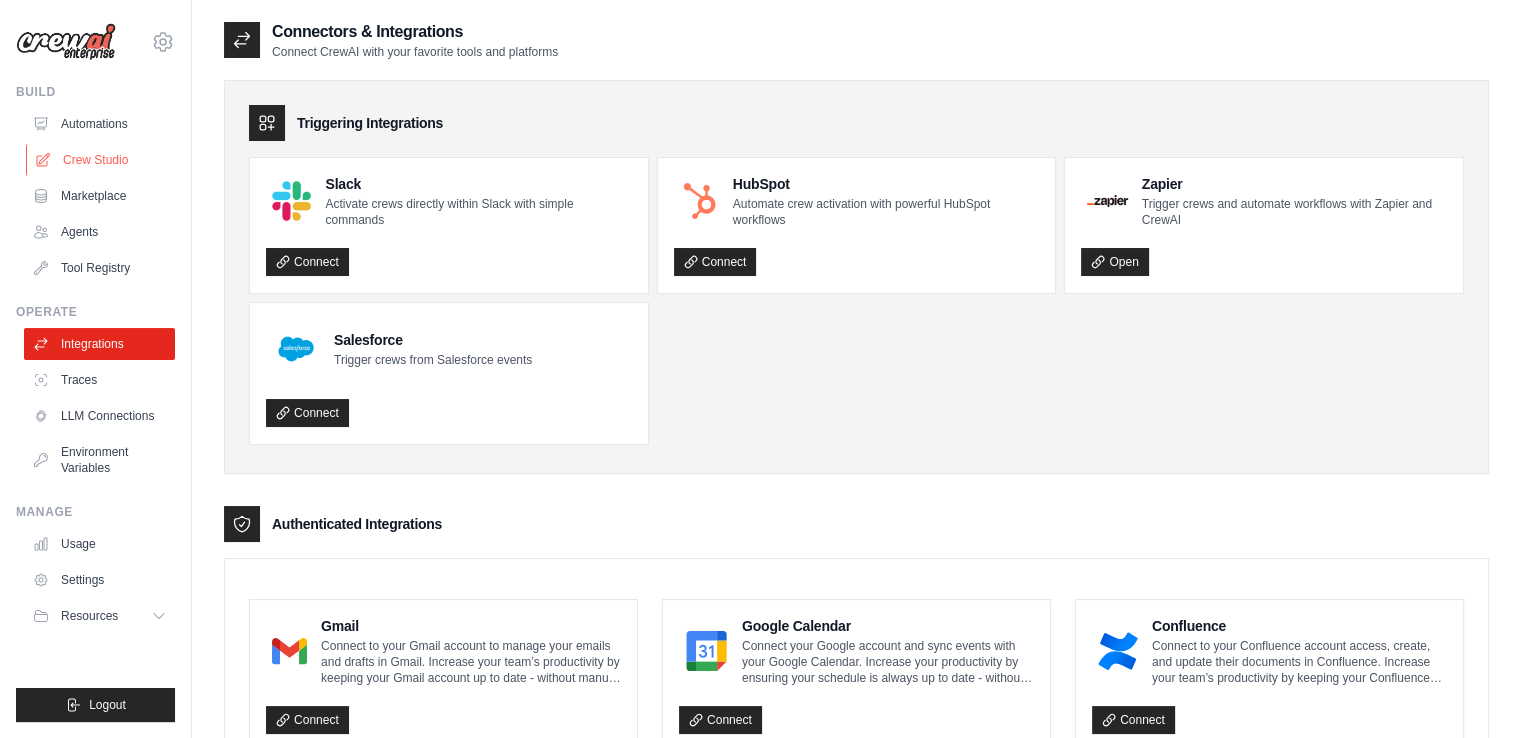 click on "Crew Studio" at bounding box center (101, 160) 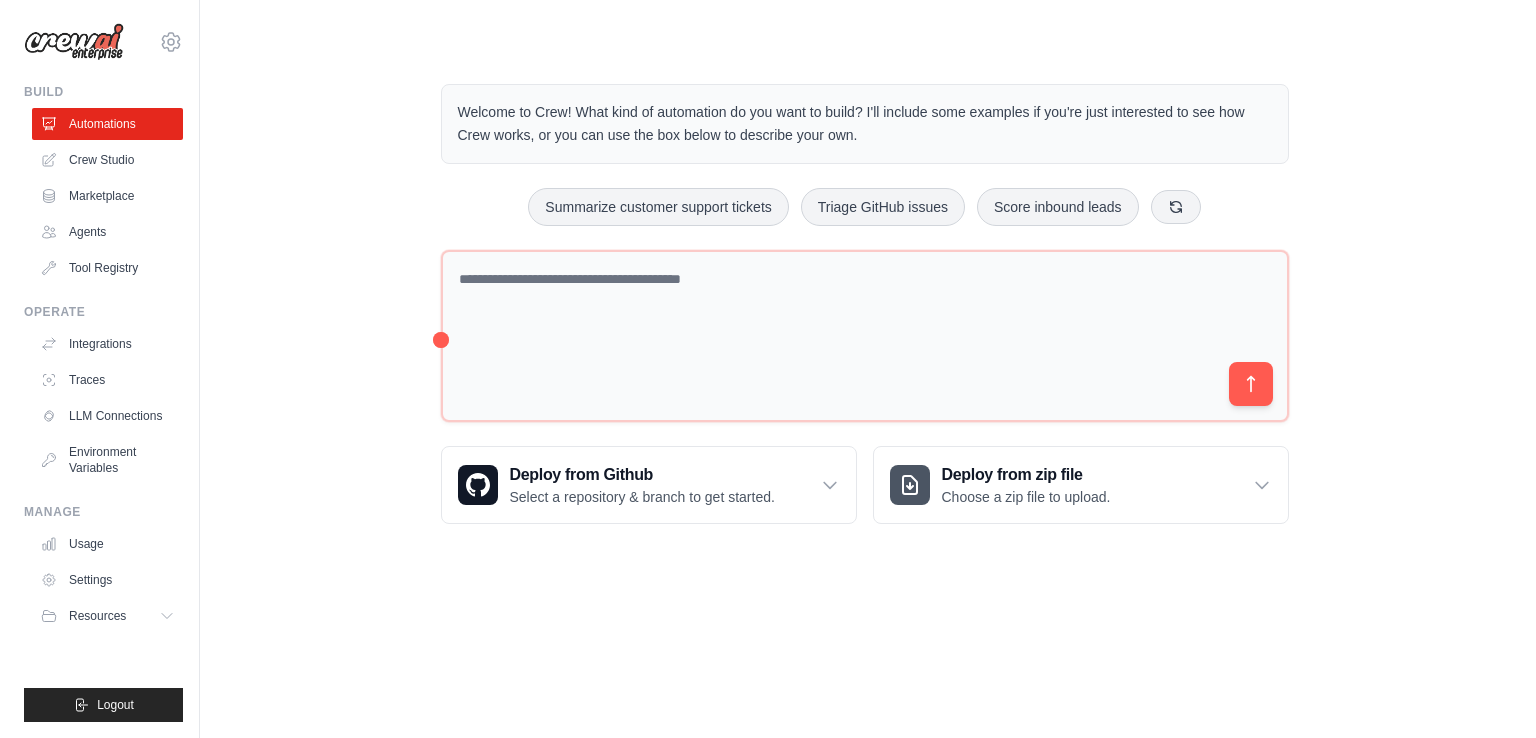scroll, scrollTop: 0, scrollLeft: 0, axis: both 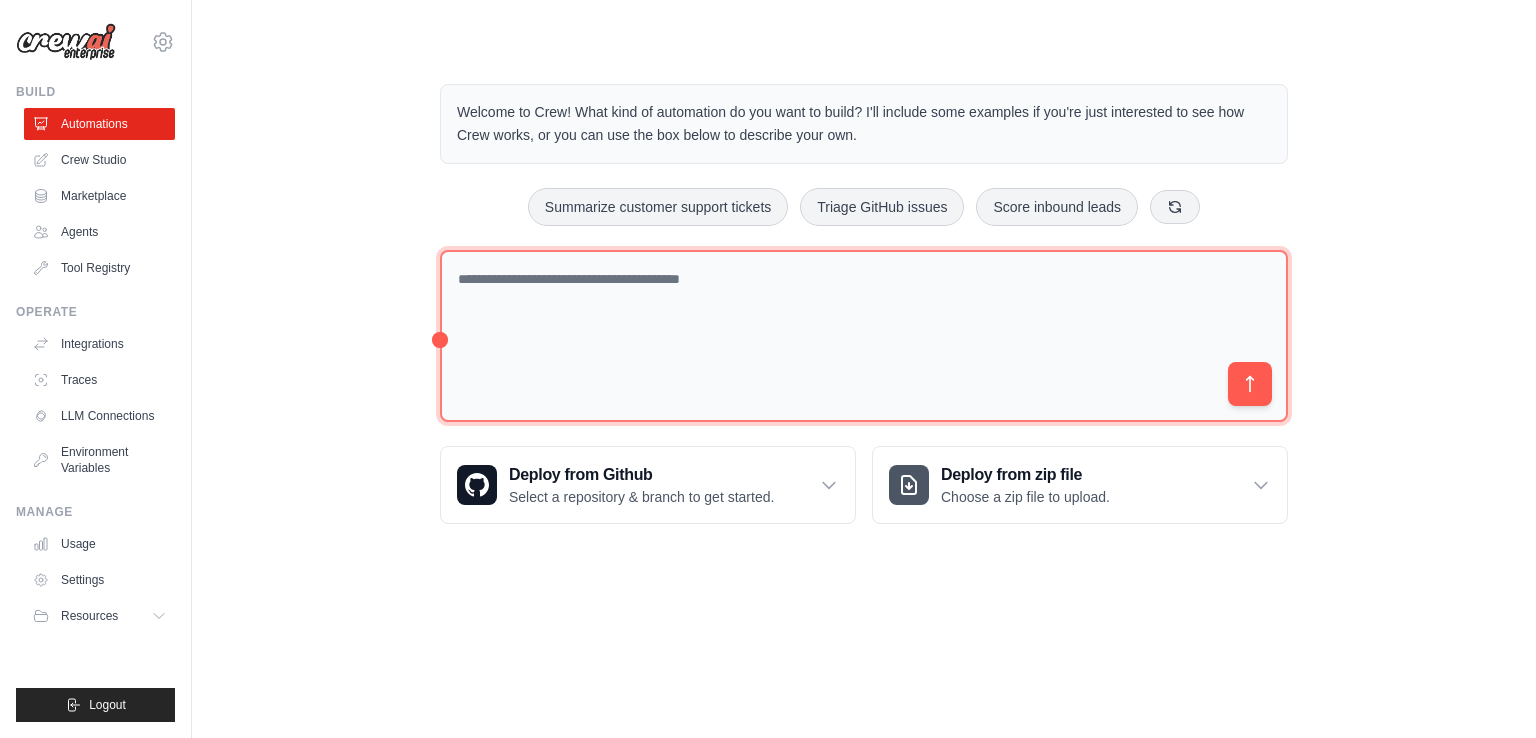 click at bounding box center (864, 336) 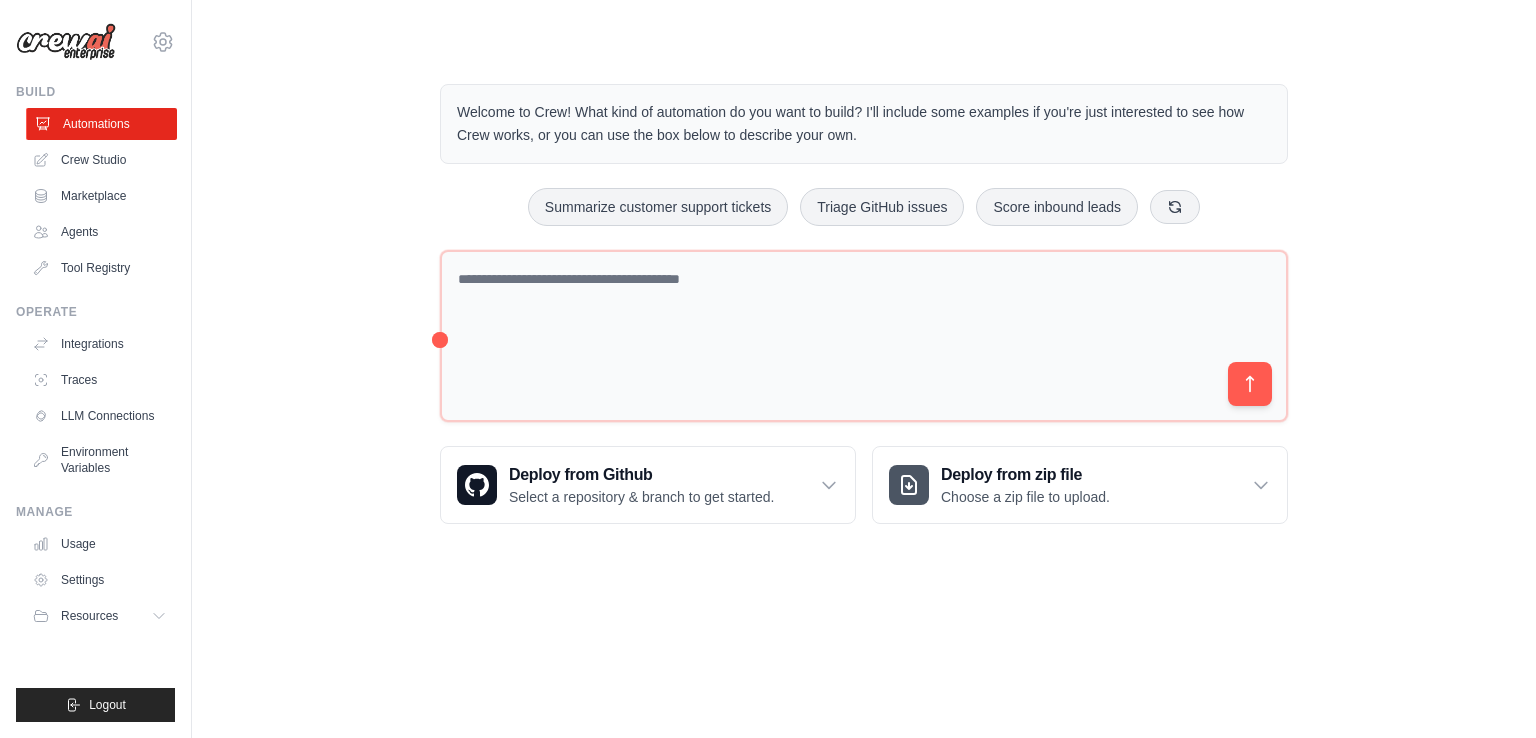 click on "Automations" at bounding box center (101, 124) 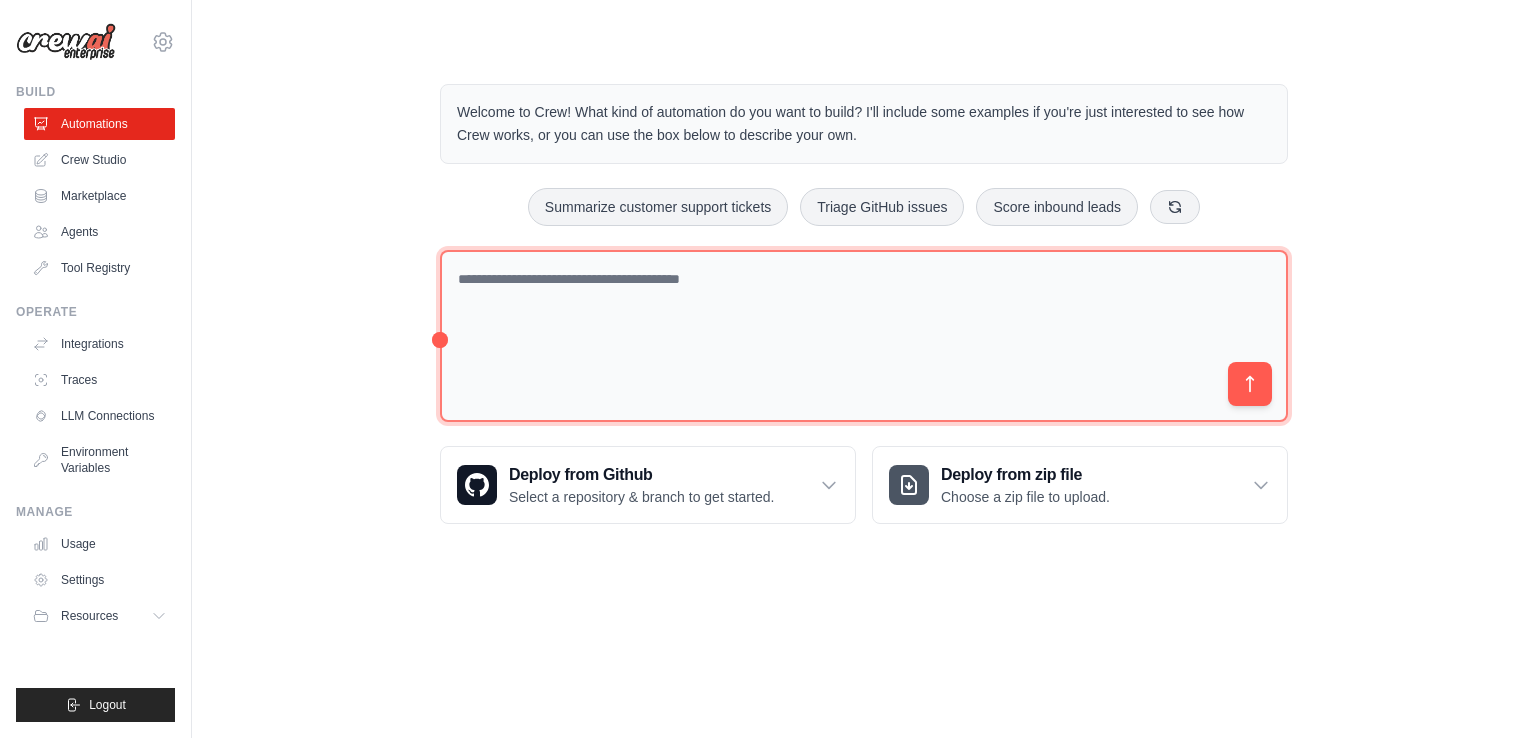 click at bounding box center (864, 336) 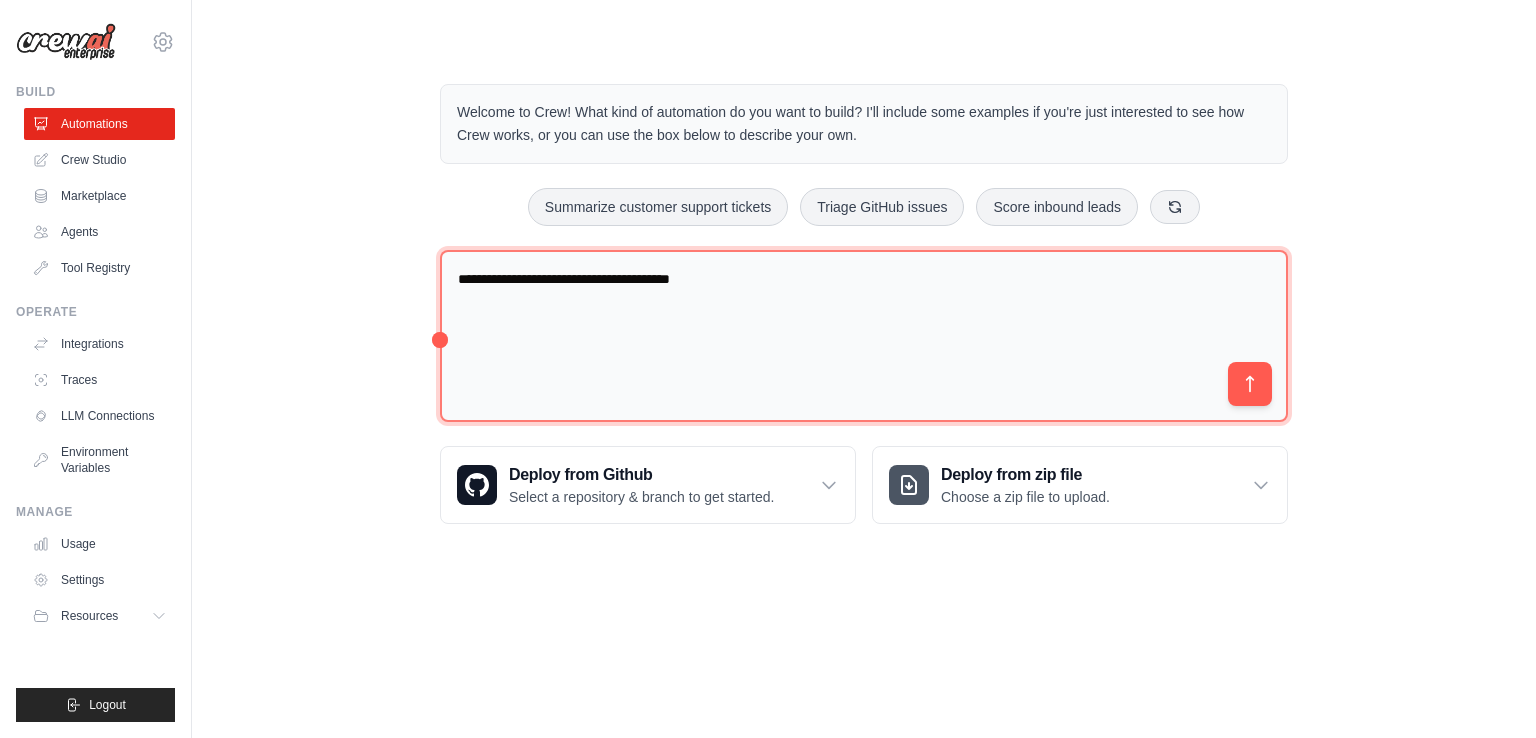type on "**********" 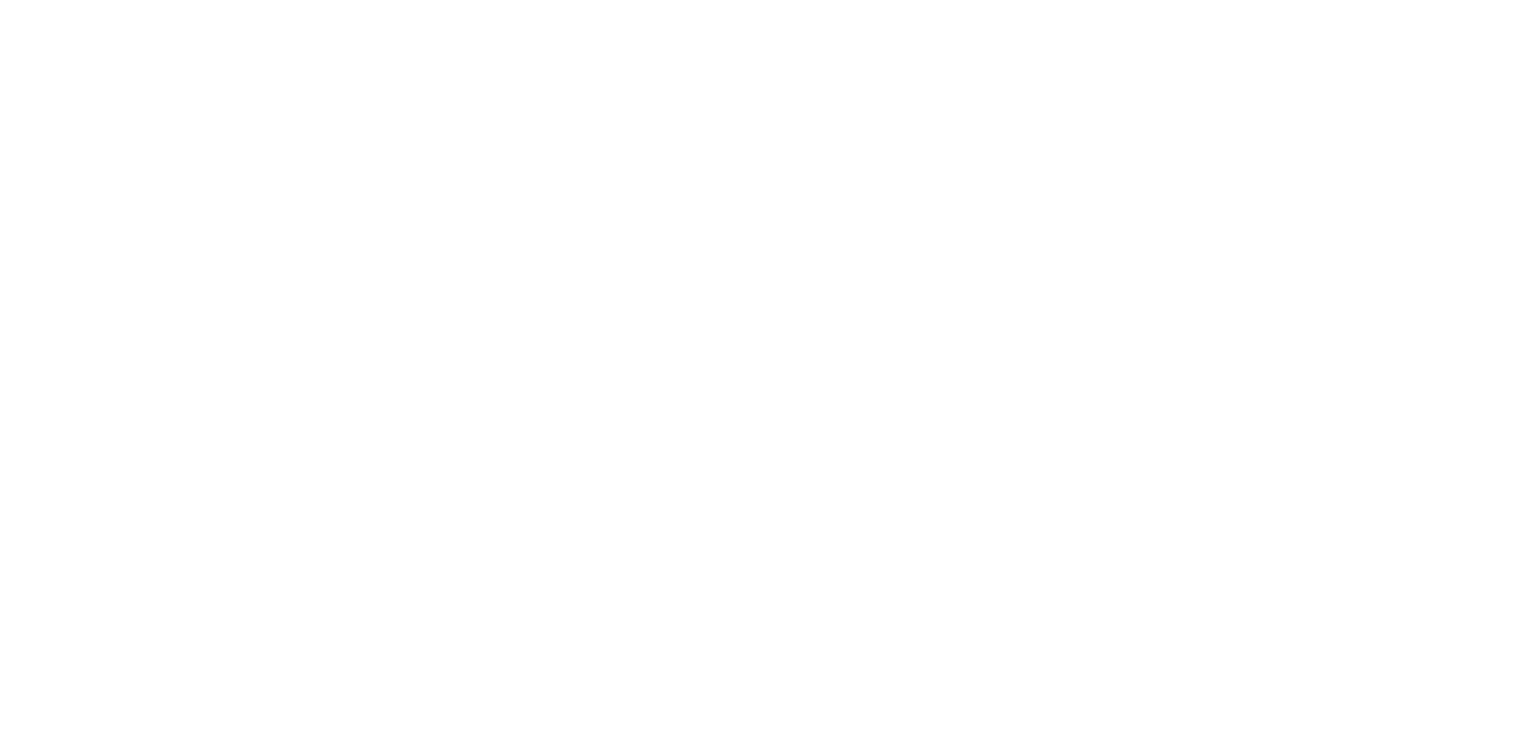scroll, scrollTop: 0, scrollLeft: 0, axis: both 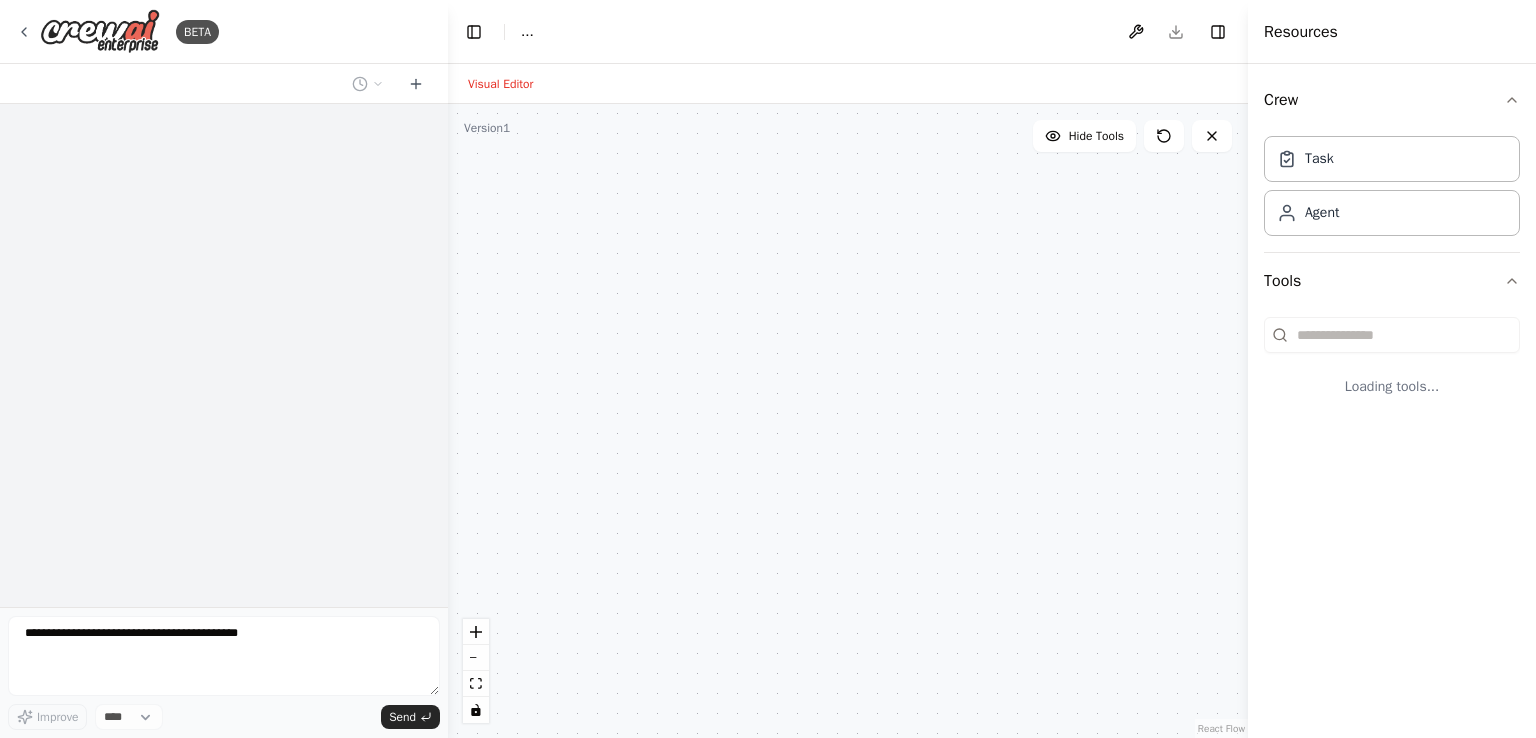 select on "****" 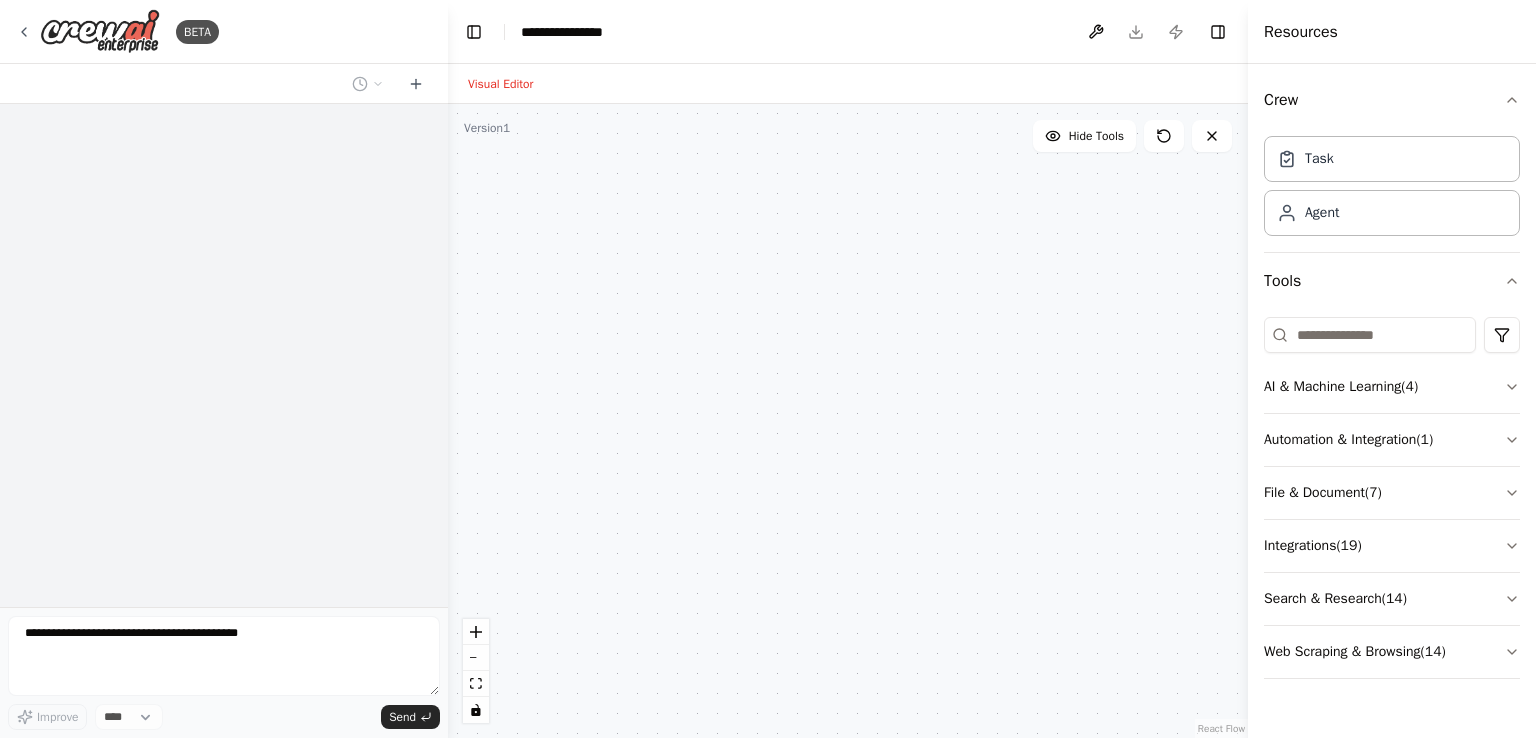 scroll, scrollTop: 0, scrollLeft: 0, axis: both 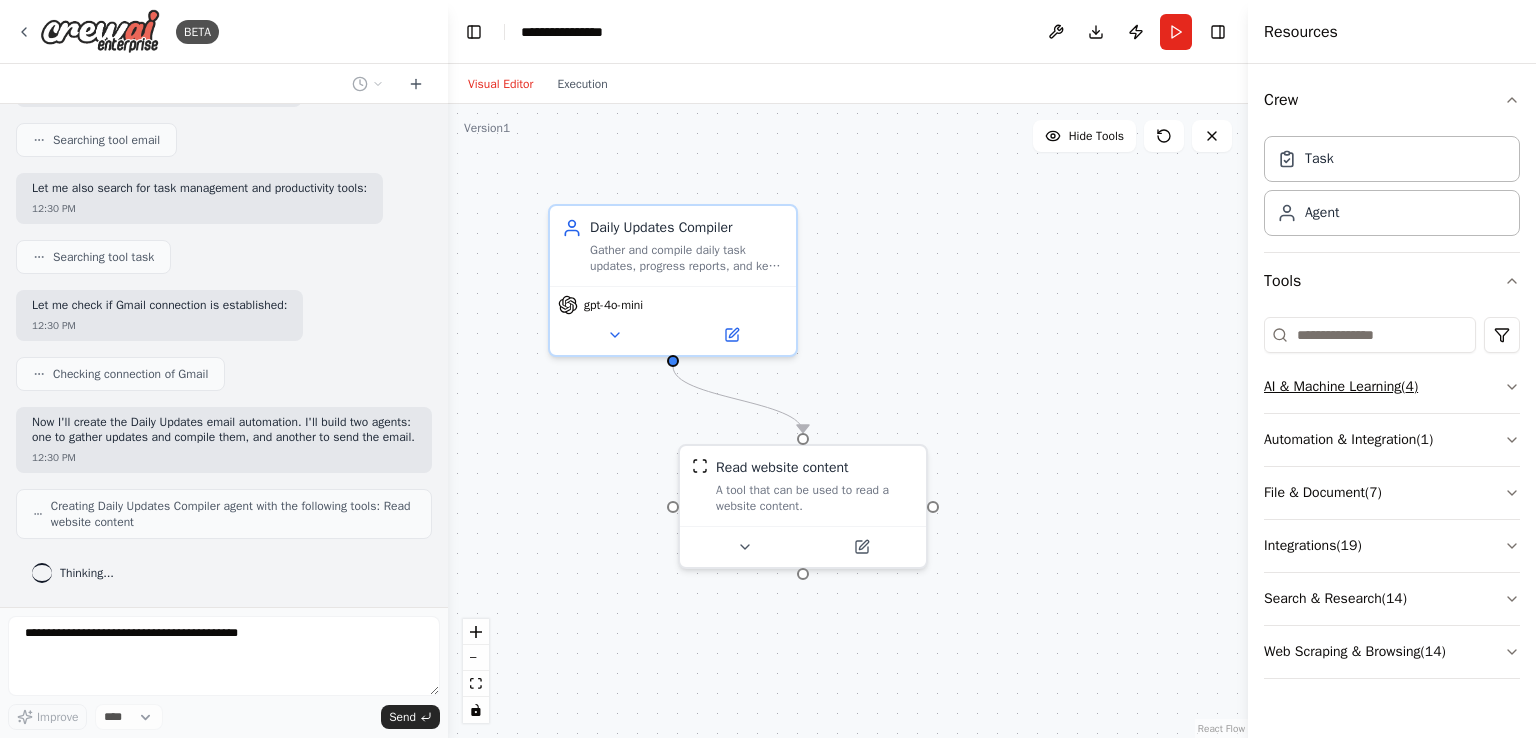 click on "AI & Machine Learning  ( 4 )" at bounding box center (1392, 387) 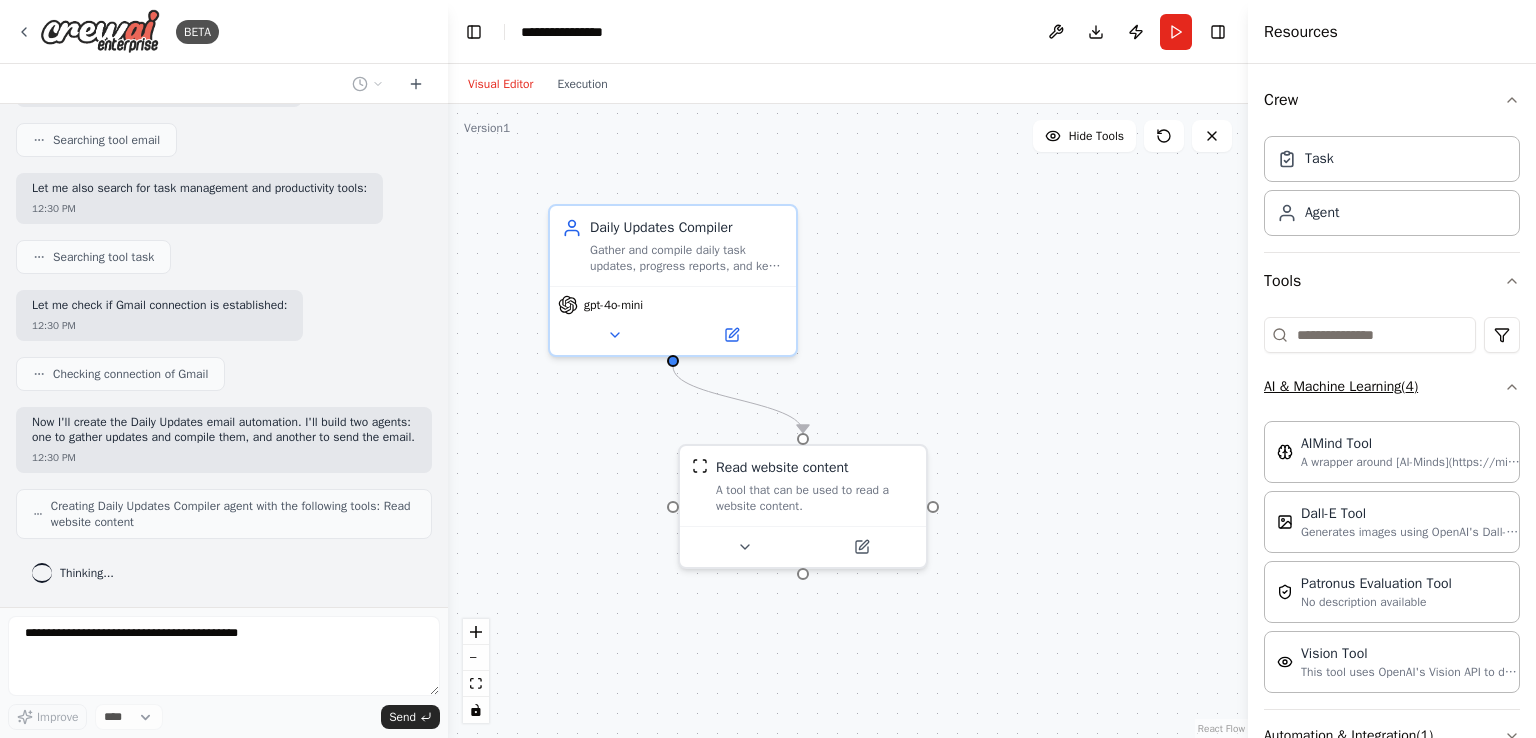 click on "AI & Machine Learning  ( 4 )" at bounding box center (1392, 387) 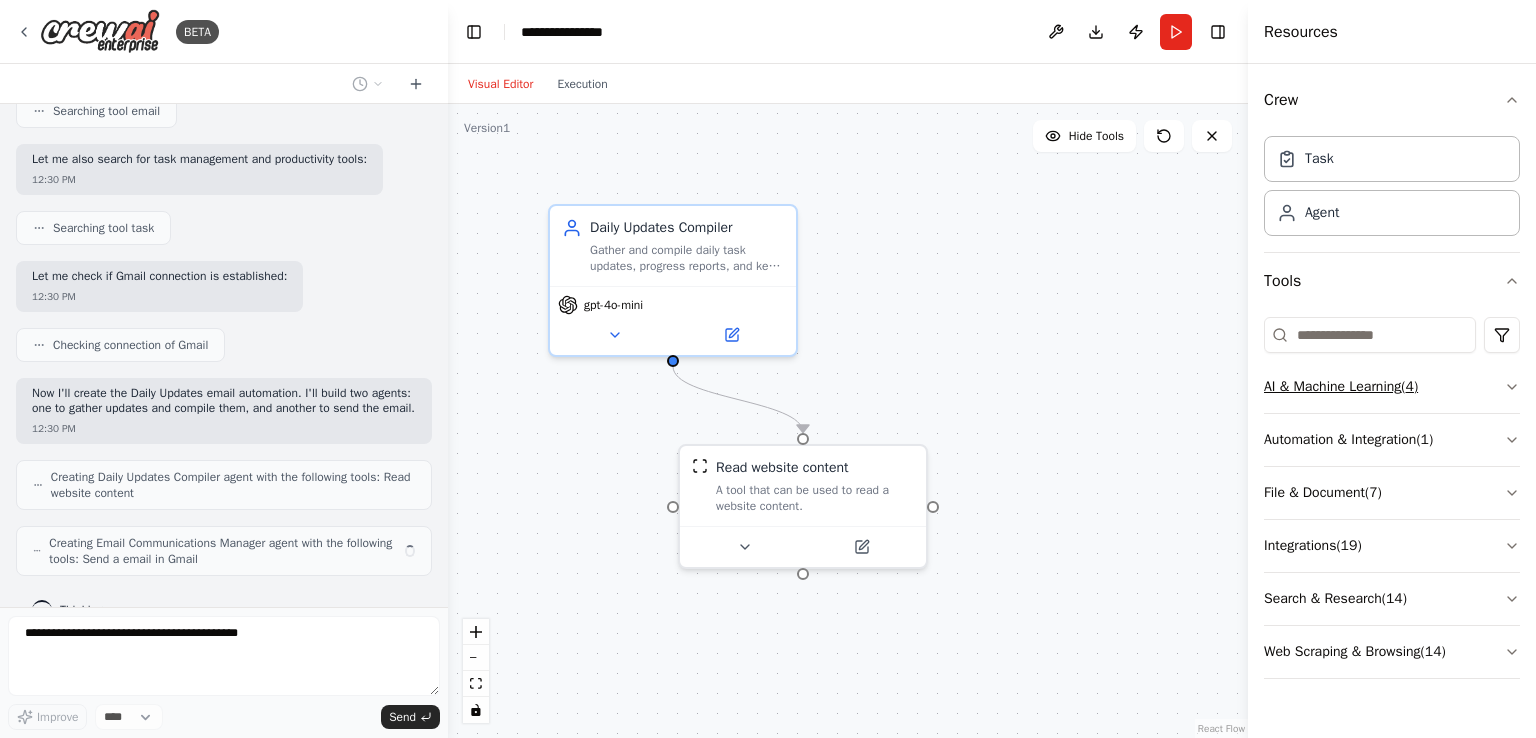 scroll, scrollTop: 392, scrollLeft: 0, axis: vertical 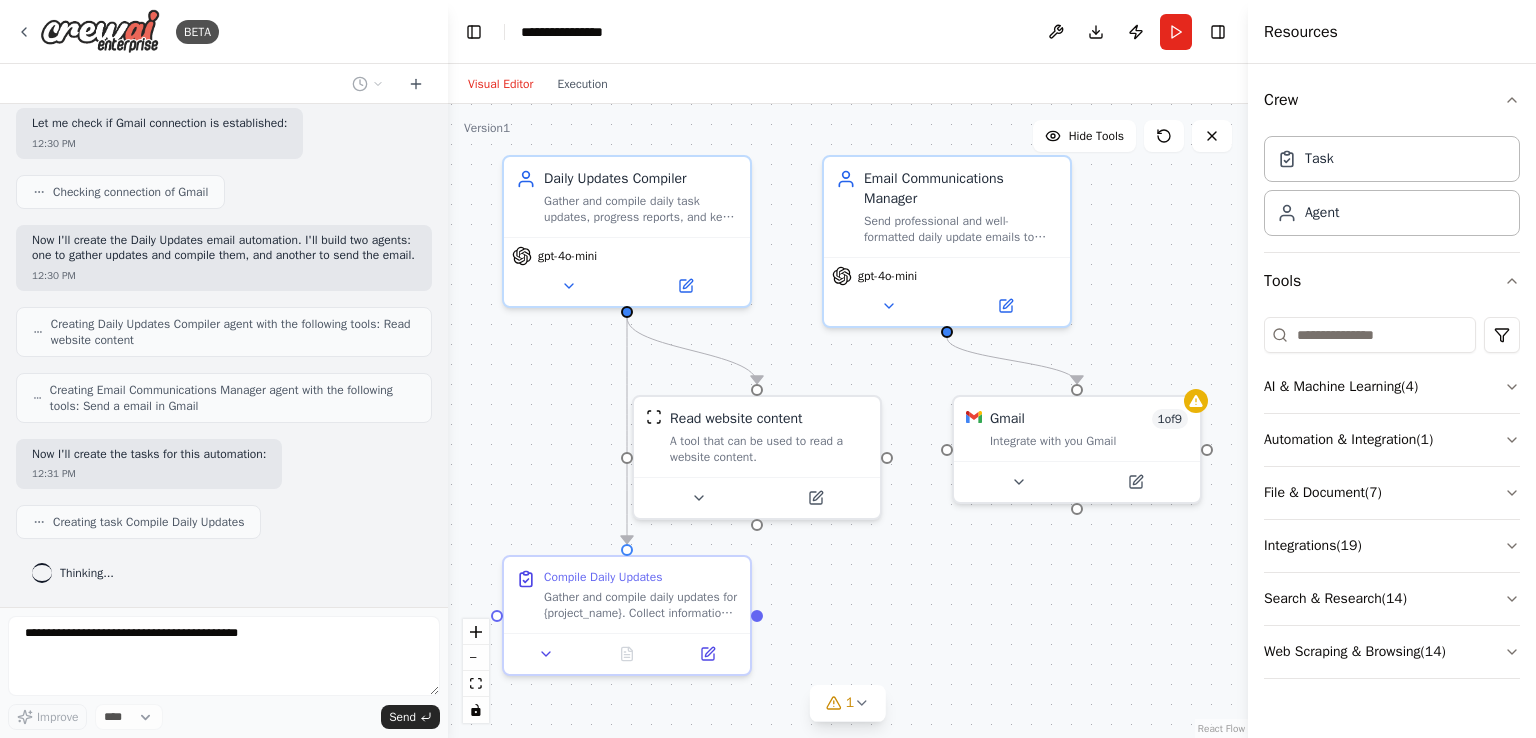 drag, startPoint x: 842, startPoint y: 391, endPoint x: 796, endPoint y: 336, distance: 71.70077 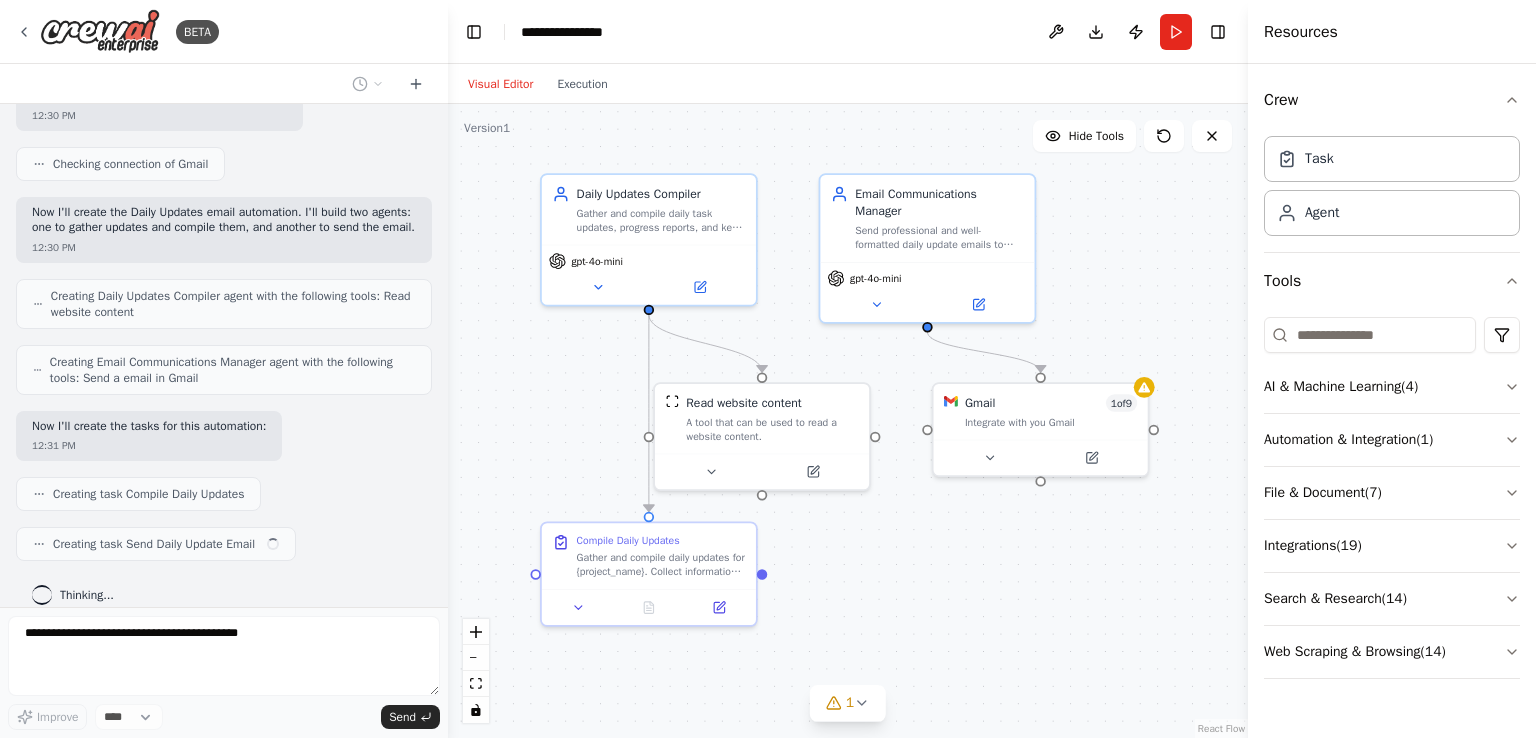 scroll, scrollTop: 558, scrollLeft: 0, axis: vertical 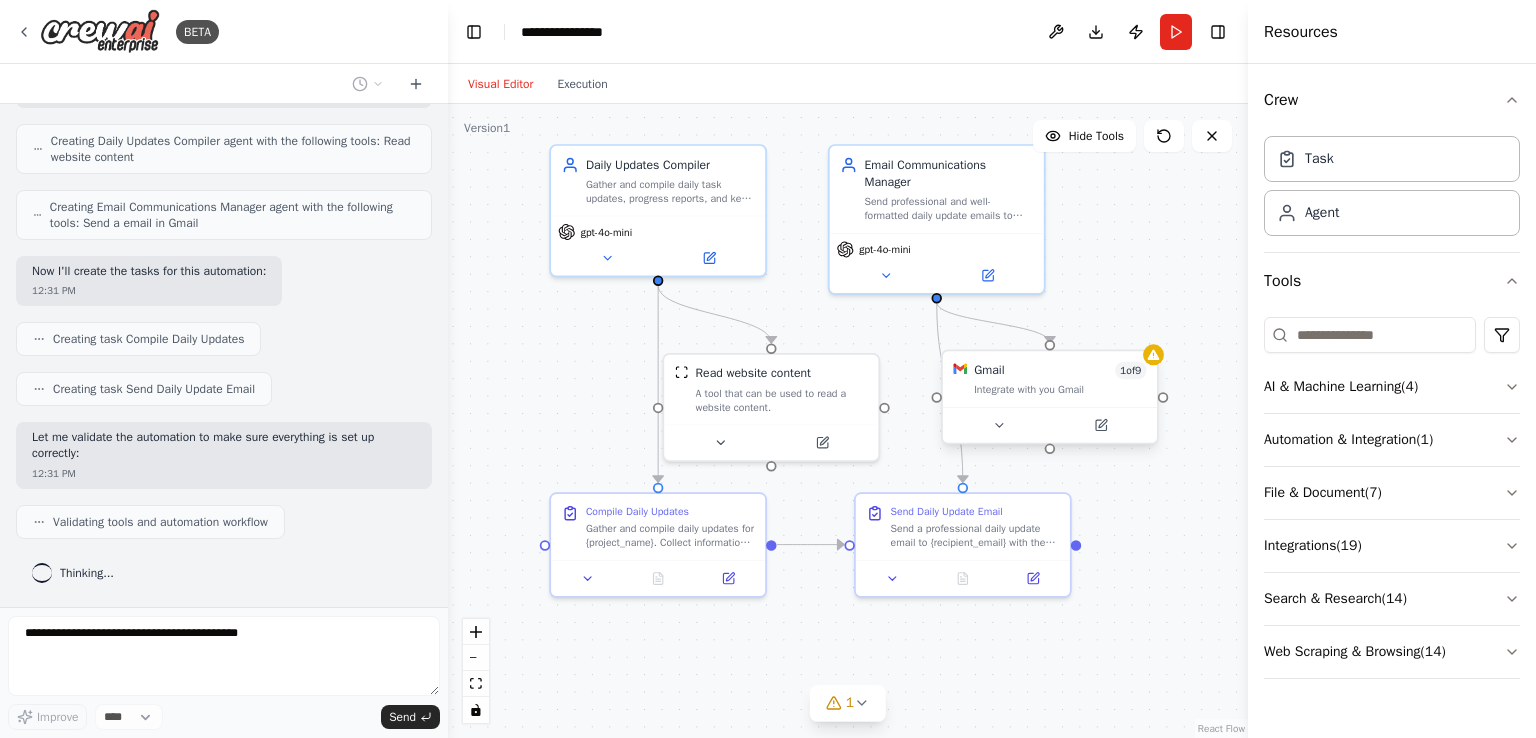 click on "Gmail 1  of  9 Integrate with you Gmail" at bounding box center (1050, 379) 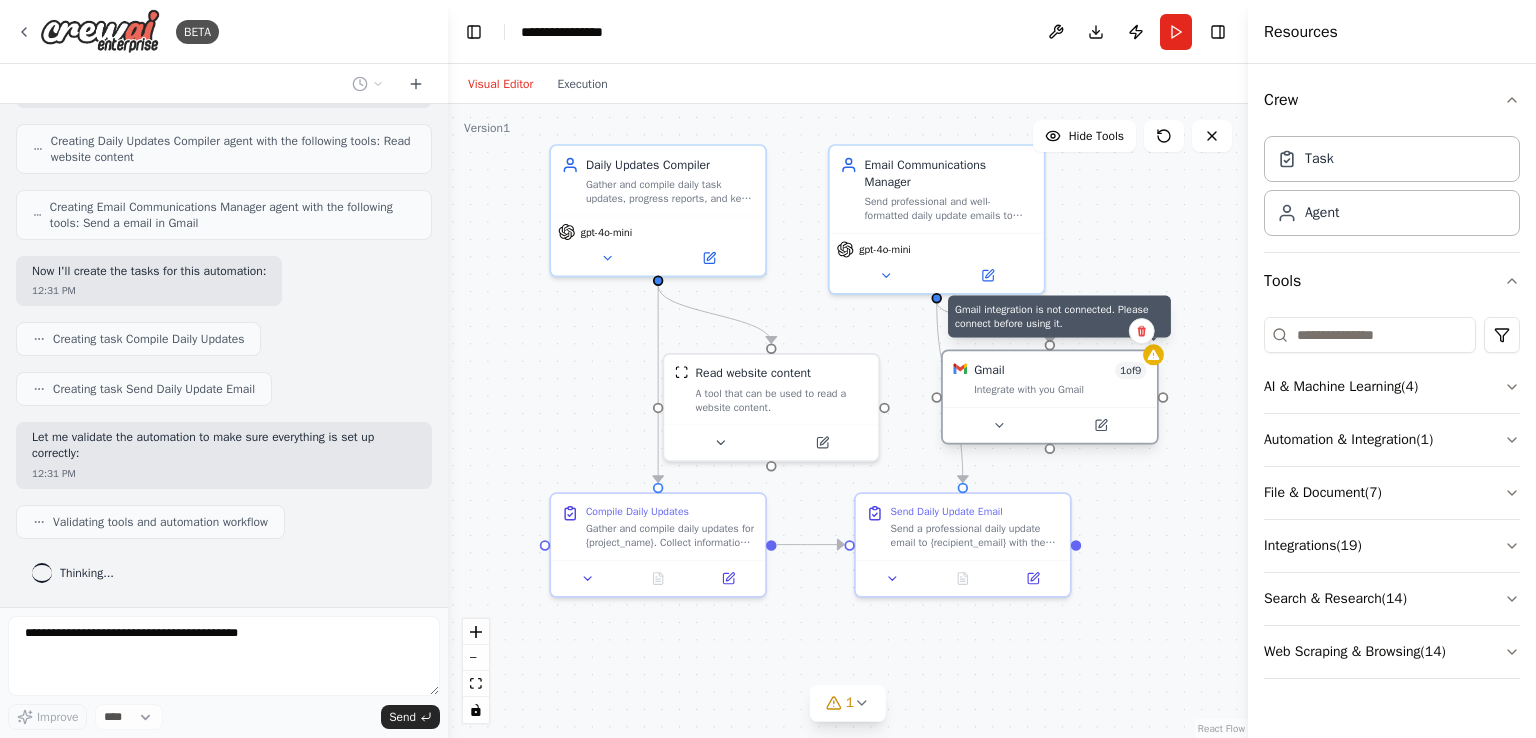 click at bounding box center [1153, 354] 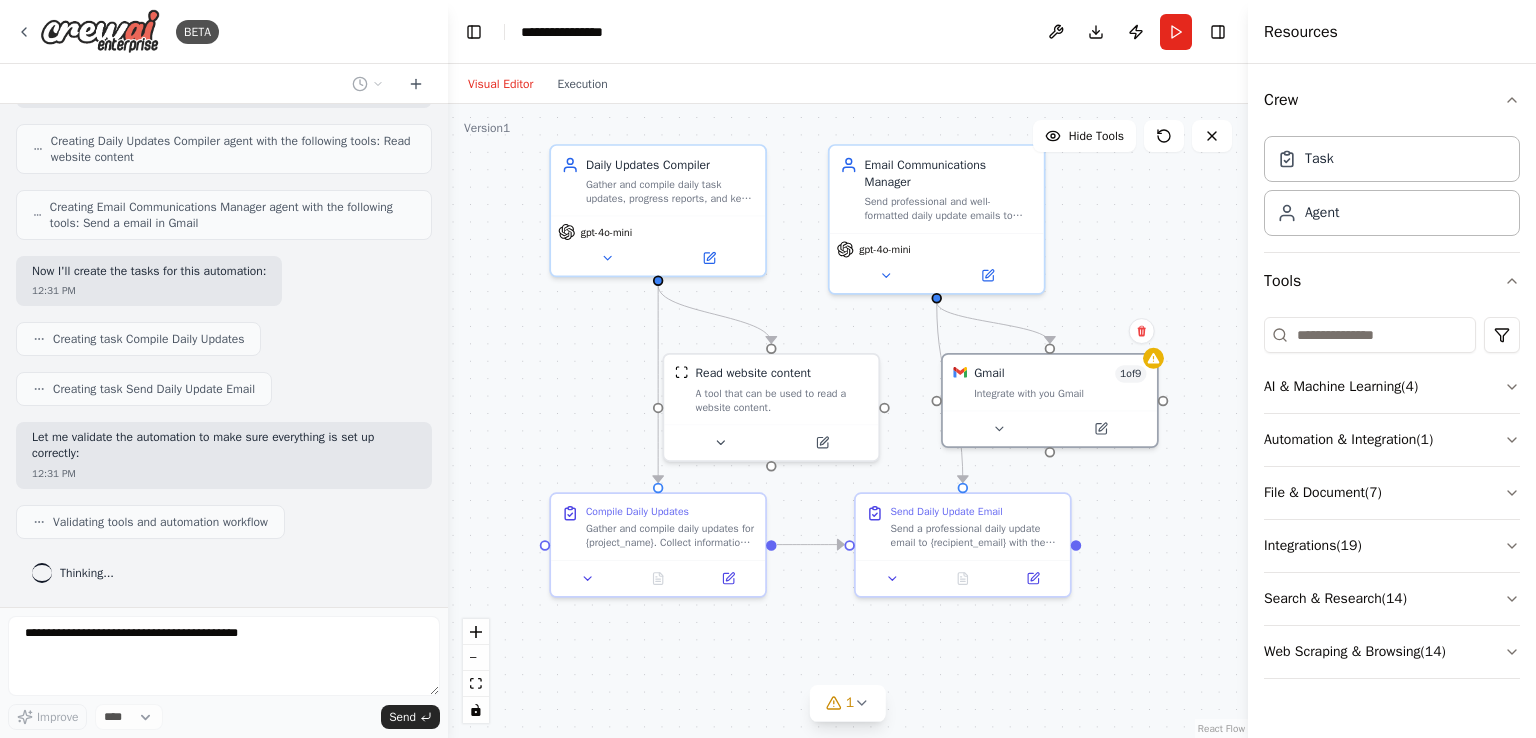 click on ".deletable-edge-delete-btn {
width: 20px;
height: 20px;
border: 0px solid #ffffff;
color: #6b7280;
background-color: #f8fafc;
cursor: pointer;
border-radius: 50%;
font-size: 12px;
padding: 3px;
display: flex;
align-items: center;
justify-content: center;
transition: all 0.2s cubic-bezier(0.4, 0, 0.2, 1);
box-shadow: 0 2px 4px rgba(0, 0, 0, 0.1);
}
.deletable-edge-delete-btn:hover {
background-color: #ef4444;
color: #ffffff;
border-color: #dc2626;
transform: scale(1.1);
box-shadow: 0 4px 12px rgba(239, 68, 68, 0.4);
}
.deletable-edge-delete-btn:active {
transform: scale(0.95);
box-shadow: 0 2px 4px rgba(239, 68, 68, 0.3);
}
Daily Updates Compiler [MODEL] Read website content [MODEL] 1" at bounding box center [848, 421] 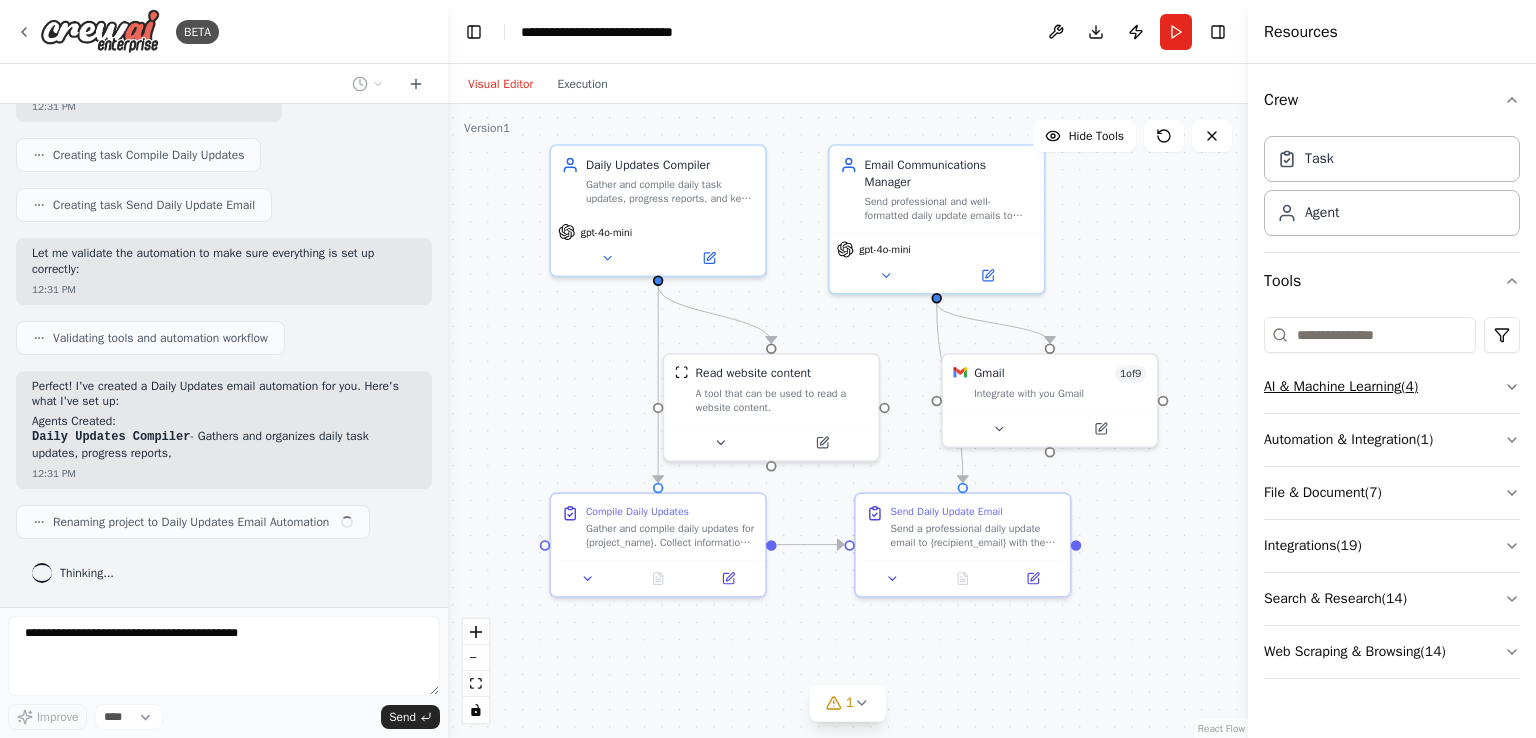 click 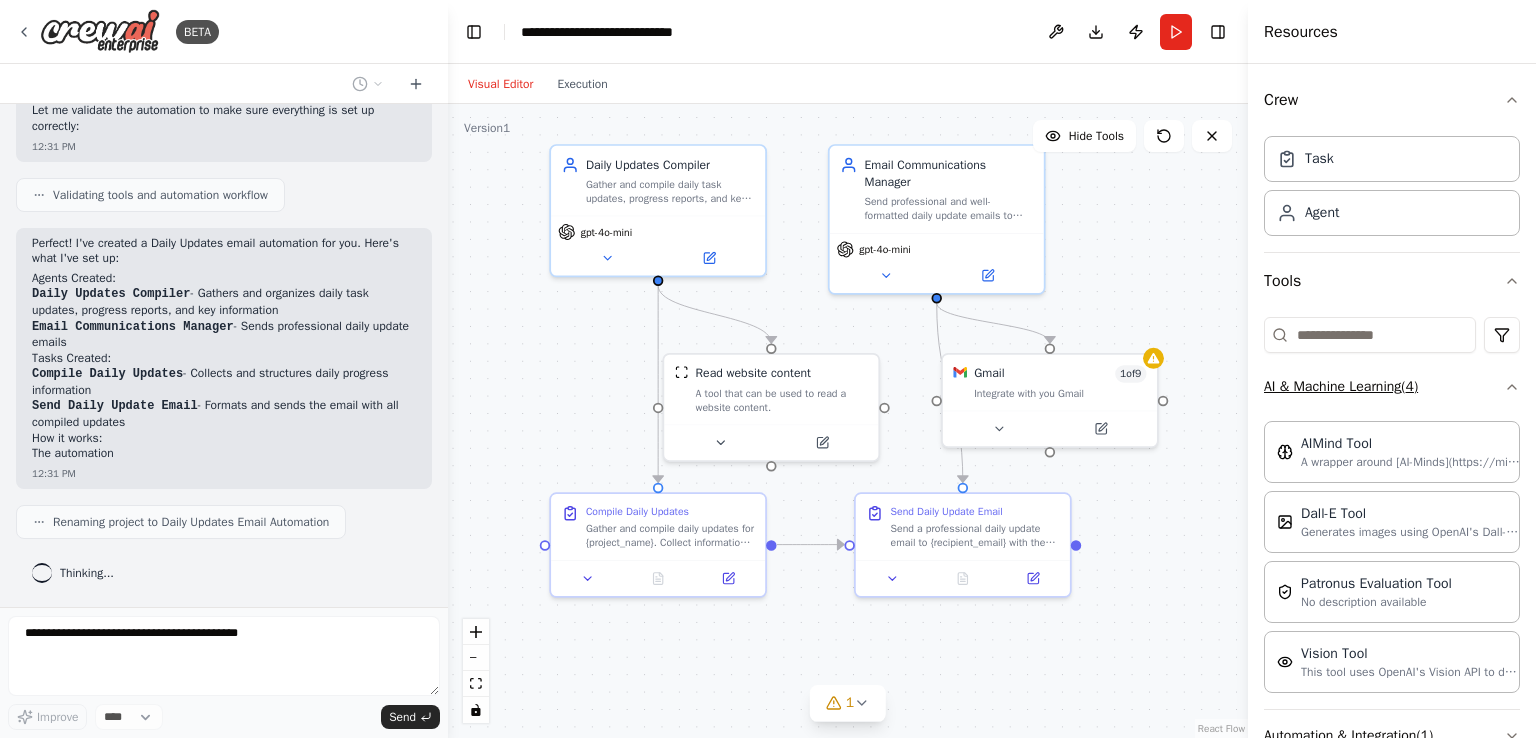 scroll, scrollTop: 1036, scrollLeft: 0, axis: vertical 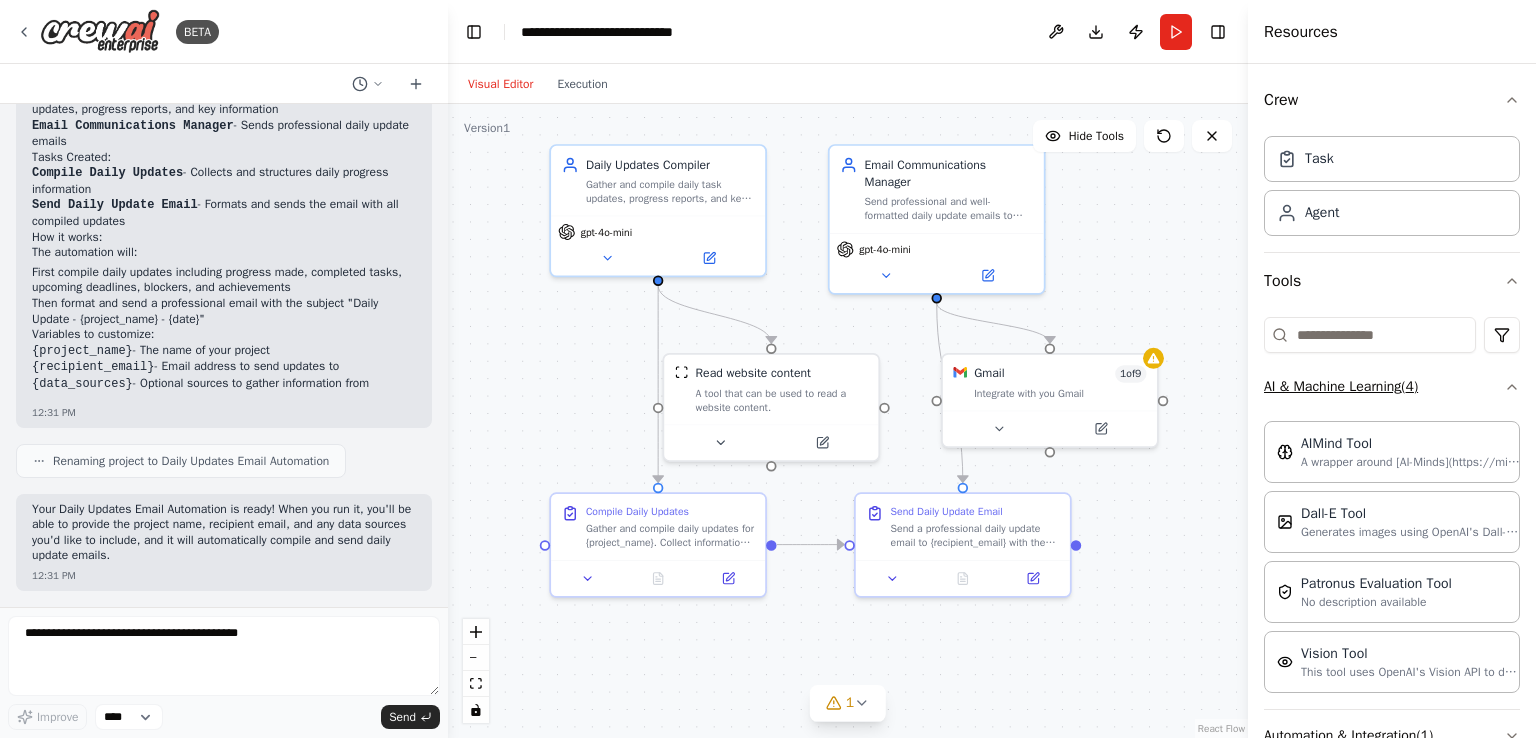 click on "AI & Machine Learning  ( 4 )" at bounding box center [1392, 387] 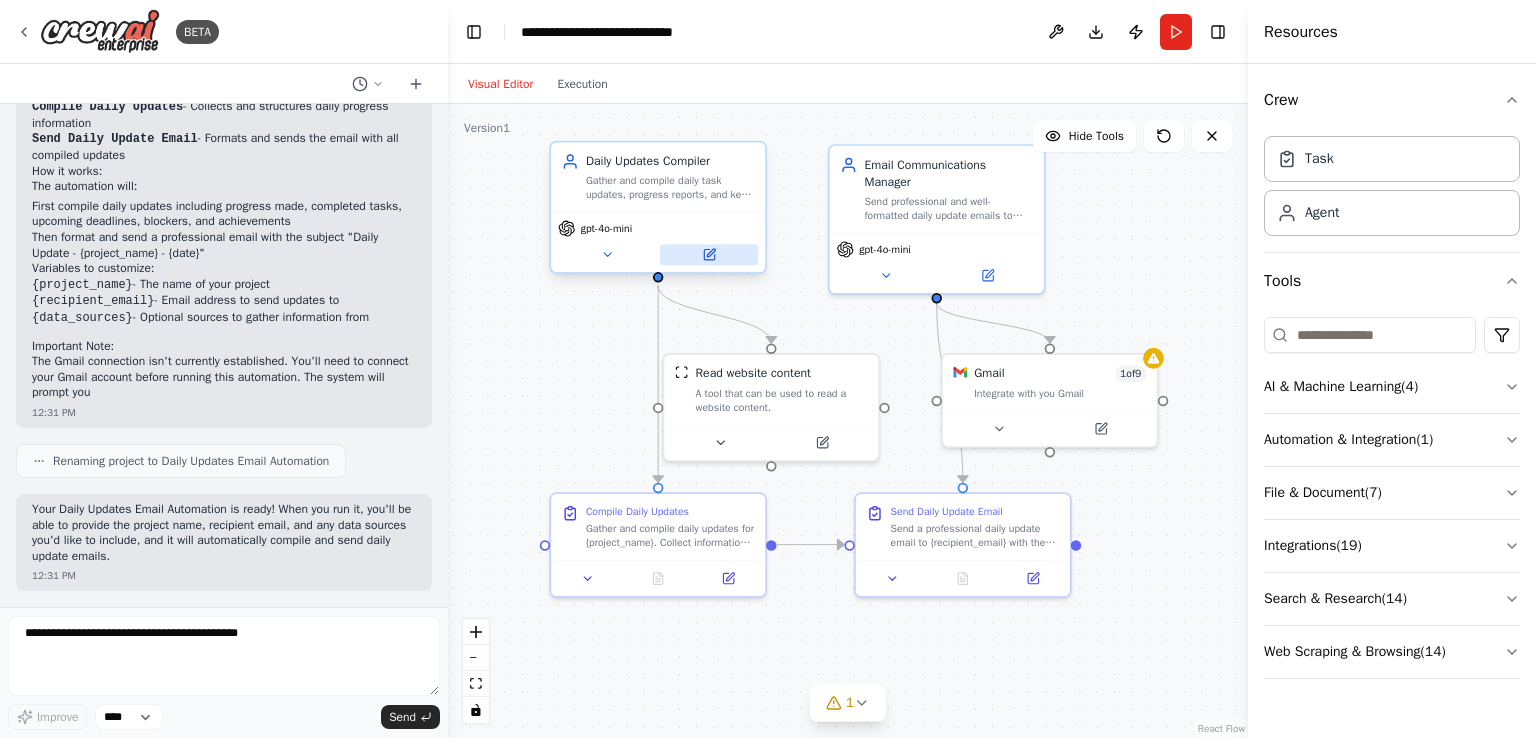 click at bounding box center [709, 254] 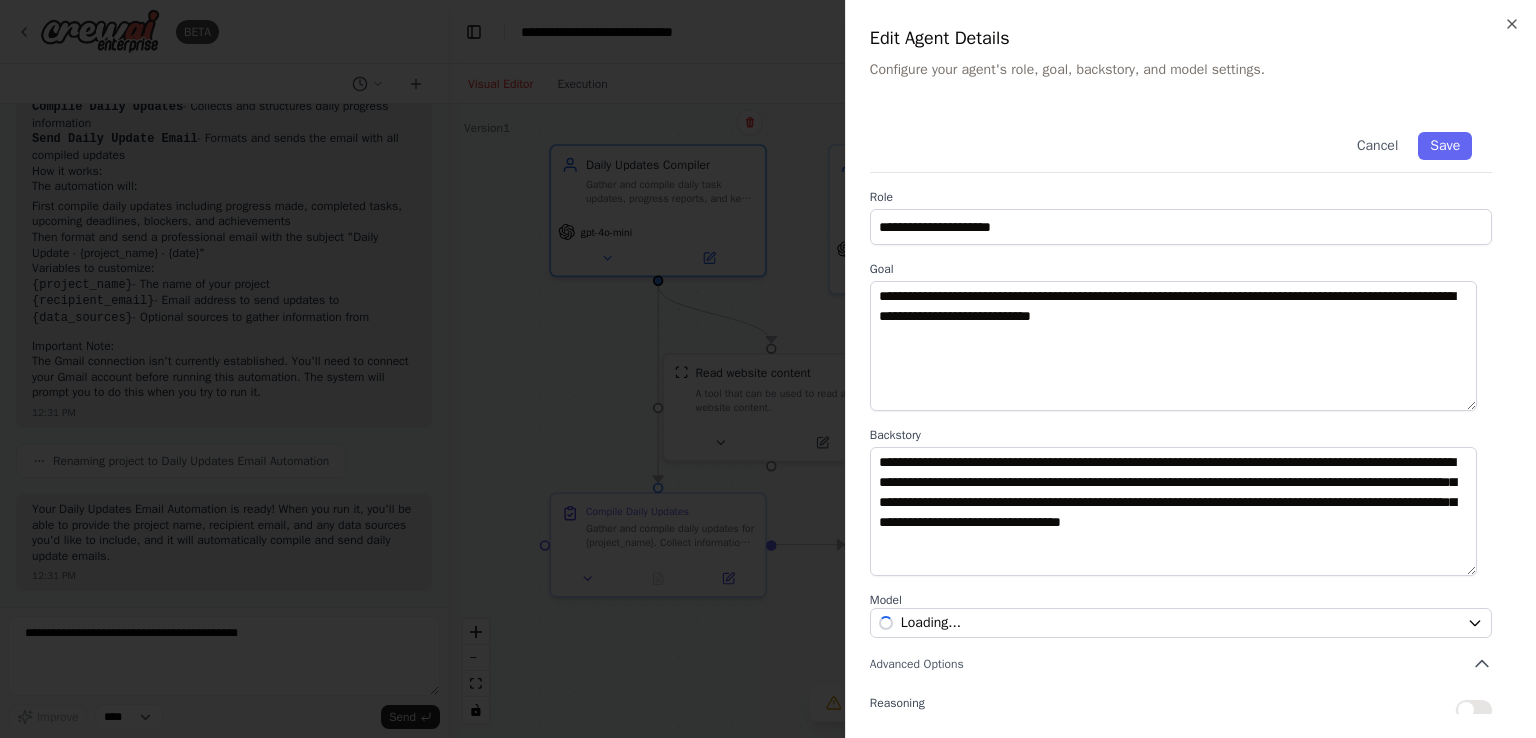 scroll, scrollTop: 1303, scrollLeft: 0, axis: vertical 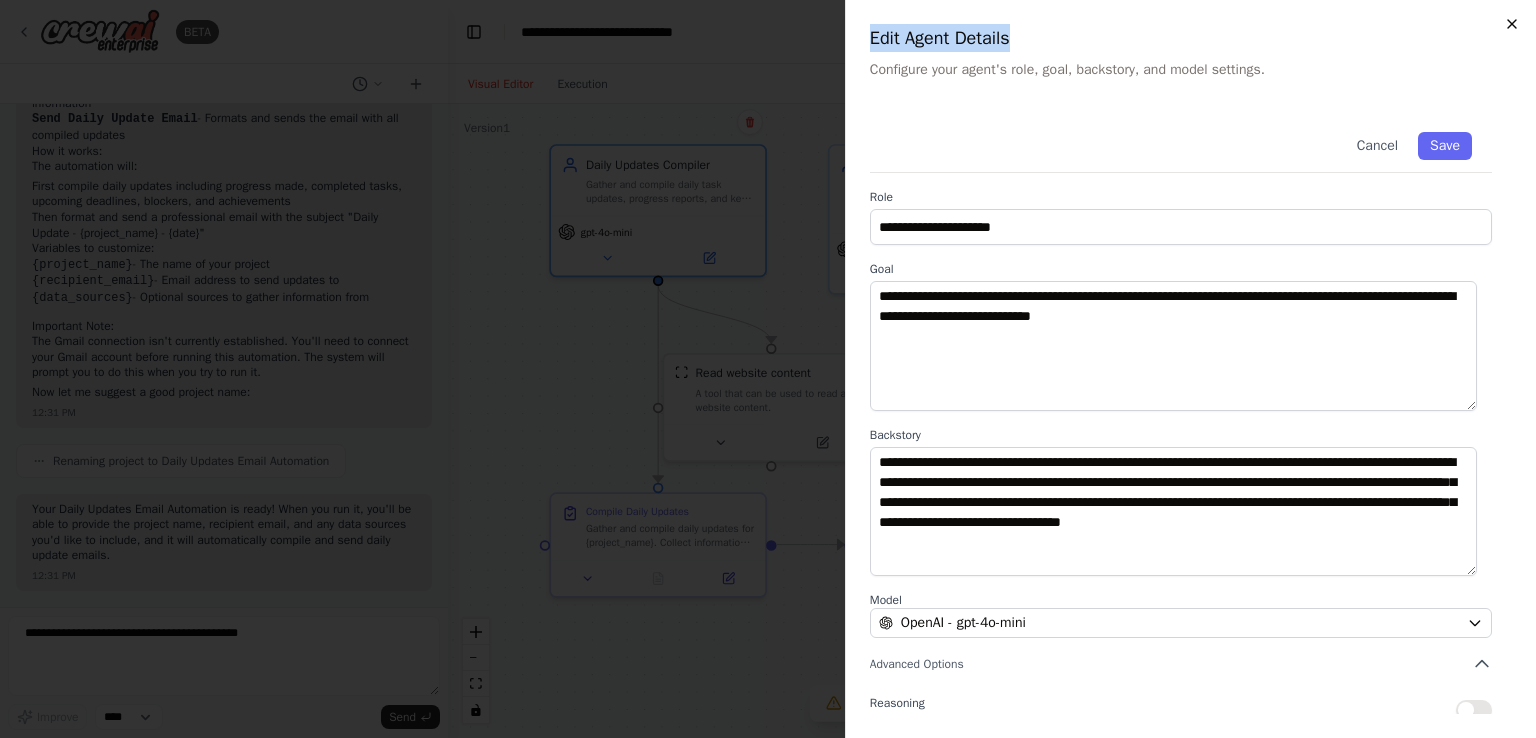 click on "**********" at bounding box center [1190, 369] 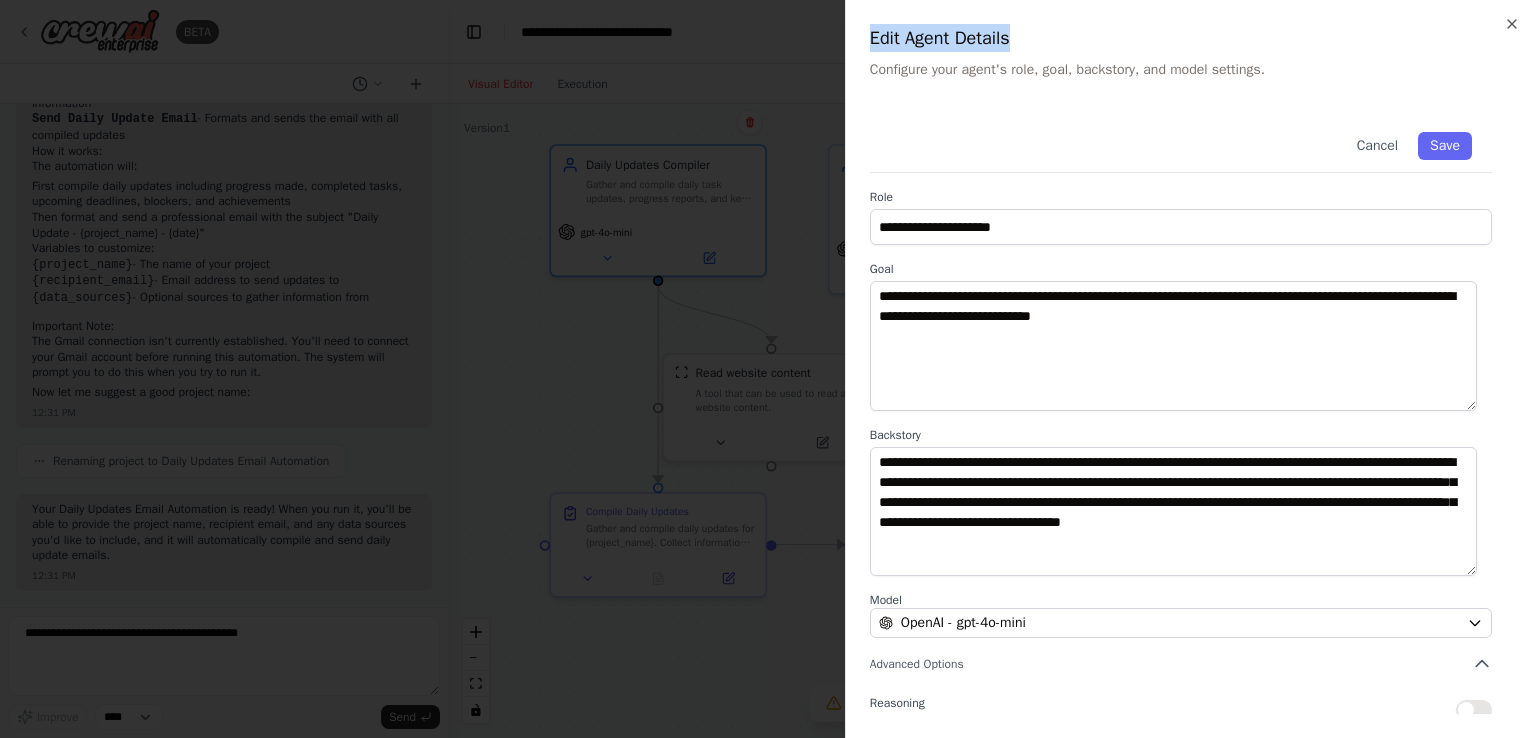 click on "**********" at bounding box center [1190, 369] 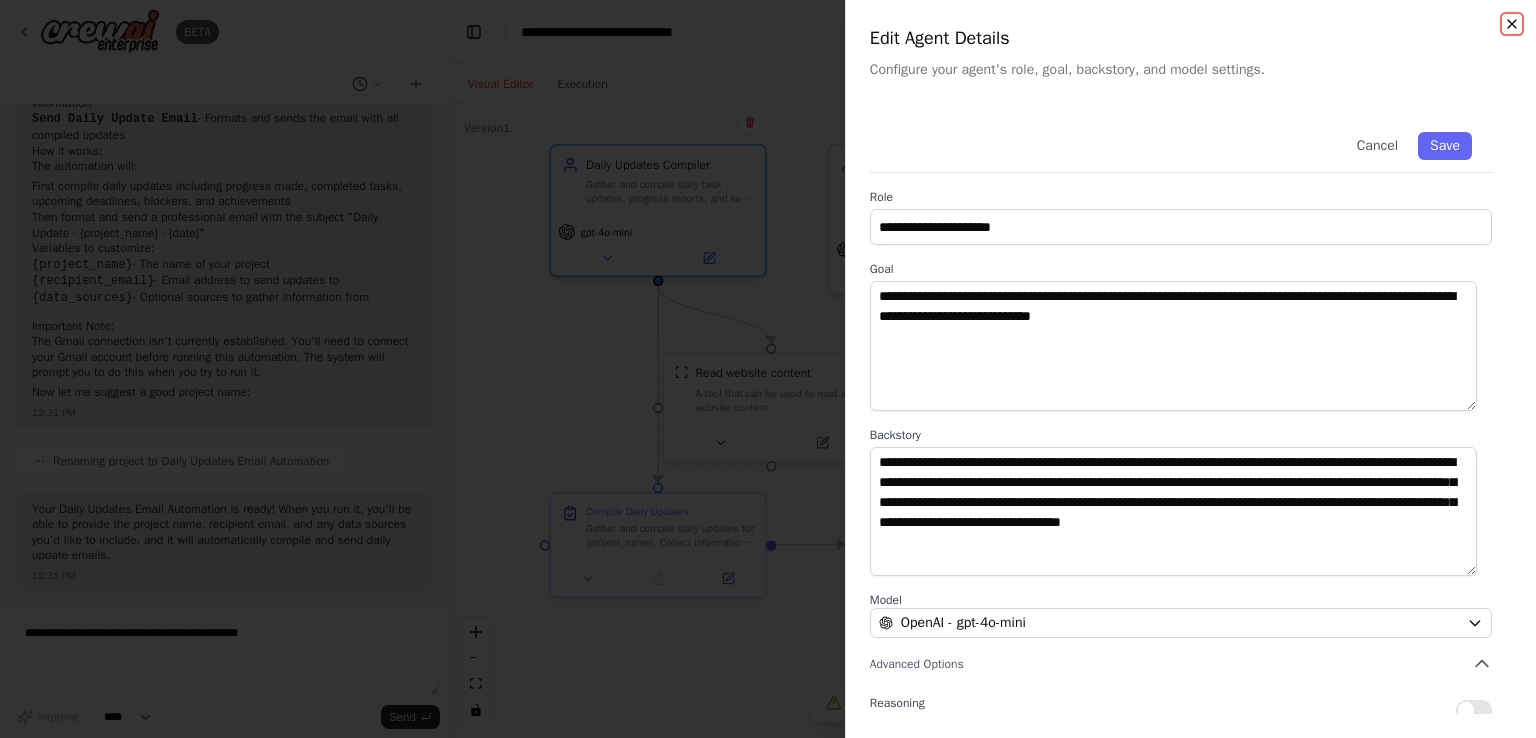 click 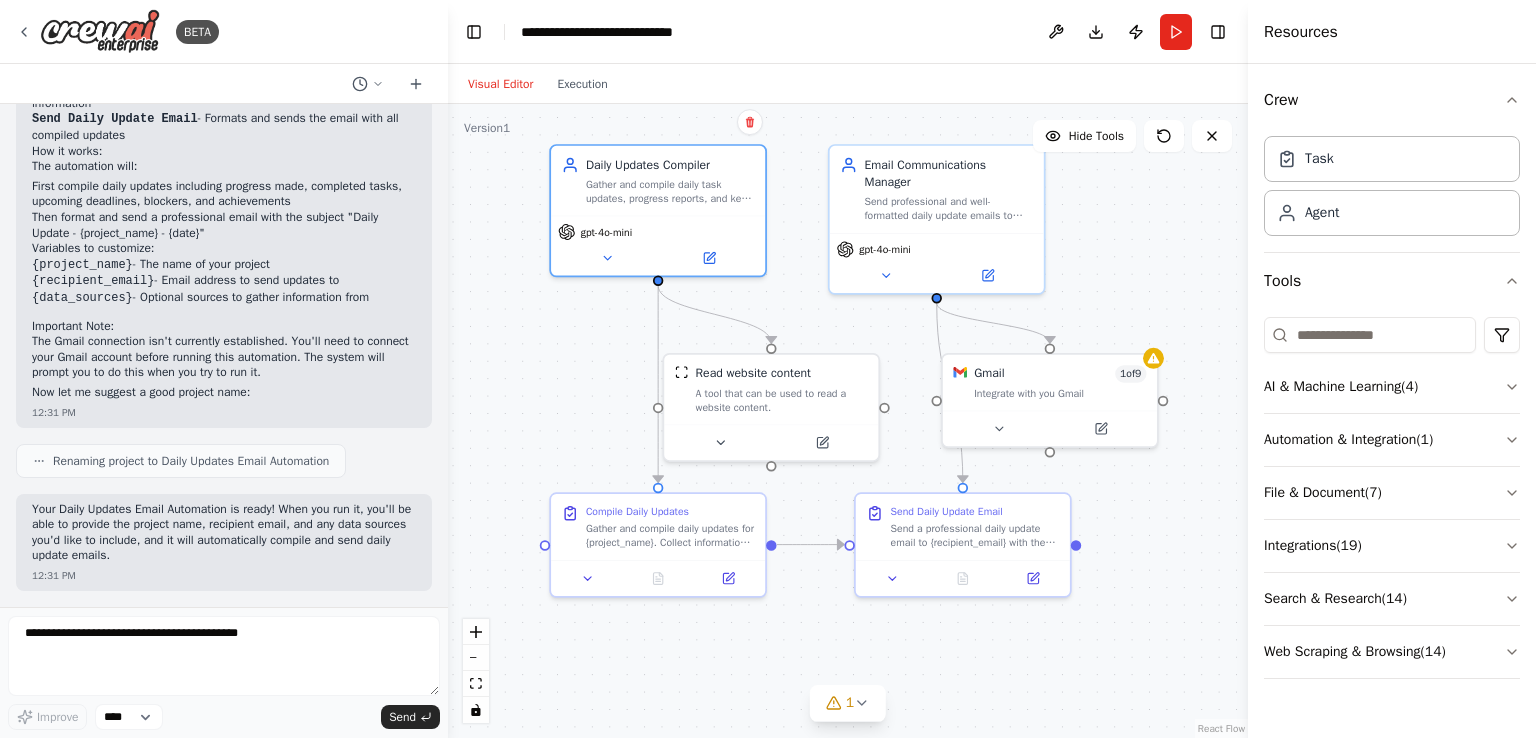 click on ".deletable-edge-delete-btn {
width: 20px;
height: 20px;
border: 0px solid #ffffff;
color: #6b7280;
background-color: #f8fafc;
cursor: pointer;
border-radius: 50%;
font-size: 12px;
padding: 3px;
display: flex;
align-items: center;
justify-content: center;
transition: all 0.2s cubic-bezier(0.4, 0, 0.2, 1);
box-shadow: 0 2px 4px rgba(0, 0, 0, 0.1);
}
.deletable-edge-delete-btn:hover {
background-color: #ef4444;
color: #ffffff;
border-color: #dc2626;
transform: scale(1.1);
box-shadow: 0 4px 12px rgba(239, 68, 68, 0.4);
}
.deletable-edge-delete-btn:active {
transform: scale(0.95);
box-shadow: 0 2px 4px rgba(239, 68, 68, 0.3);
}
Daily Updates Compiler [MODEL] Read website content [MODEL] 1" at bounding box center [848, 421] 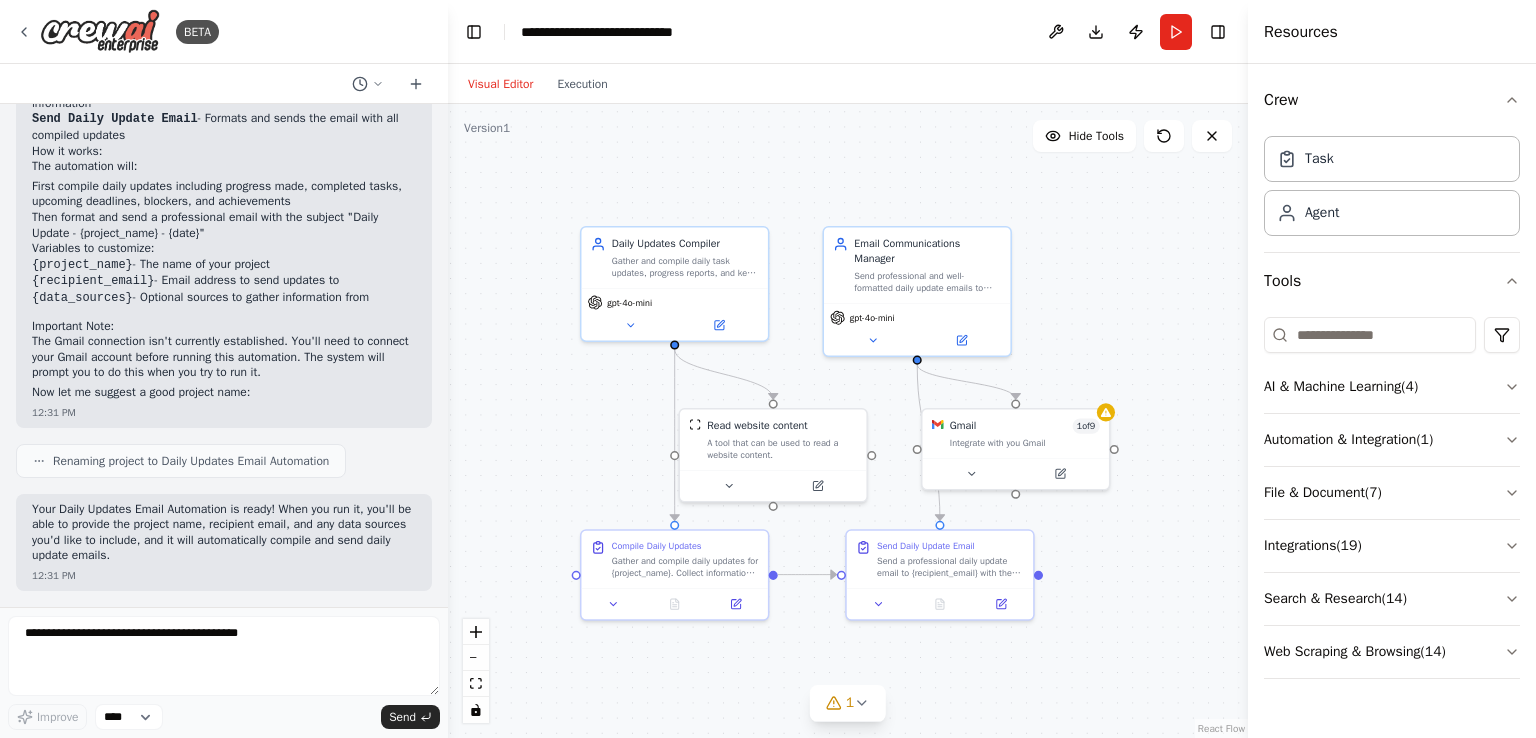 drag, startPoint x: 788, startPoint y: 217, endPoint x: 788, endPoint y: 295, distance: 78 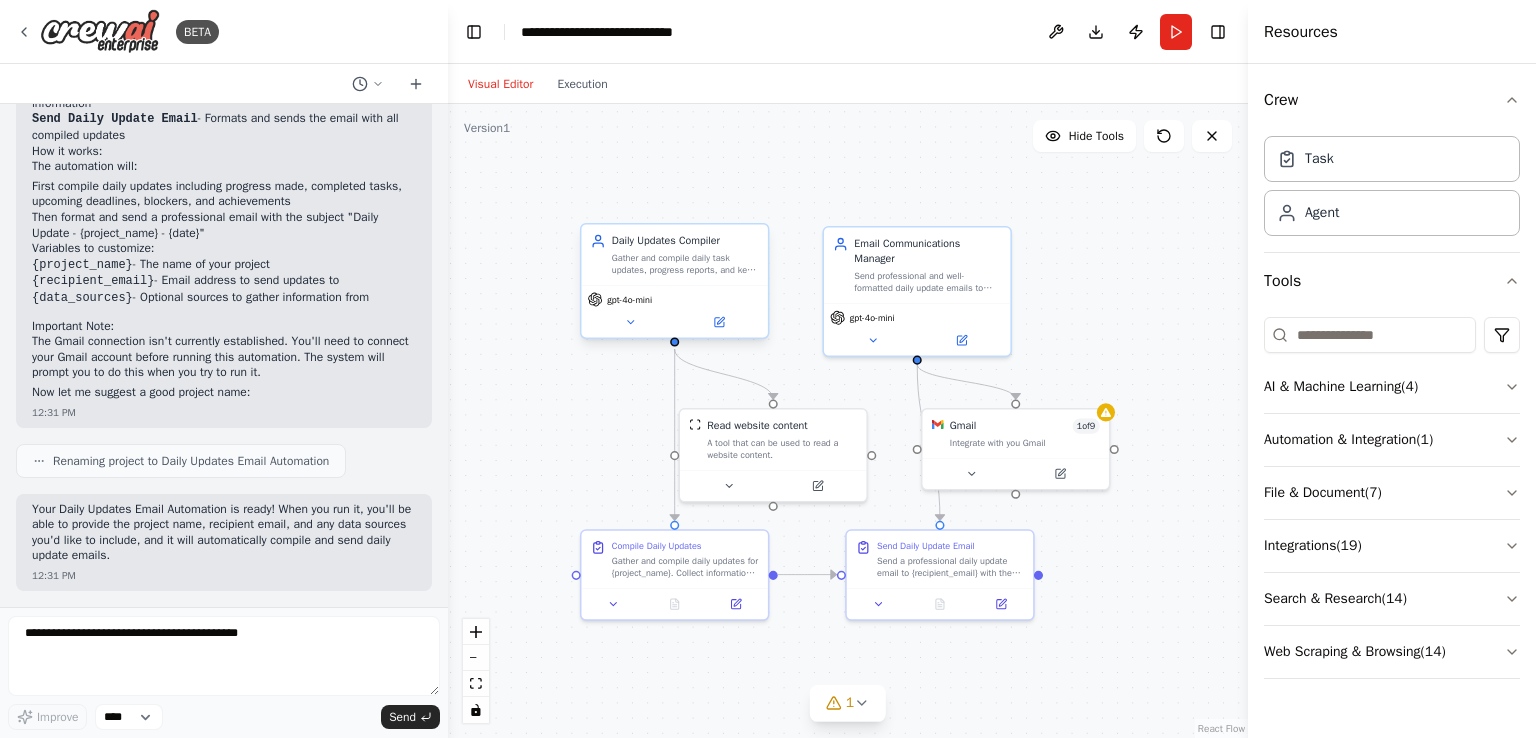 click on "gpt-4o-mini" at bounding box center [674, 311] 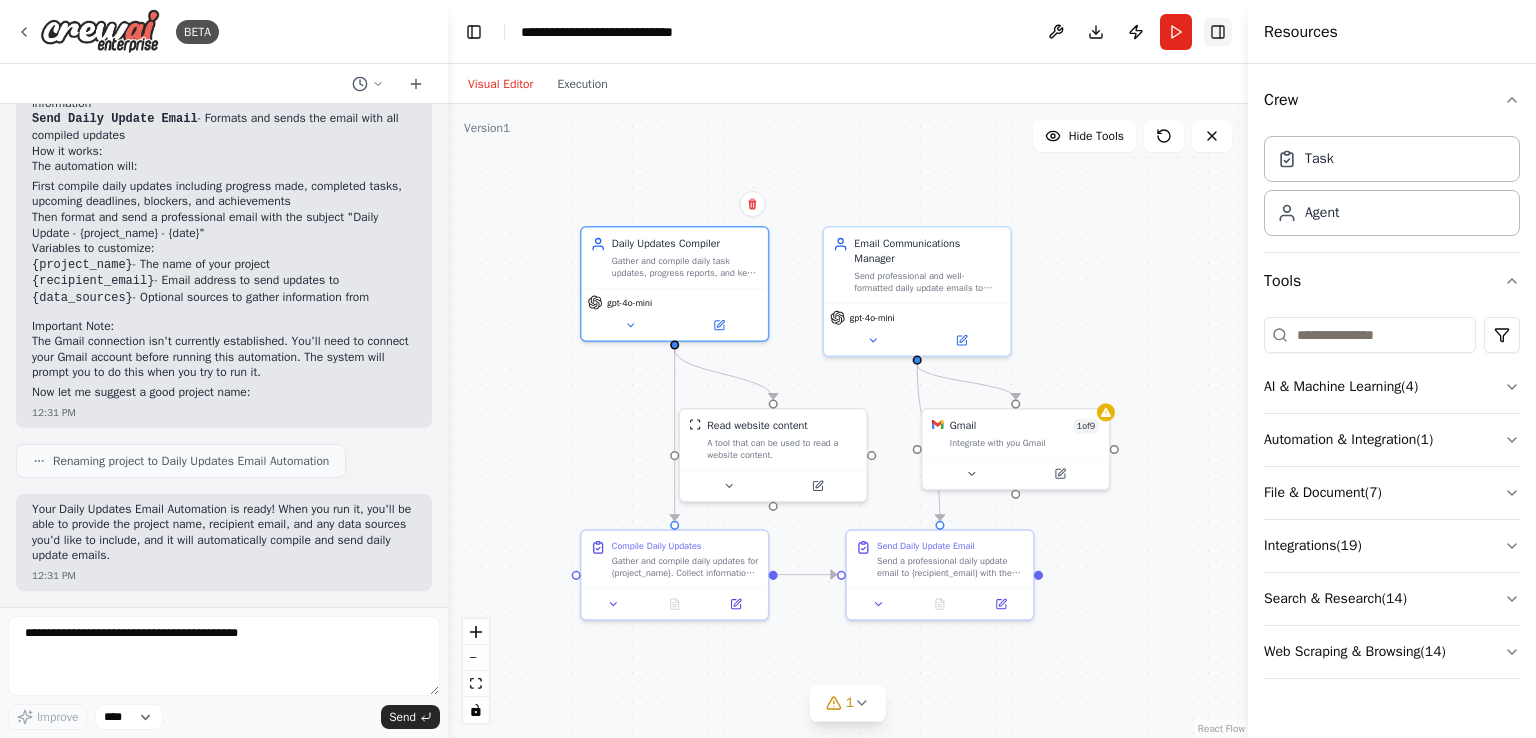 click on "Toggle Right Sidebar" at bounding box center (1218, 32) 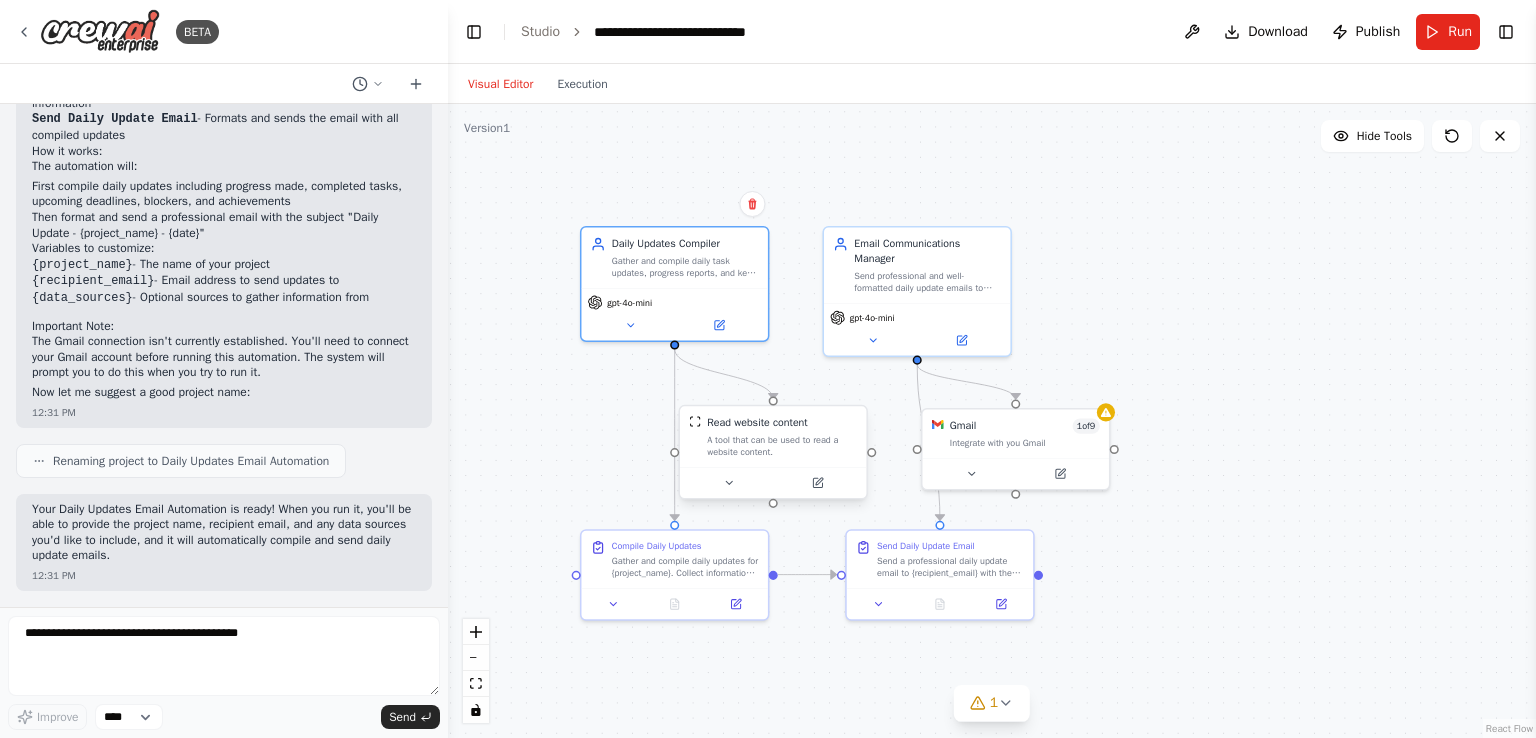 click on "A tool that can be used to read a website content." at bounding box center (782, 446) 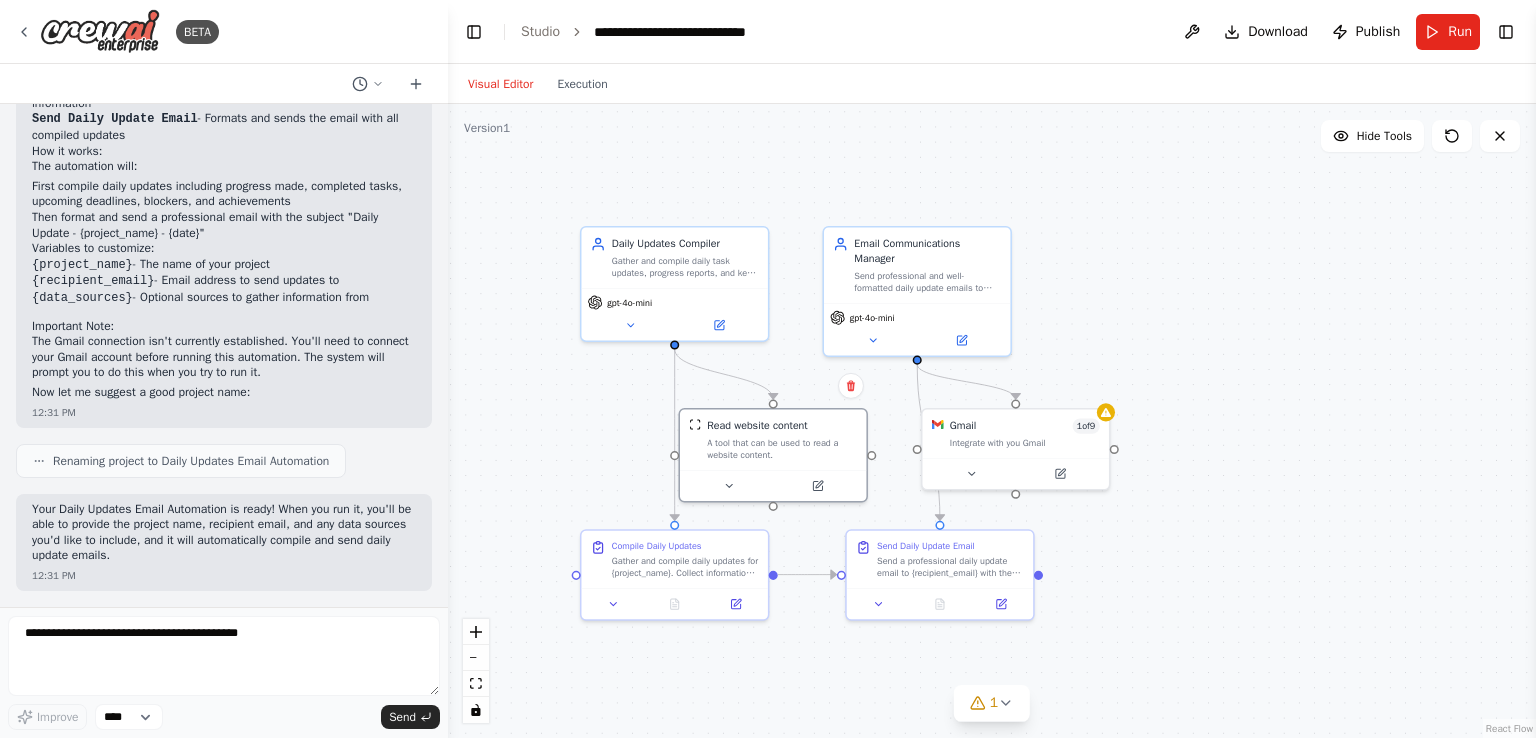 click on ".deletable-edge-delete-btn {
width: 20px;
height: 20px;
border: 0px solid #ffffff;
color: #6b7280;
background-color: #f8fafc;
cursor: pointer;
border-radius: 50%;
font-size: 12px;
padding: 3px;
display: flex;
align-items: center;
justify-content: center;
transition: all 0.2s cubic-bezier(0.4, 0, 0.2, 1);
box-shadow: 0 2px 4px rgba(0, 0, 0, 0.1);
}
.deletable-edge-delete-btn:hover {
background-color: #ef4444;
color: #ffffff;
border-color: #dc2626;
transform: scale(1.1);
box-shadow: 0 4px 12px rgba(239, 68, 68, 0.4);
}
.deletable-edge-delete-btn:active {
transform: scale(0.95);
box-shadow: 0 2px 4px rgba(239, 68, 68, 0.3);
}
Daily Updates Compiler [MODEL] Read website content [MODEL] 1" at bounding box center (992, 421) 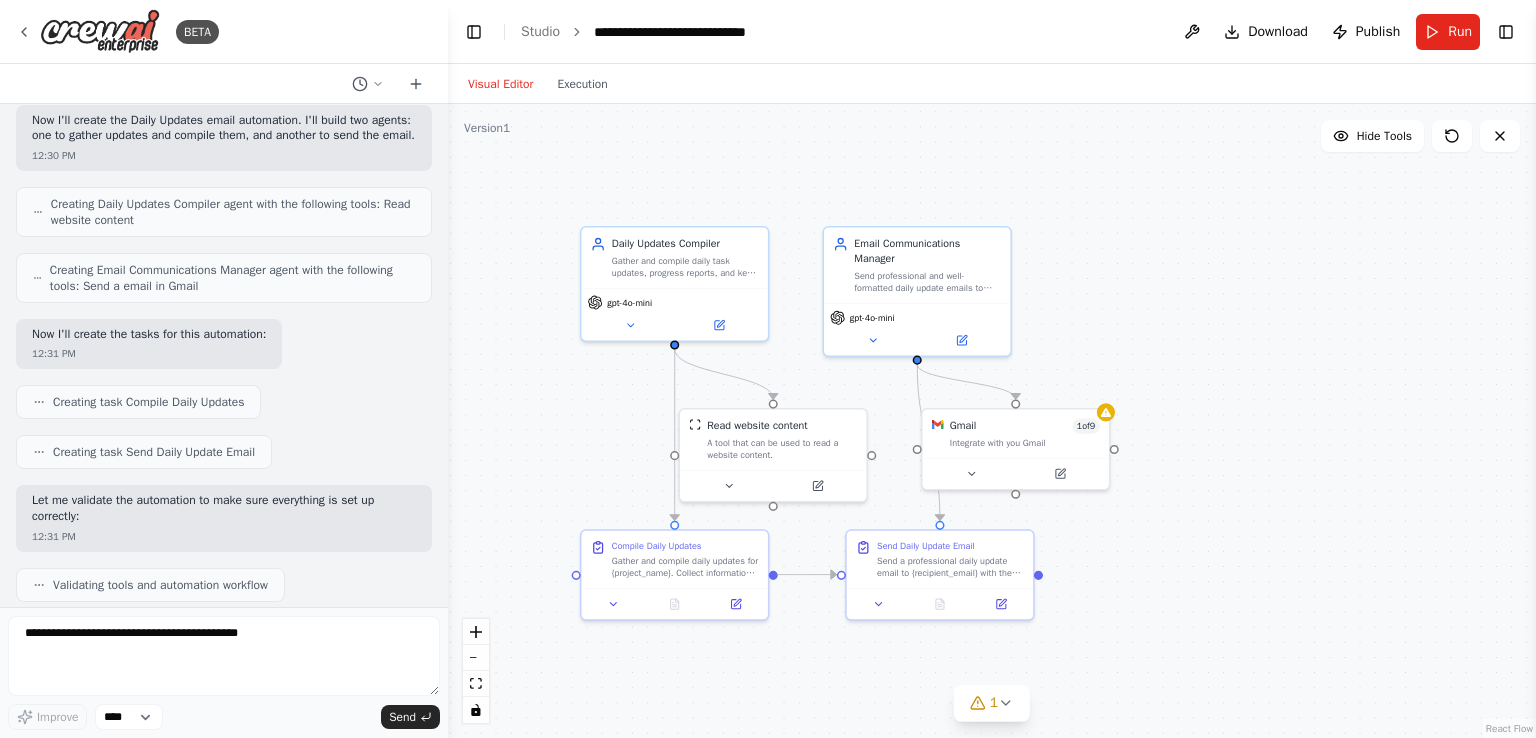 scroll, scrollTop: 1303, scrollLeft: 0, axis: vertical 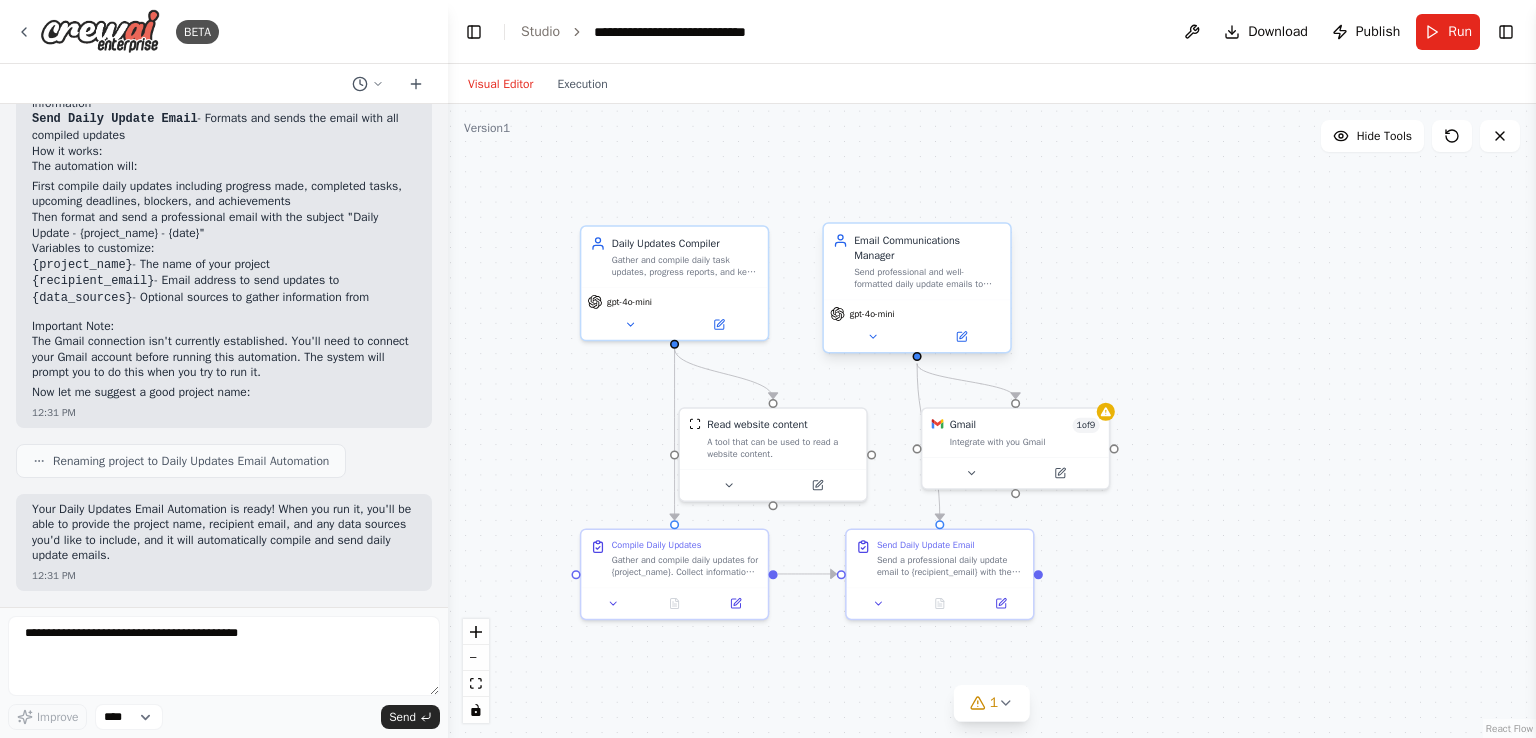 click on "Email Communications Manager" at bounding box center (927, 248) 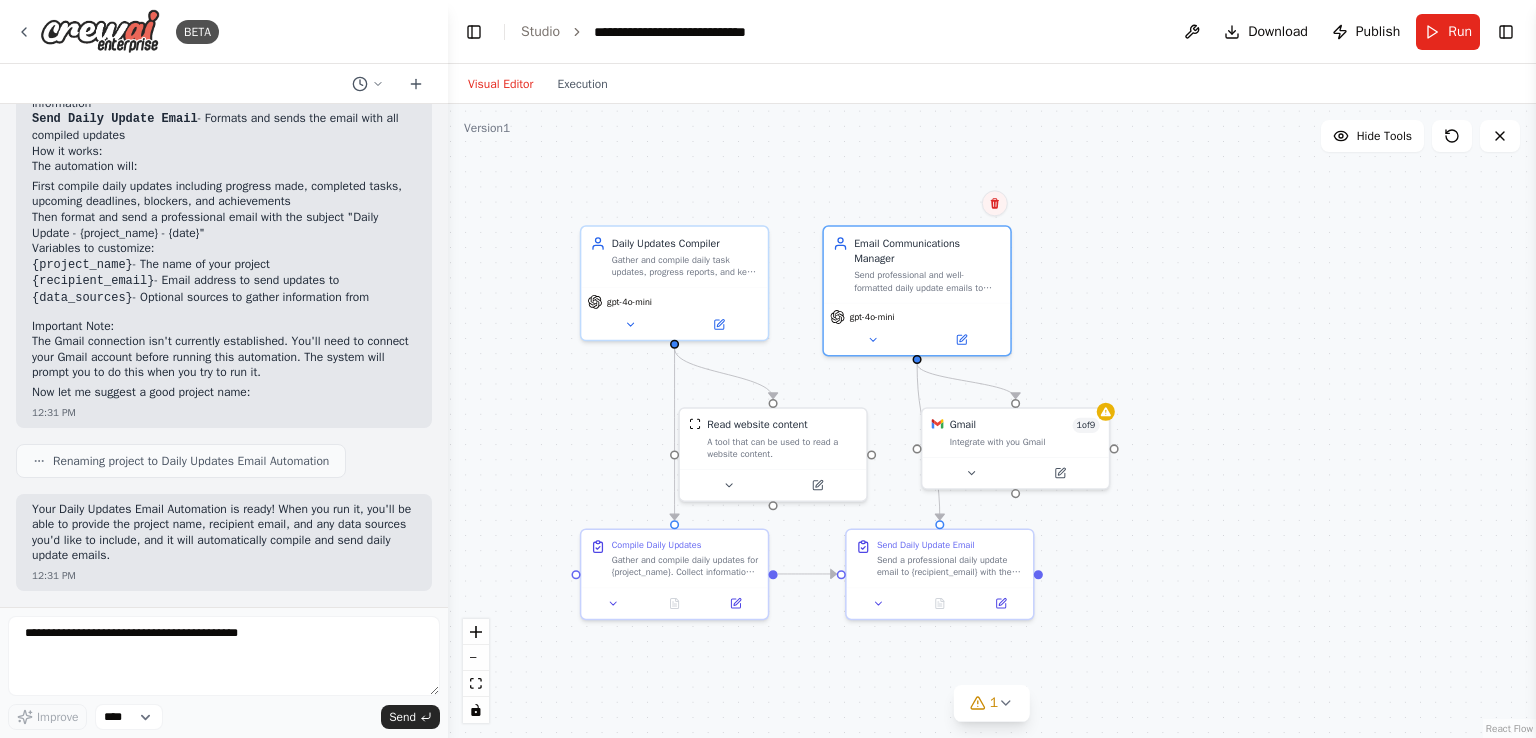 click at bounding box center [995, 203] 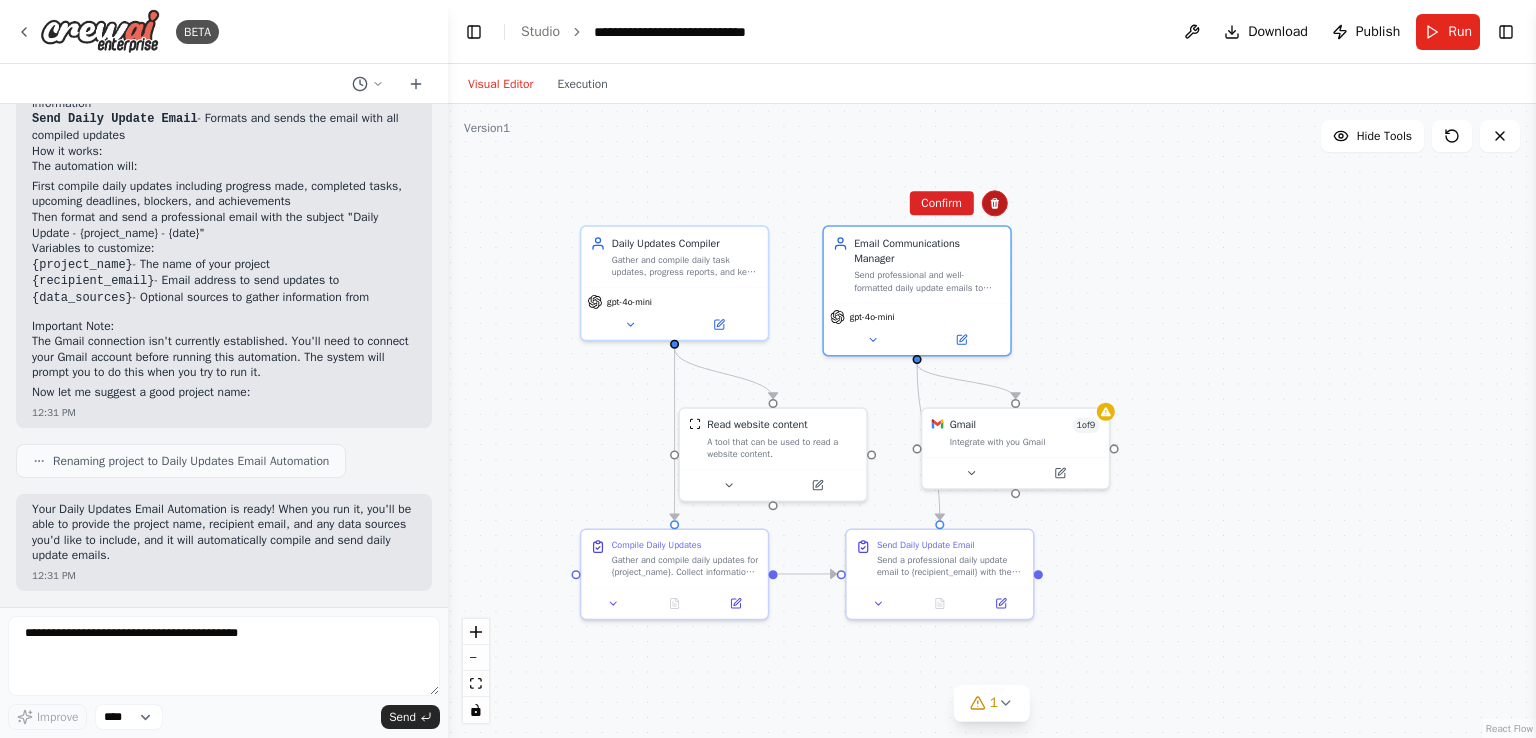 click 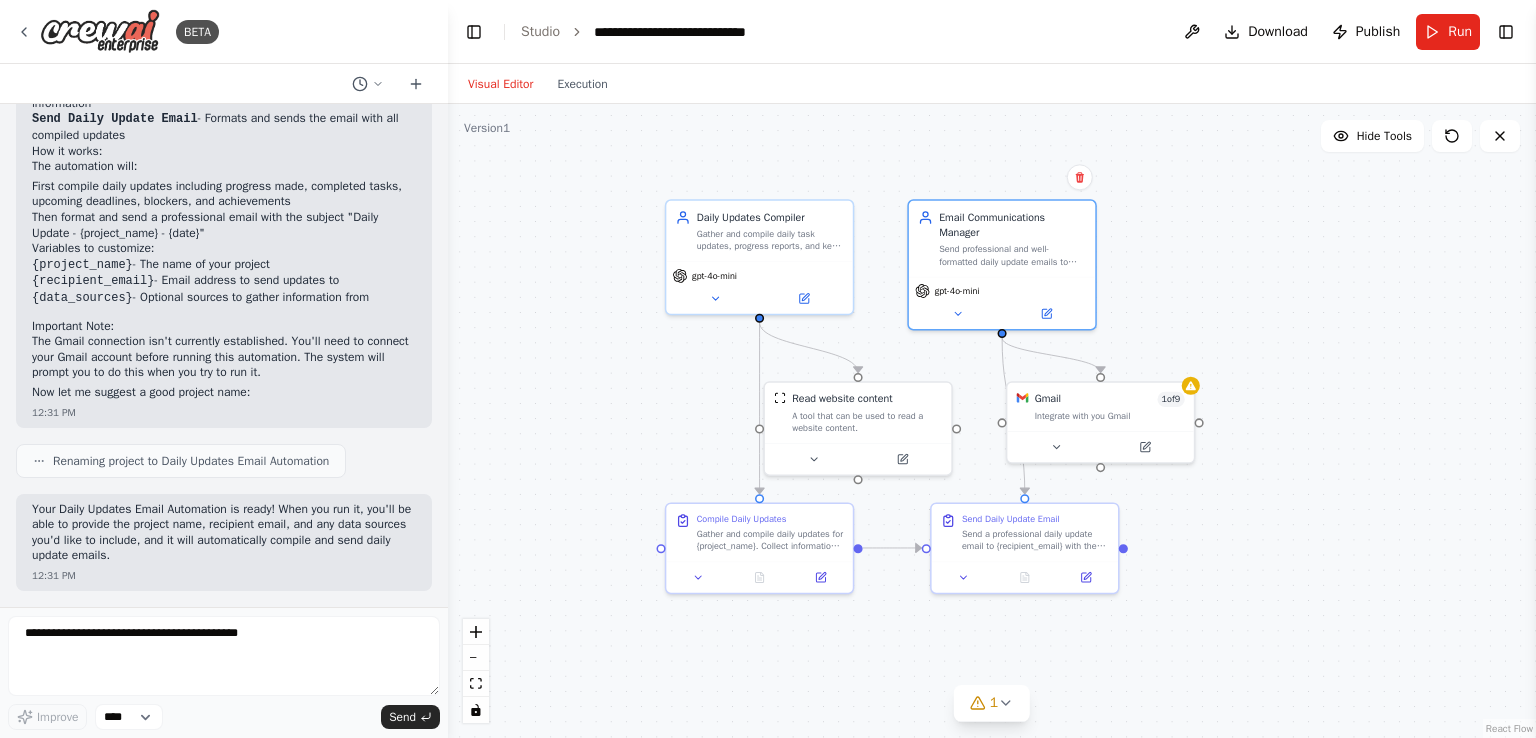 drag, startPoint x: 575, startPoint y: 174, endPoint x: 660, endPoint y: 148, distance: 88.88757 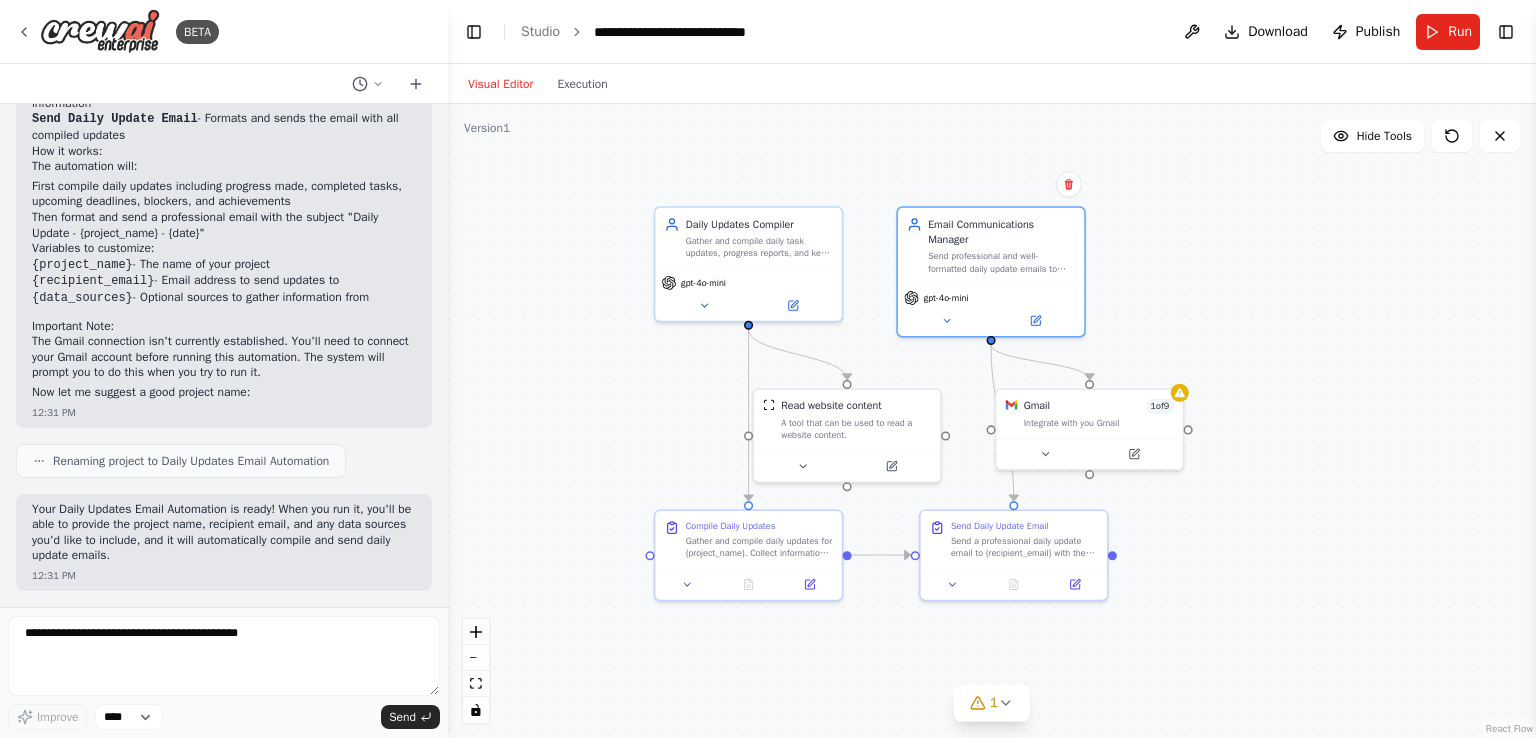 drag, startPoint x: 1271, startPoint y: 640, endPoint x: 1262, endPoint y: 612, distance: 29.410883 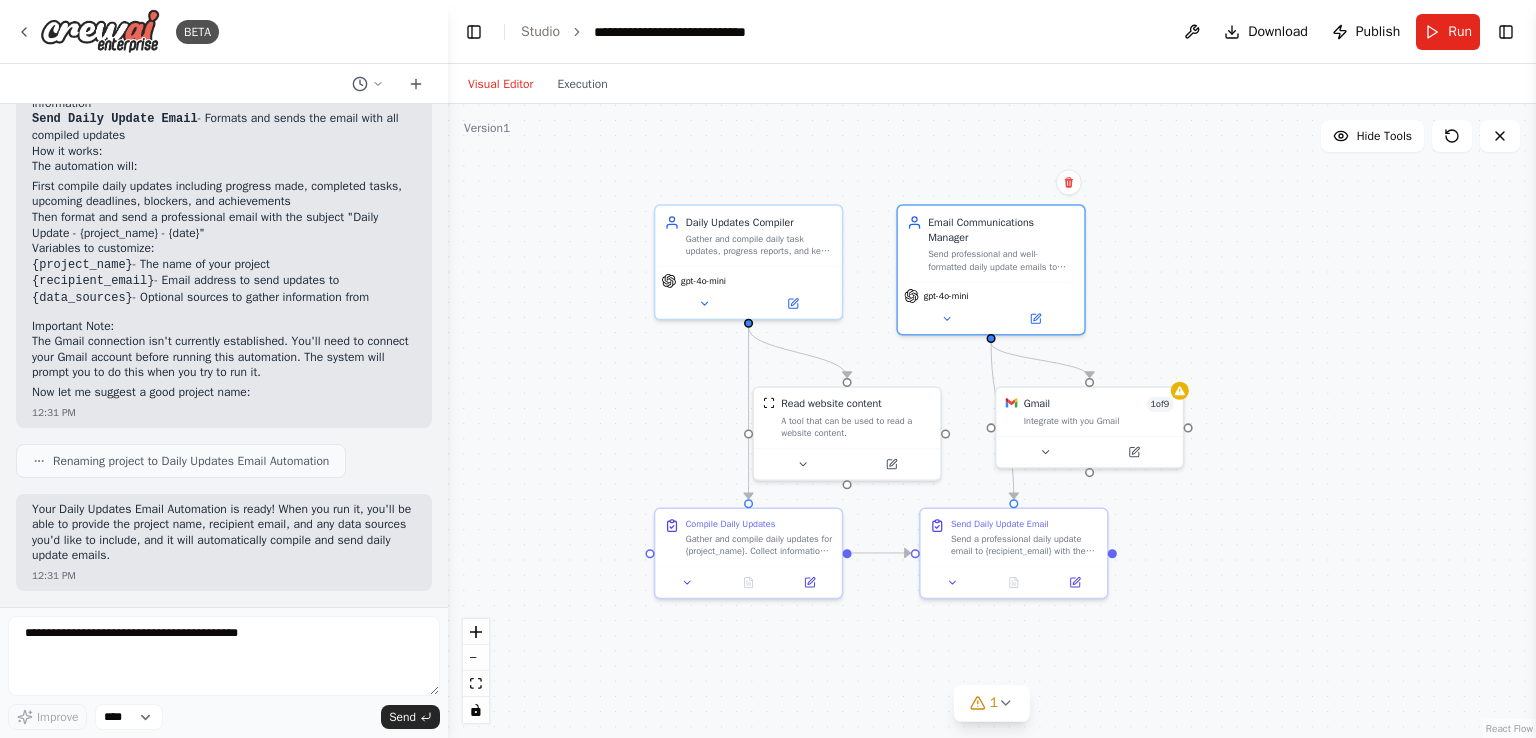 click on ".deletable-edge-delete-btn {
width: 20px;
height: 20px;
border: 0px solid #ffffff;
color: #6b7280;
background-color: #f8fafc;
cursor: pointer;
border-radius: 50%;
font-size: 12px;
padding: 3px;
display: flex;
align-items: center;
justify-content: center;
transition: all 0.2s cubic-bezier(0.4, 0, 0.2, 1);
box-shadow: 0 2px 4px rgba(0, 0, 0, 0.1);
}
.deletable-edge-delete-btn:hover {
background-color: #ef4444;
color: #ffffff;
border-color: #dc2626;
transform: scale(1.1);
box-shadow: 0 4px 12px rgba(239, 68, 68, 0.4);
}
.deletable-edge-delete-btn:active {
transform: scale(0.95);
box-shadow: 0 2px 4px rgba(239, 68, 68, 0.3);
}
Daily Updates Compiler [MODEL] Read website content [MODEL] 1" at bounding box center [992, 421] 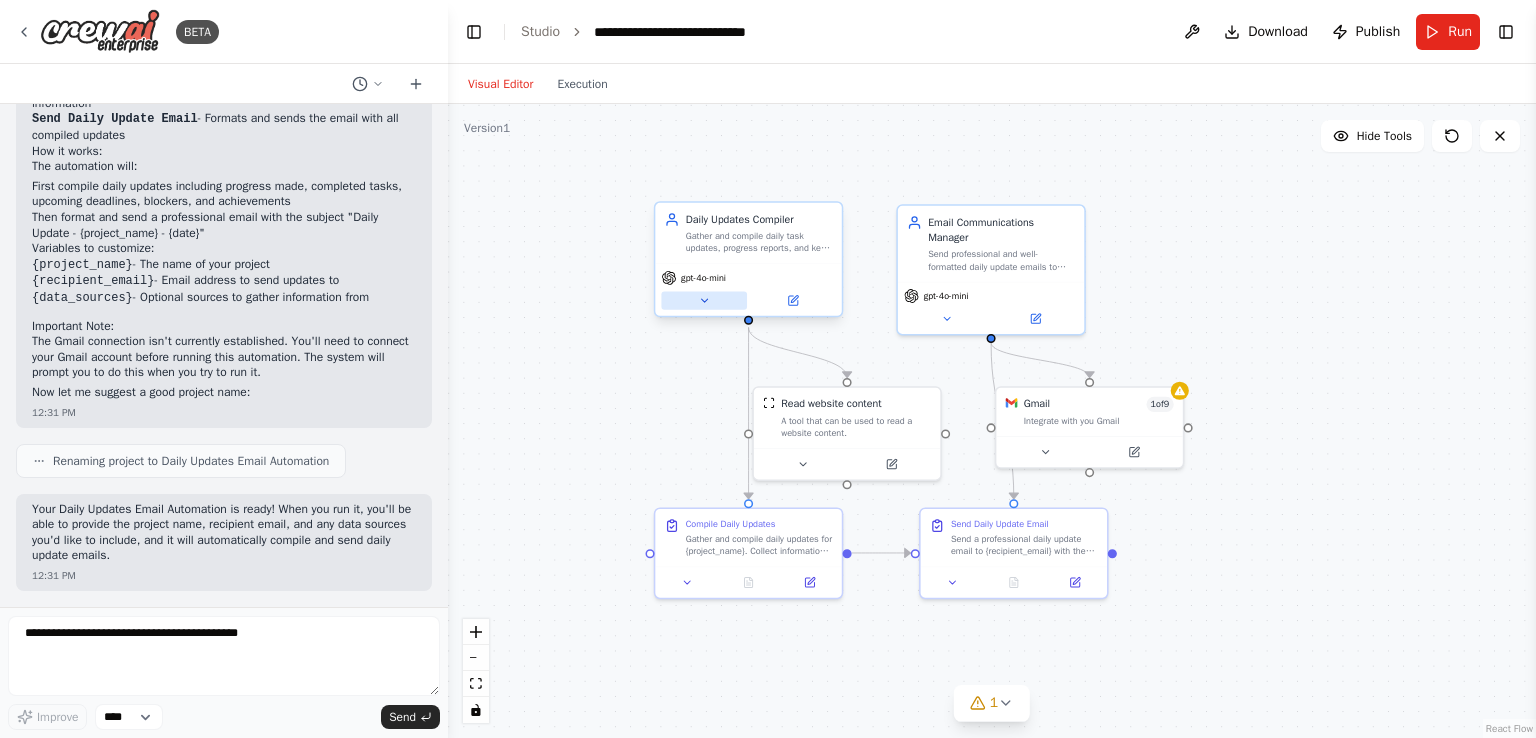 click at bounding box center (704, 300) 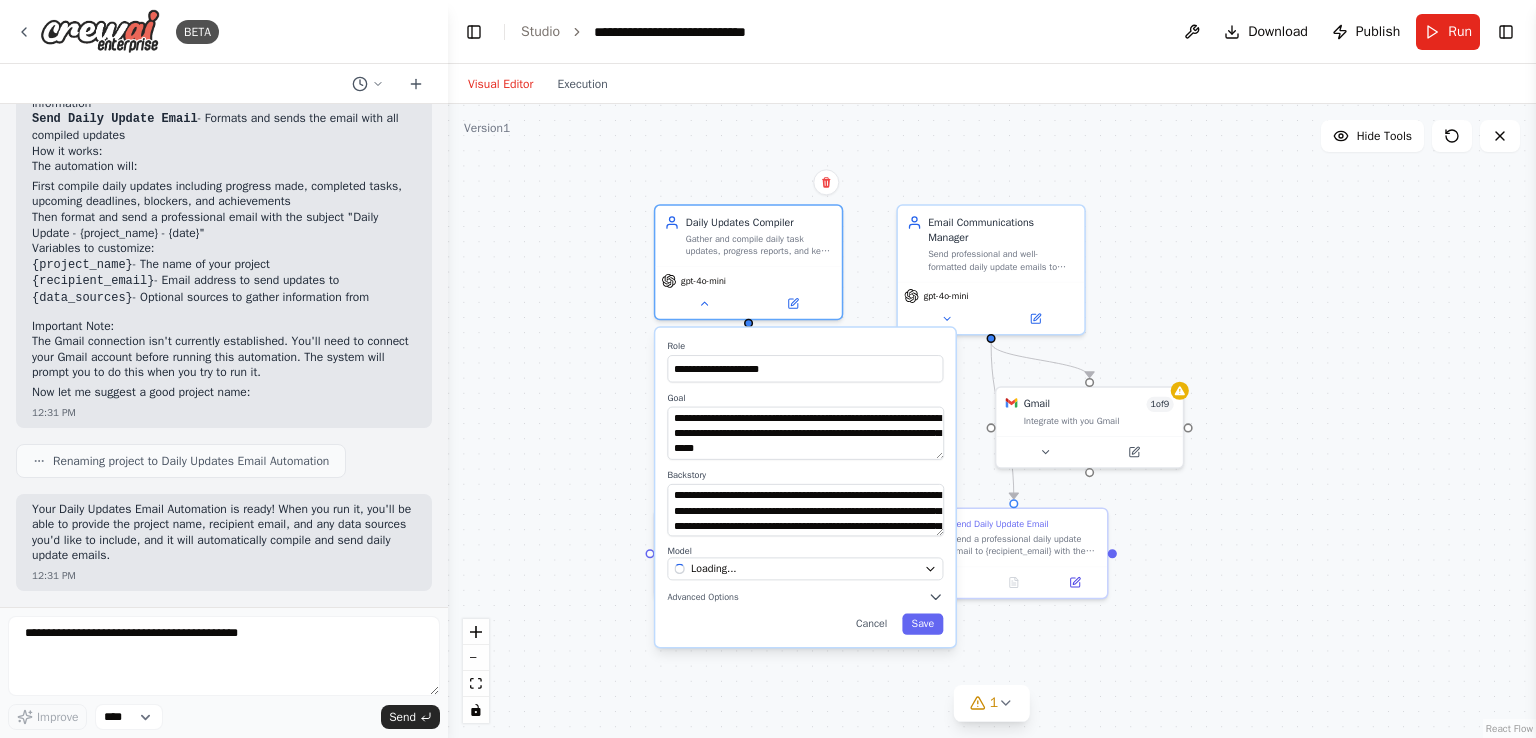 click on ".deletable-edge-delete-btn {
width: 20px;
height: 20px;
border: 0px solid #ffffff;
color: #6b7280;
background-color: #f8fafc;
cursor: pointer;
border-radius: 50%;
font-size: 12px;
padding: 3px;
display: flex;
align-items: center;
justify-content: center;
transition: all 0.2s cubic-bezier(0.4, 0, 0.2, 1);
box-shadow: 0 2px 4px rgba(0, 0, 0, 0.1);
}
.deletable-edge-delete-btn:hover {
background-color: #ef4444;
color: #ffffff;
border-color: #dc2626;
transform: scale(1.1);
box-shadow: 0 4px 12px rgba(239, 68, 68, 0.4);
}
.deletable-edge-delete-btn:active {
transform: scale(0.95);
box-shadow: 0 2px 4px rgba(239, 68, 68, 0.3);
}
Daily Updates Compiler [MODEL] Role Goal 1" at bounding box center [992, 421] 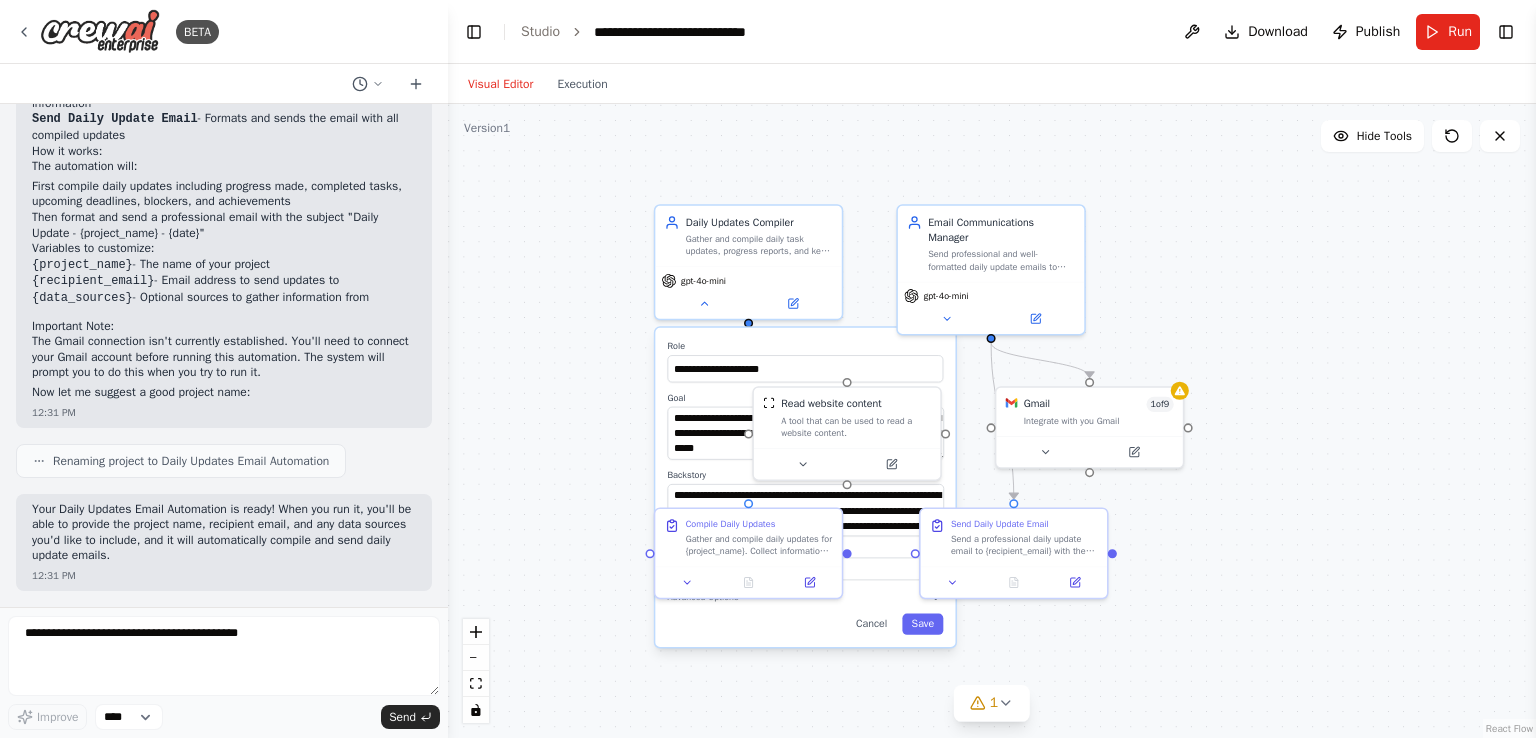 click on ".deletable-edge-delete-btn {
width: 20px;
height: 20px;
border: 0px solid #ffffff;
color: #6b7280;
background-color: #f8fafc;
cursor: pointer;
border-radius: 50%;
font-size: 12px;
padding: 3px;
display: flex;
align-items: center;
justify-content: center;
transition: all 0.2s cubic-bezier(0.4, 0, 0.2, 1);
box-shadow: 0 2px 4px rgba(0, 0, 0, 0.1);
}
.deletable-edge-delete-btn:hover {
background-color: #ef4444;
color: #ffffff;
border-color: #dc2626;
transform: scale(1.1);
box-shadow: 0 4px 12px rgba(239, 68, 68, 0.4);
}
.deletable-edge-delete-btn:active {
transform: scale(0.95);
box-shadow: 0 2px 4px rgba(239, 68, 68, 0.3);
}
Daily Updates Compiler [MODEL] Role Goal 1" at bounding box center [992, 421] 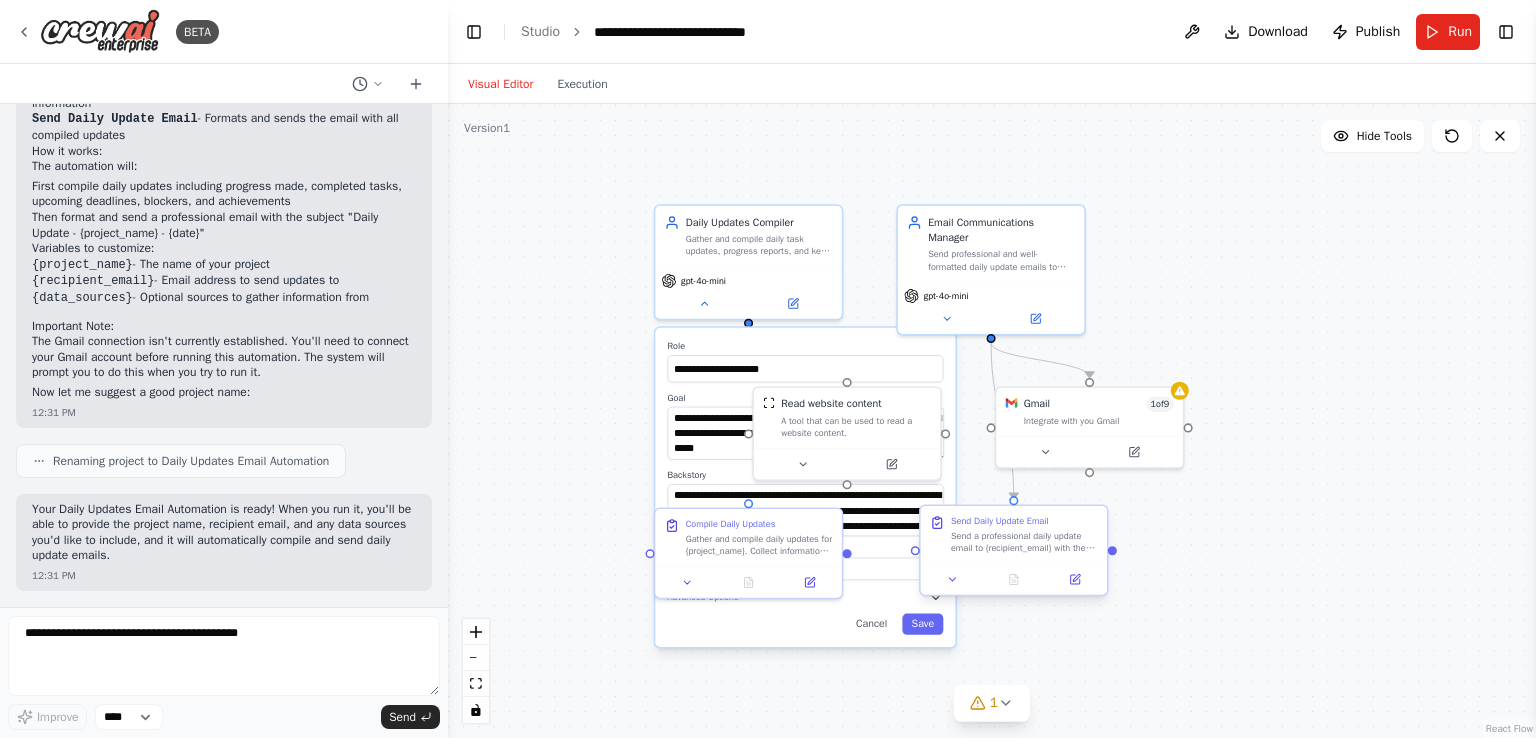 drag, startPoint x: 1208, startPoint y: 613, endPoint x: 1010, endPoint y: 544, distance: 209.67833 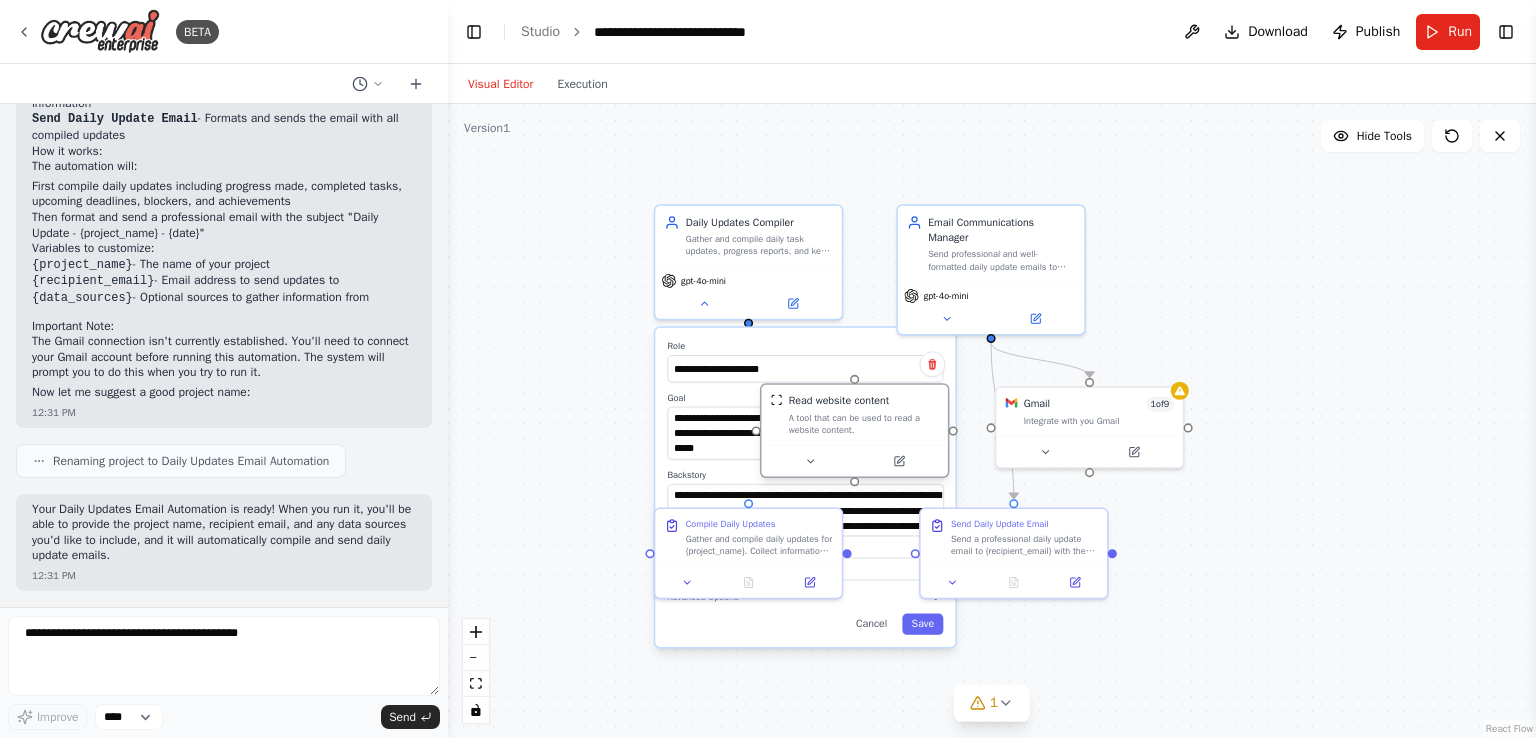 drag, startPoint x: 1010, startPoint y: 544, endPoint x: 919, endPoint y: 401, distance: 169.49927 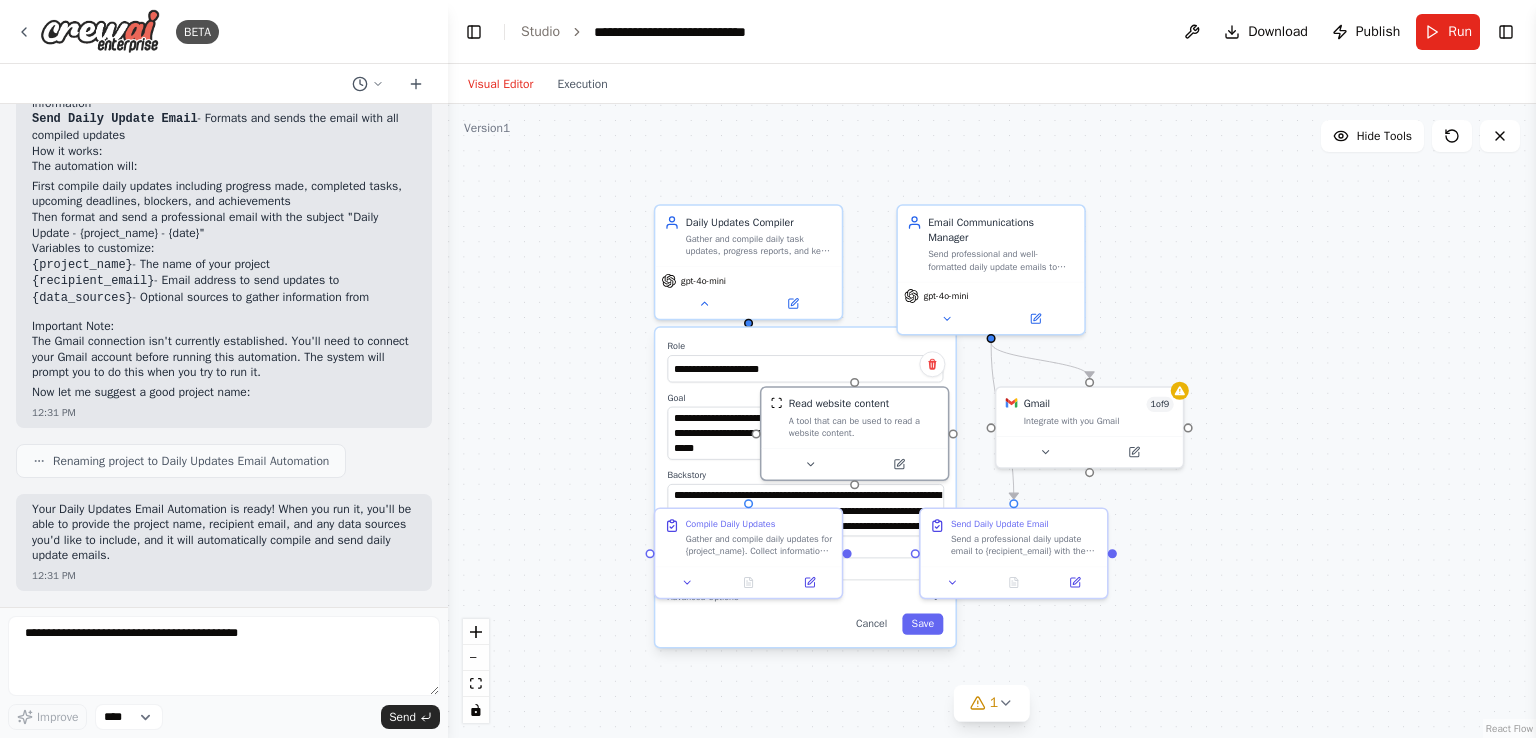 drag, startPoint x: 877, startPoint y: 149, endPoint x: 893, endPoint y: 148, distance: 16.03122 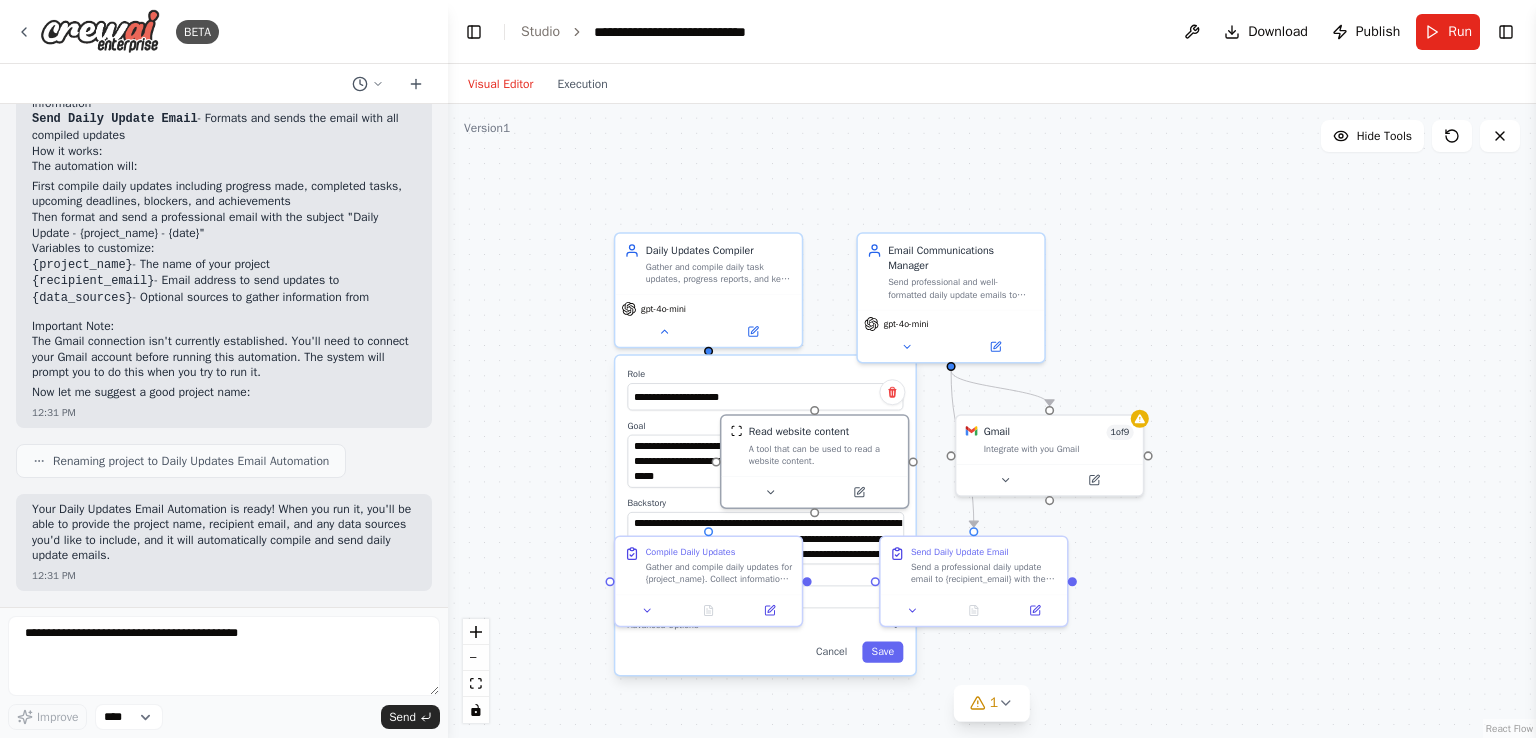 drag, startPoint x: 1009, startPoint y: 254, endPoint x: 864, endPoint y: 182, distance: 161.89194 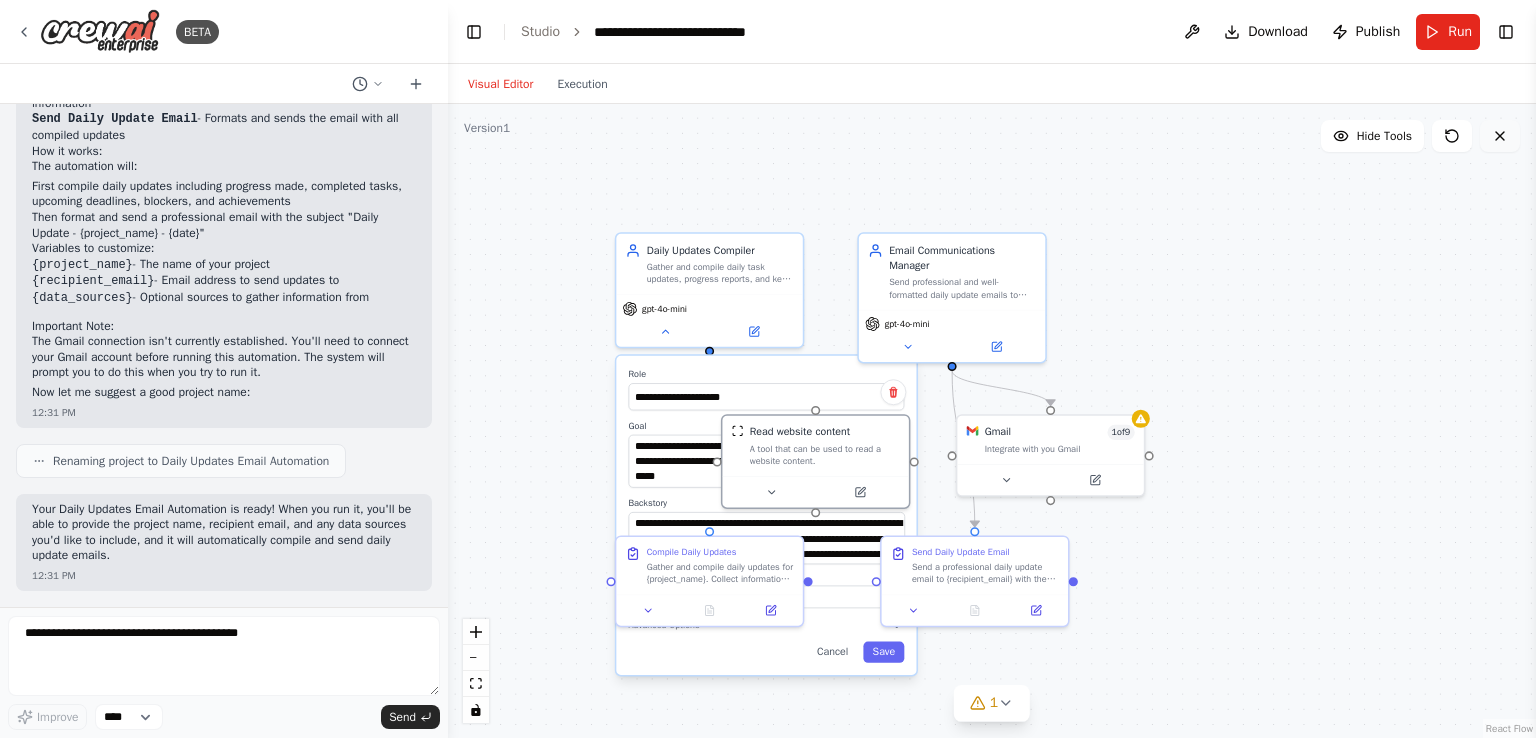 drag, startPoint x: 1484, startPoint y: 133, endPoint x: 1509, endPoint y: 131, distance: 25.079872 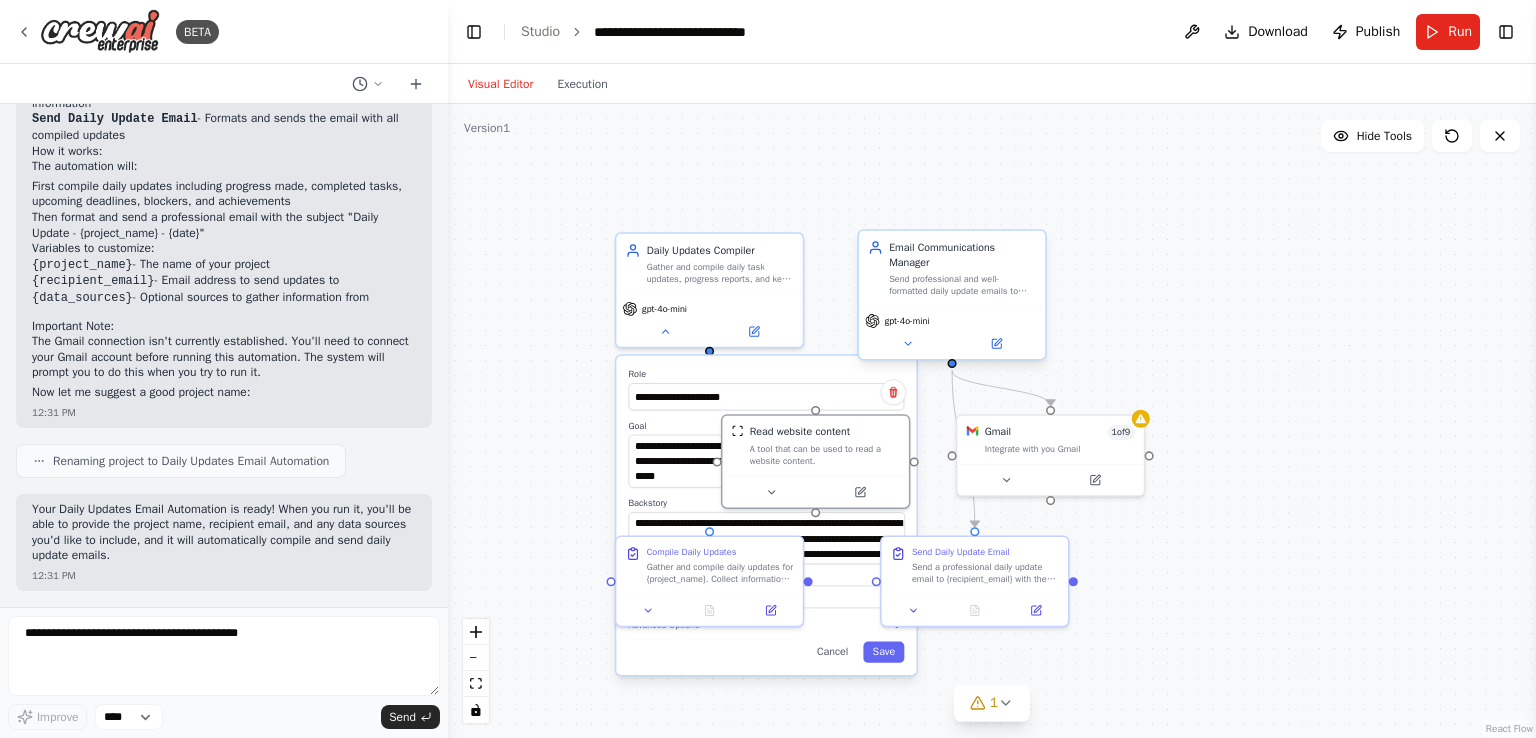 click on "Send professional and well-formatted daily update emails to {recipient_email} with compiled information about {project_name}, ensuring clear communication and timely delivery" at bounding box center [962, 285] 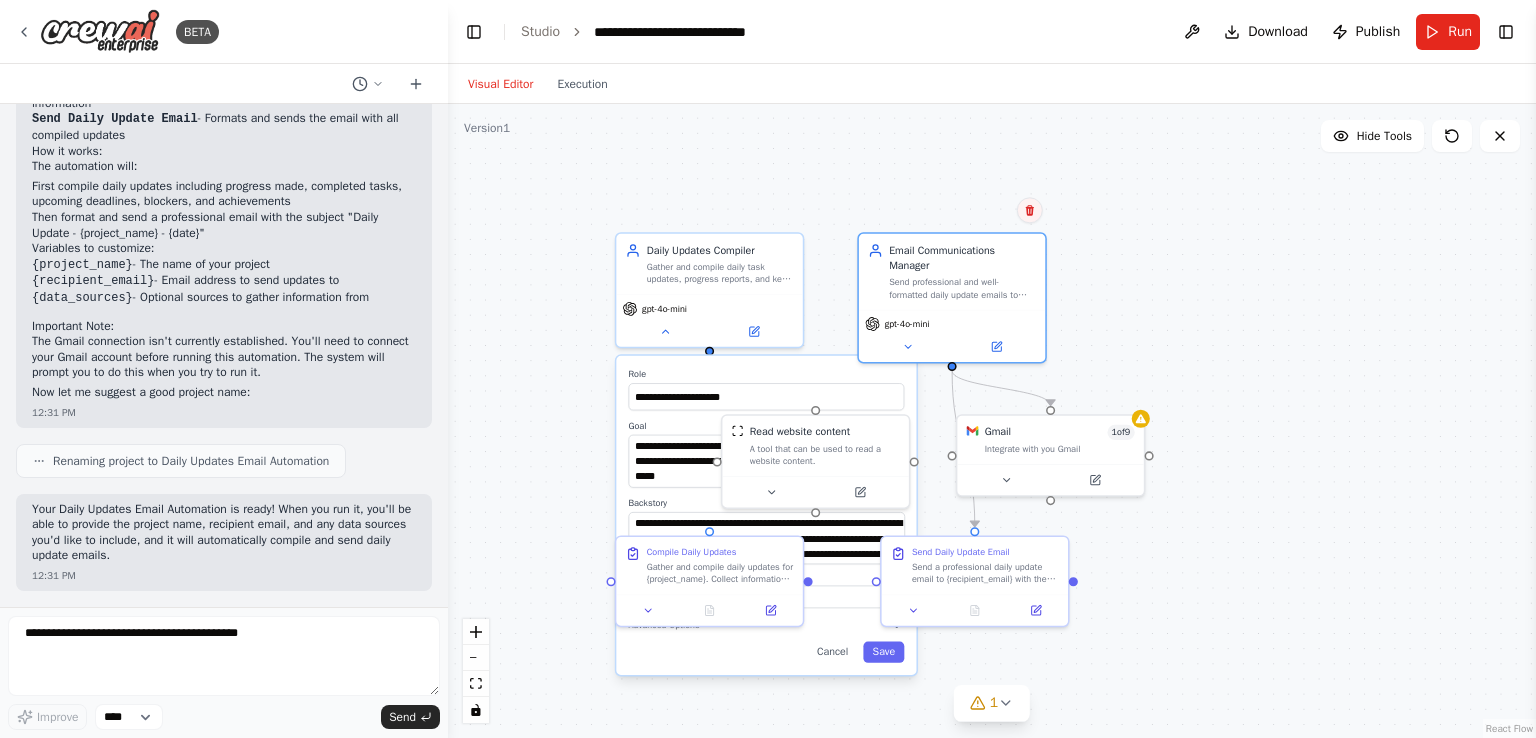 click at bounding box center [1030, 210] 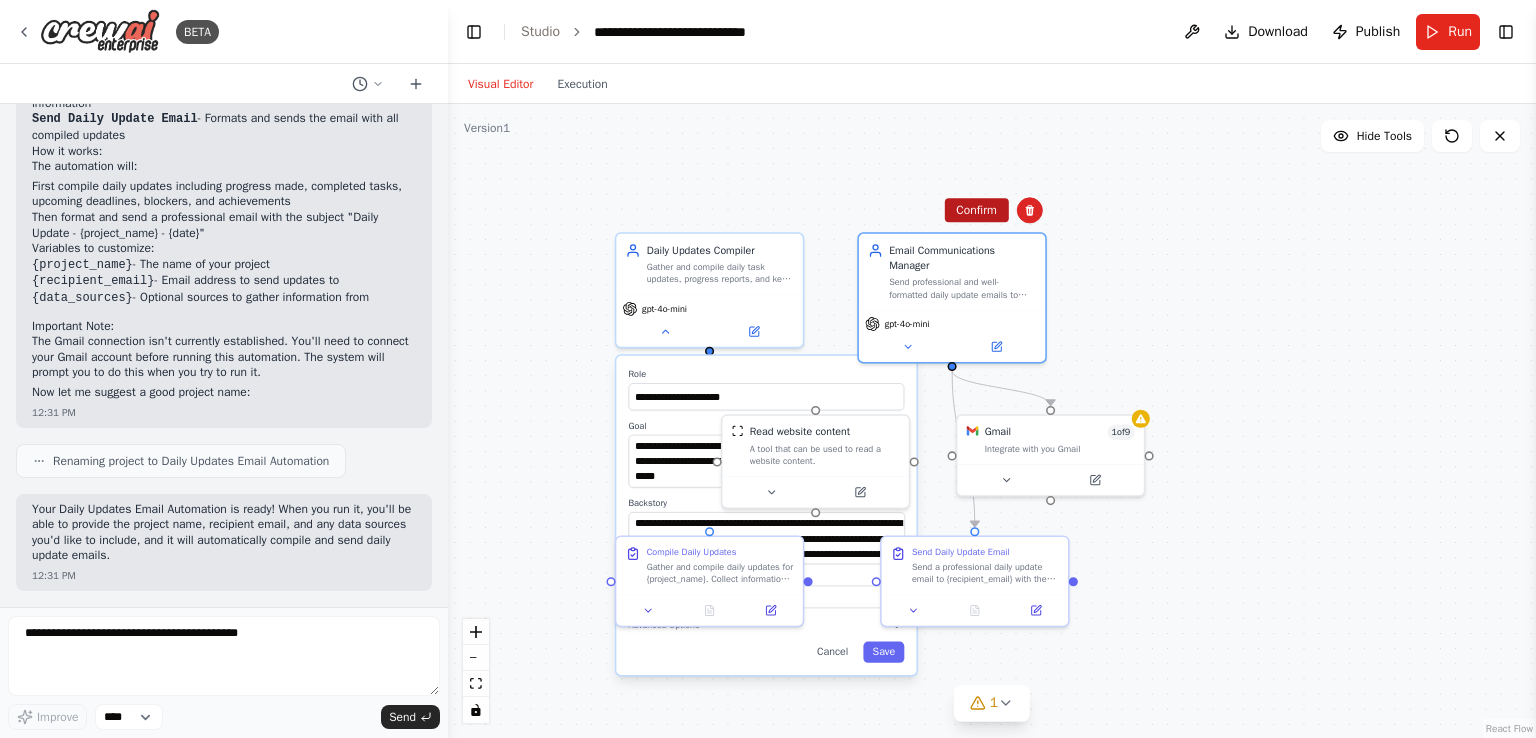 click on "Confirm" at bounding box center (976, 210) 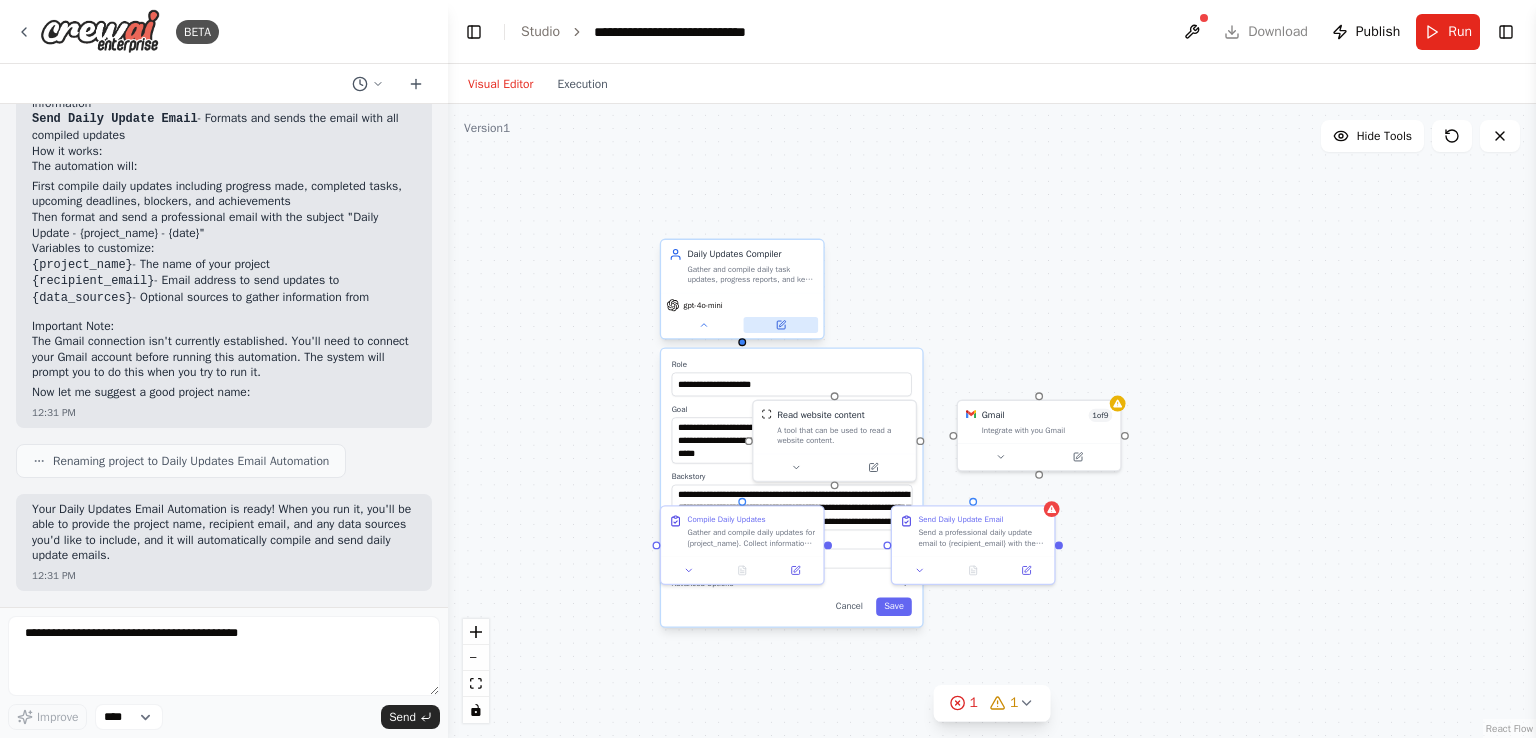 drag, startPoint x: 975, startPoint y: 551, endPoint x: 789, endPoint y: 330, distance: 288.85464 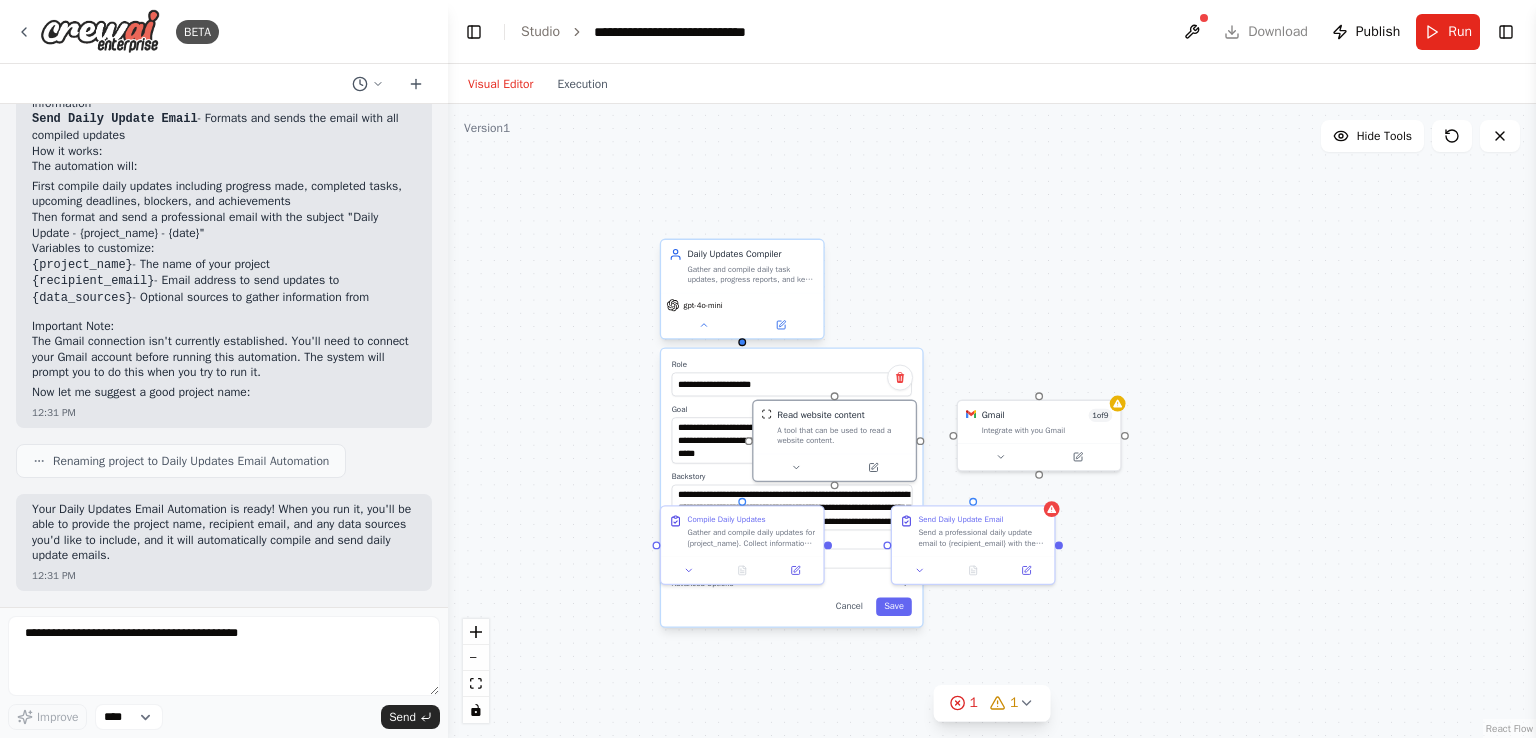 click on "Daily Updates Compiler Gather and compile daily task updates, progress reports, and key information about {project_name} into a structured format for email distribution" at bounding box center (742, 266) 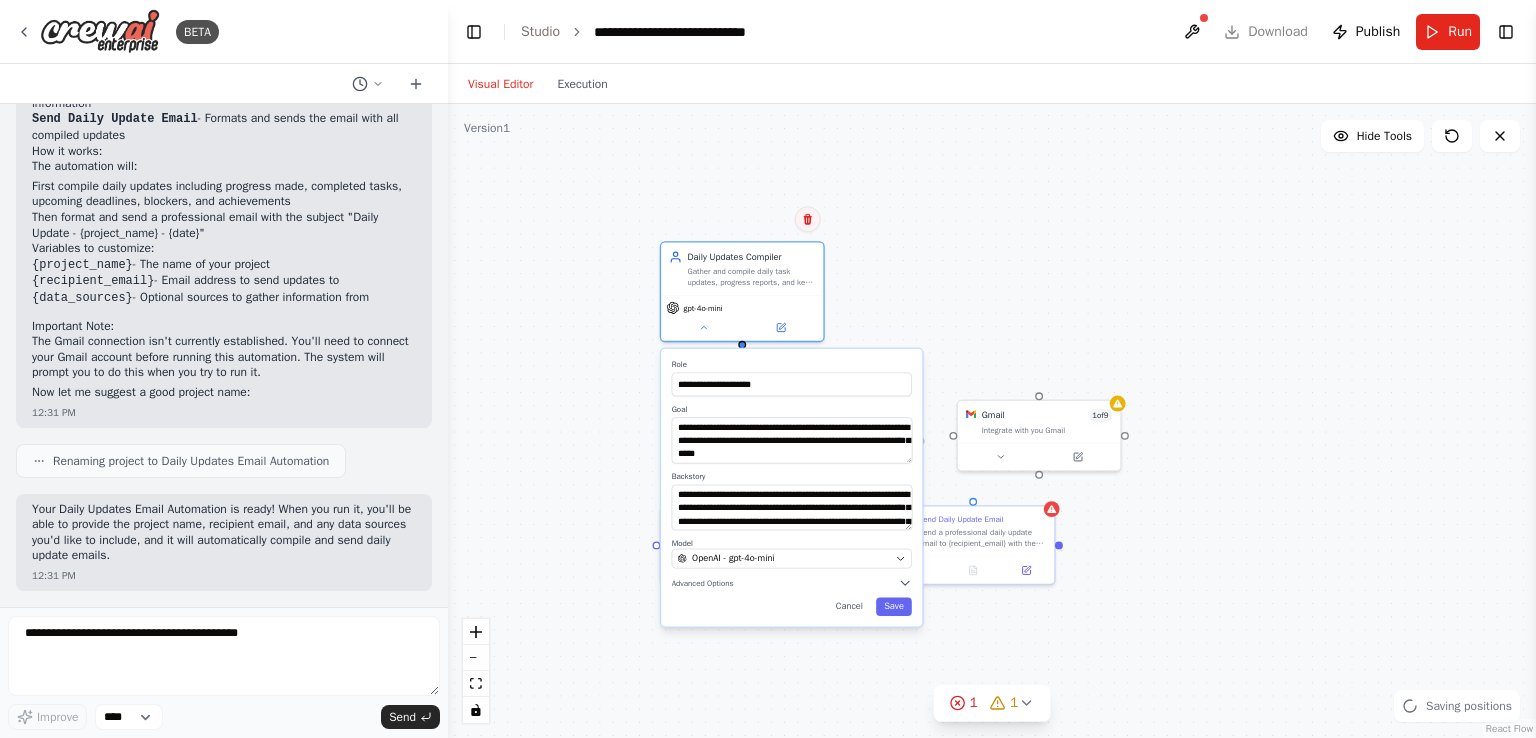 click 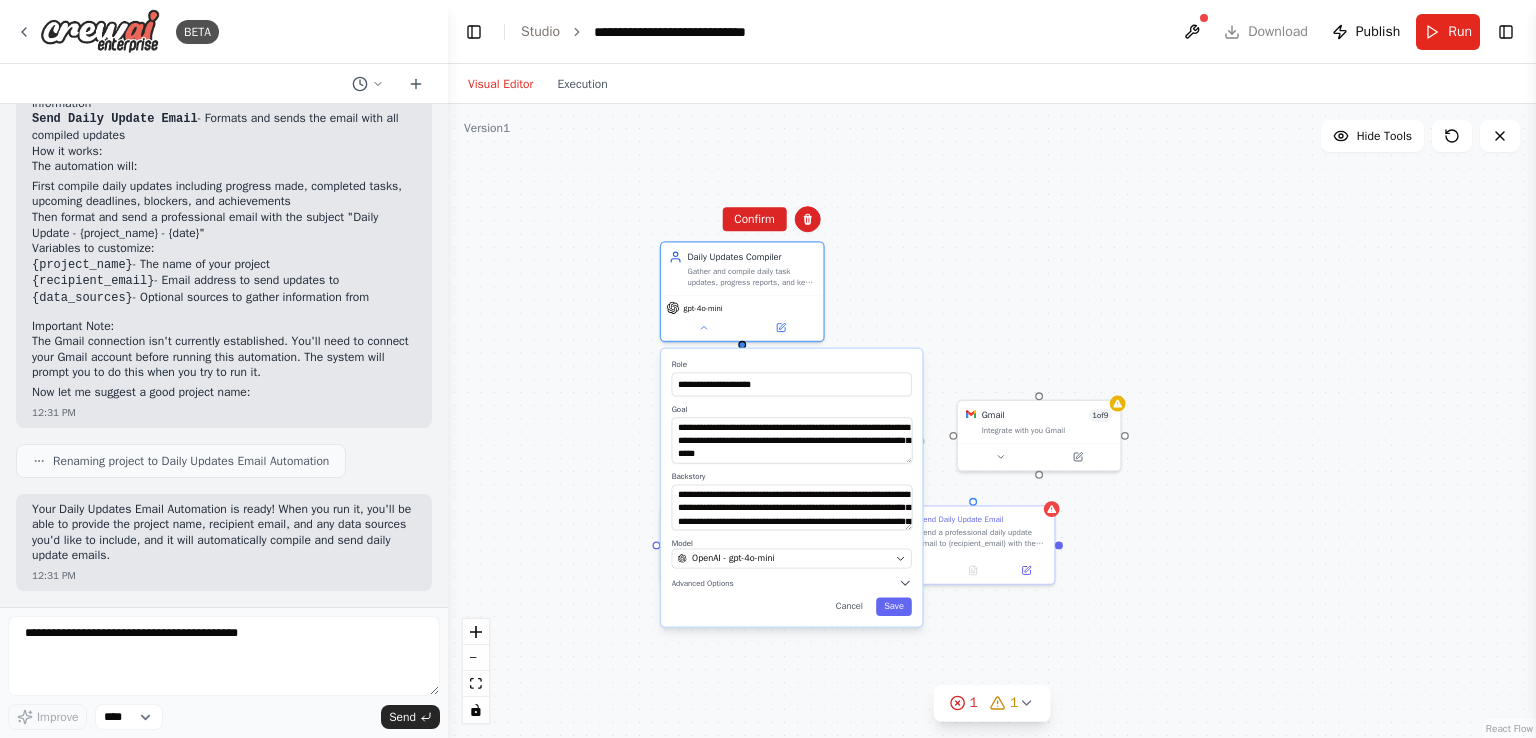 click on ".deletable-edge-delete-btn {
width: 20px;
height: 20px;
border: 0px solid #ffffff;
color: #6b7280;
background-color: #f8fafc;
cursor: pointer;
border-radius: 50%;
font-size: 12px;
padding: 3px;
display: flex;
align-items: center;
justify-content: center;
transition: all 0.2s cubic-bezier(0.4, 0, 0.2, 1);
box-shadow: 0 2px 4px rgba(0, 0, 0, 0.1);
}
.deletable-edge-delete-btn:hover {
background-color: #ef4444;
color: #ffffff;
border-color: #dc2626;
transform: scale(1.1);
box-shadow: 0 4px 12px rgba(239, 68, 68, 0.4);
}
.deletable-edge-delete-btn:active {
transform: scale(0.95);
box-shadow: 0 2px 4px rgba(239, 68, 68, 0.3);
}
Daily Updates Compiler [MODEL] Role Goal 1" at bounding box center [992, 421] 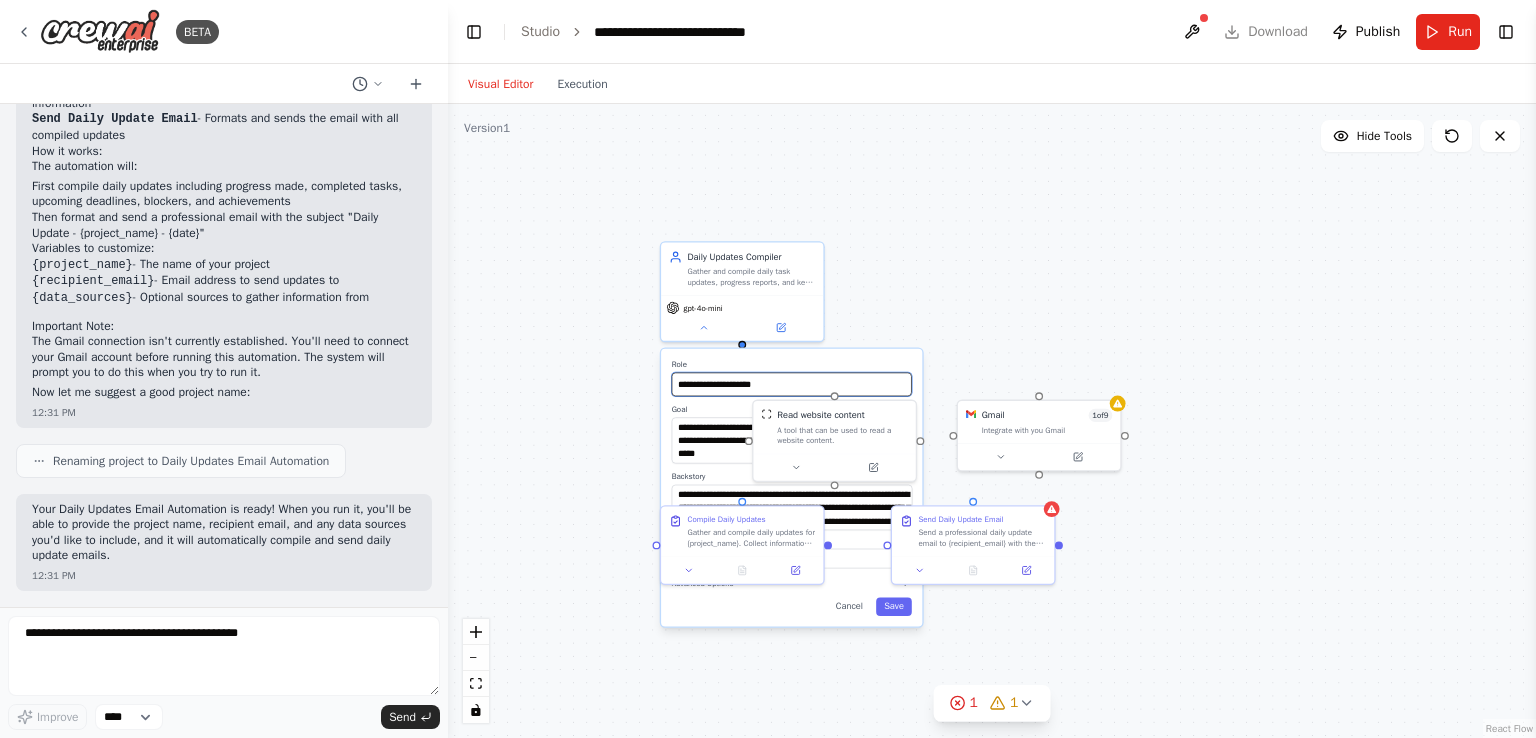 click on "**********" at bounding box center (792, 385) 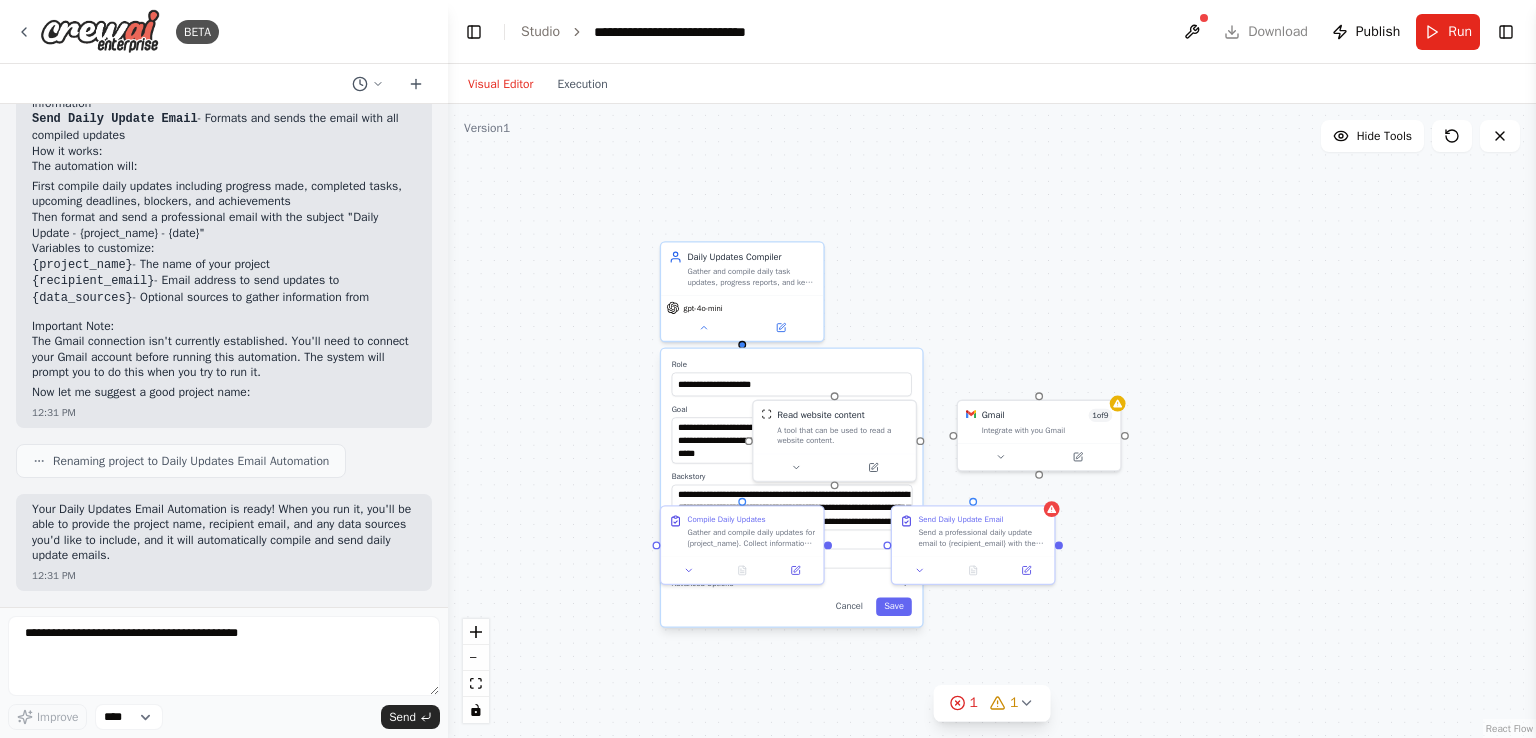 click on "**********" at bounding box center (792, 487) 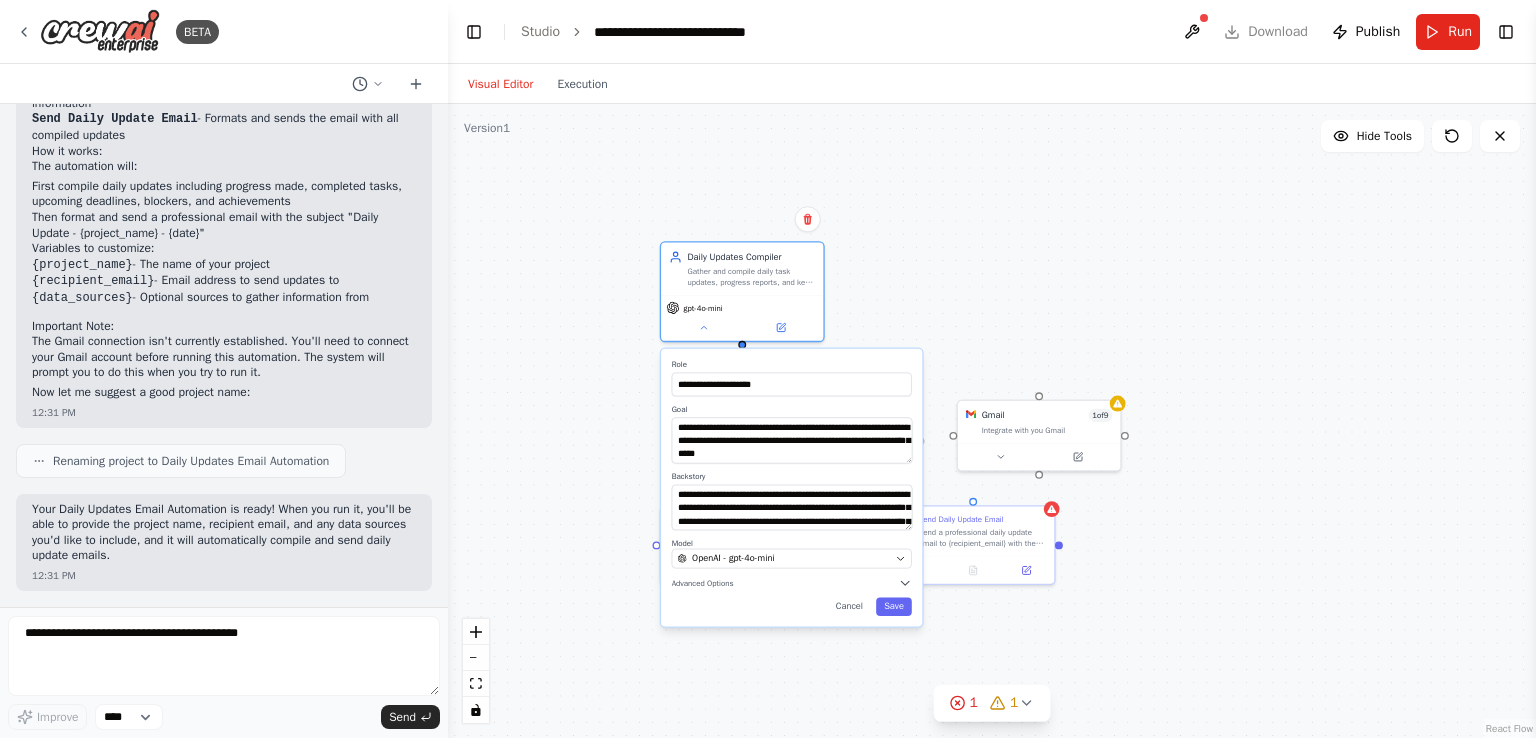 click on "Role" at bounding box center (792, 364) 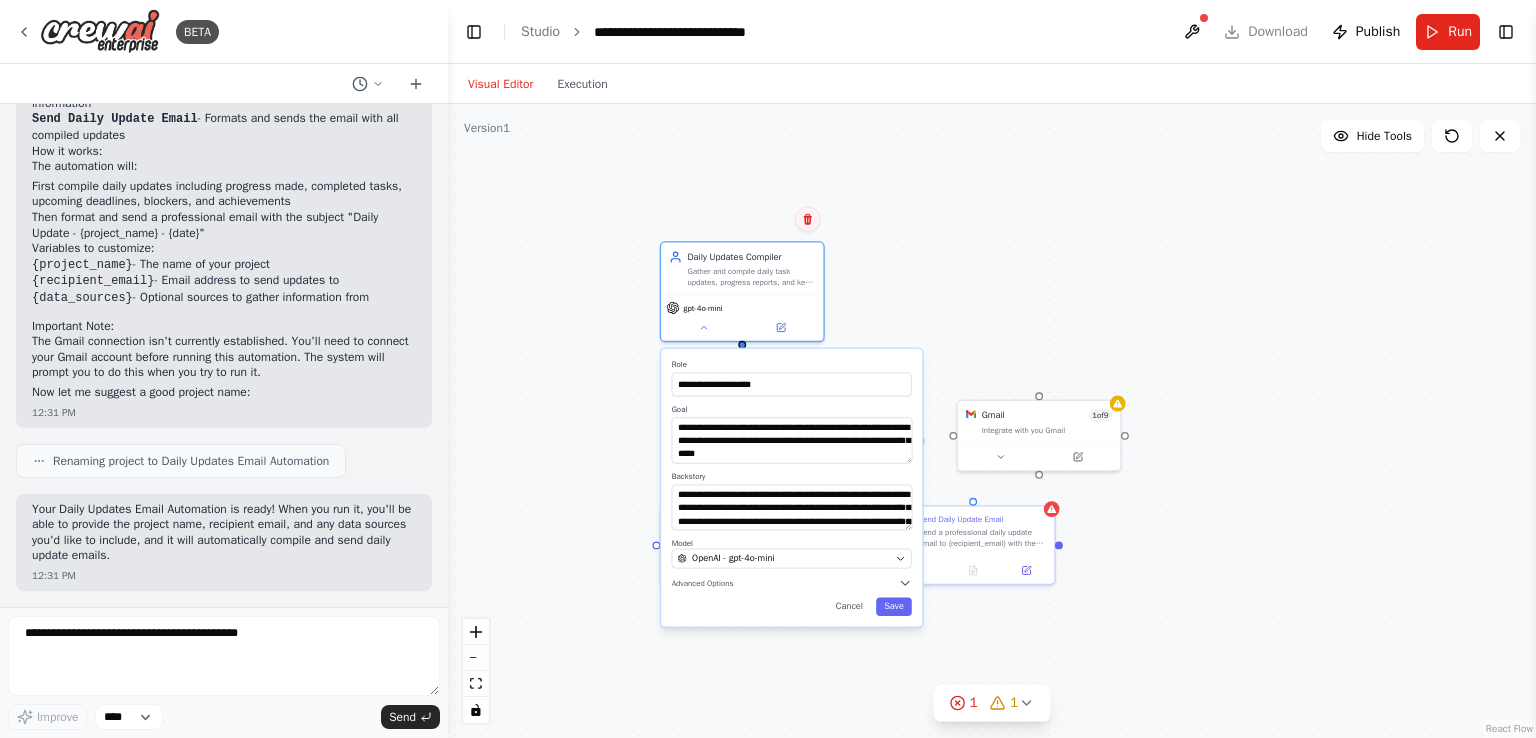 click at bounding box center (808, 219) 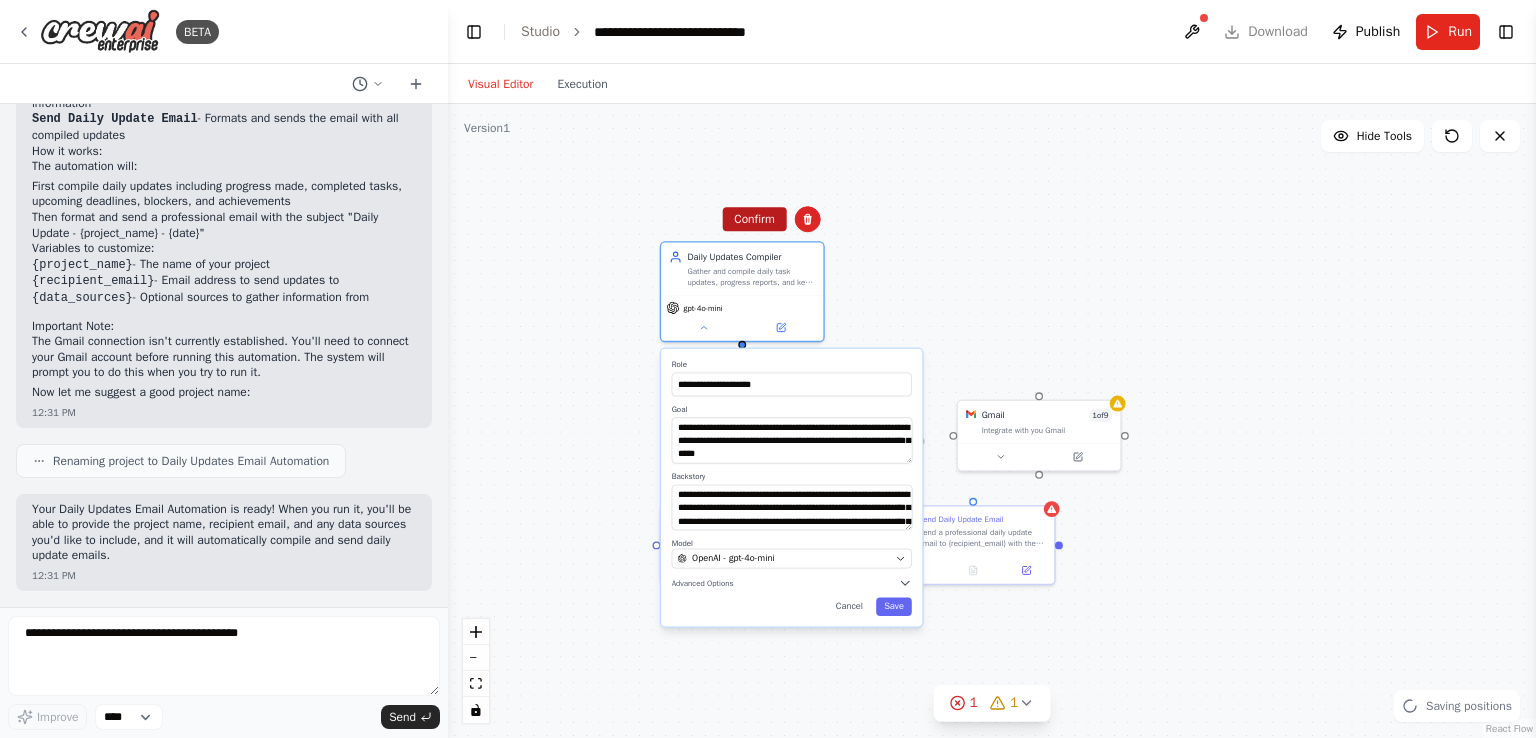 click on "Confirm" at bounding box center [754, 219] 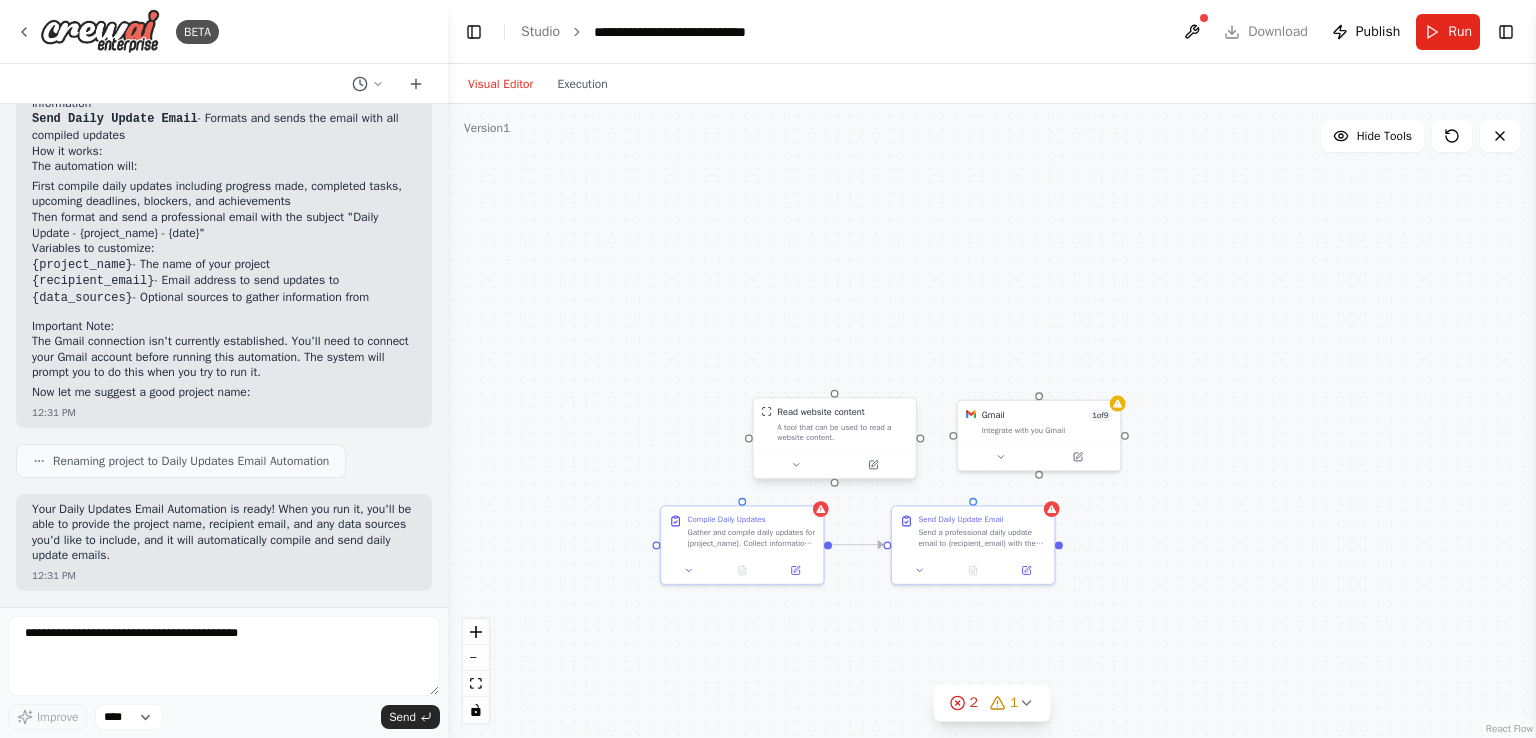 click on "A tool that can be used to read a website content." at bounding box center [842, 432] 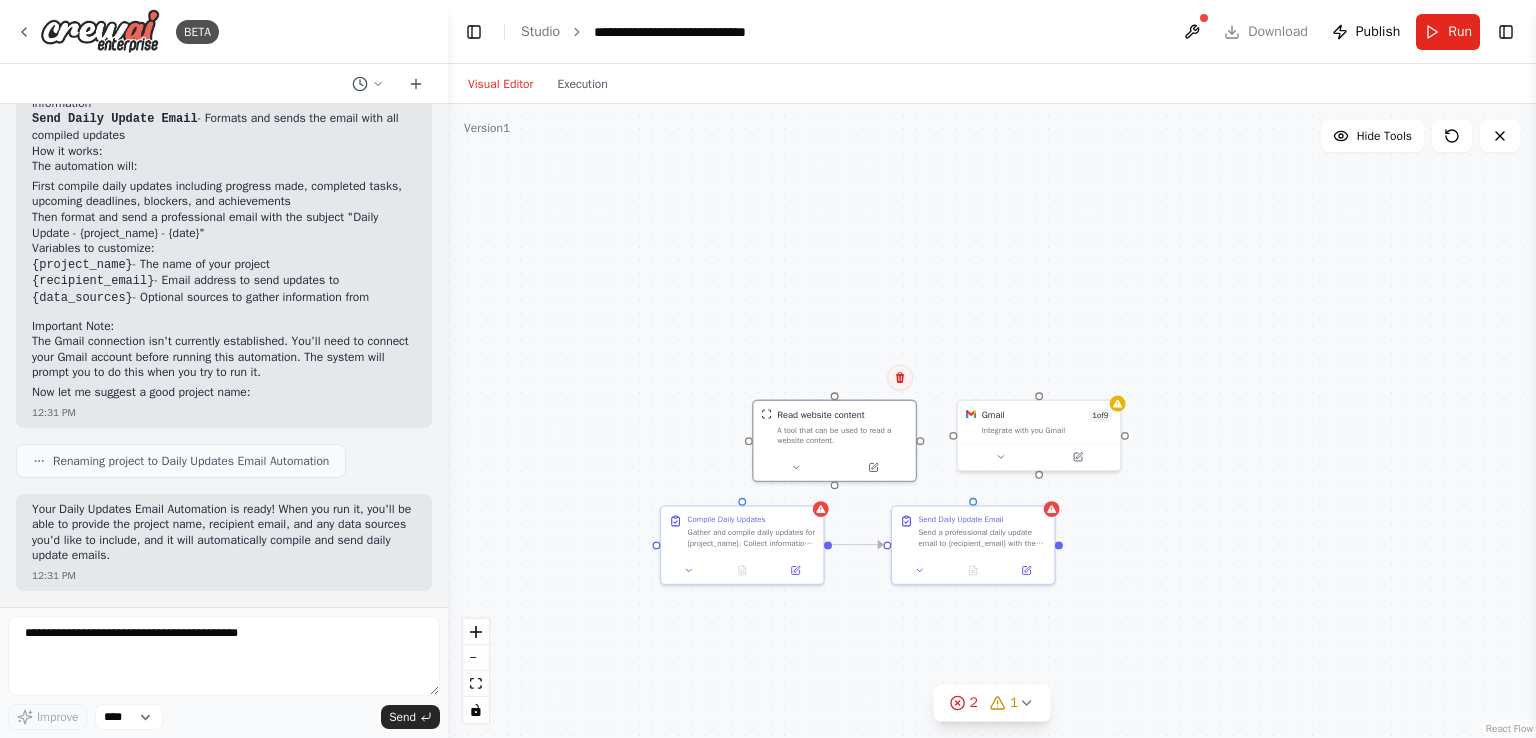 click at bounding box center (900, 378) 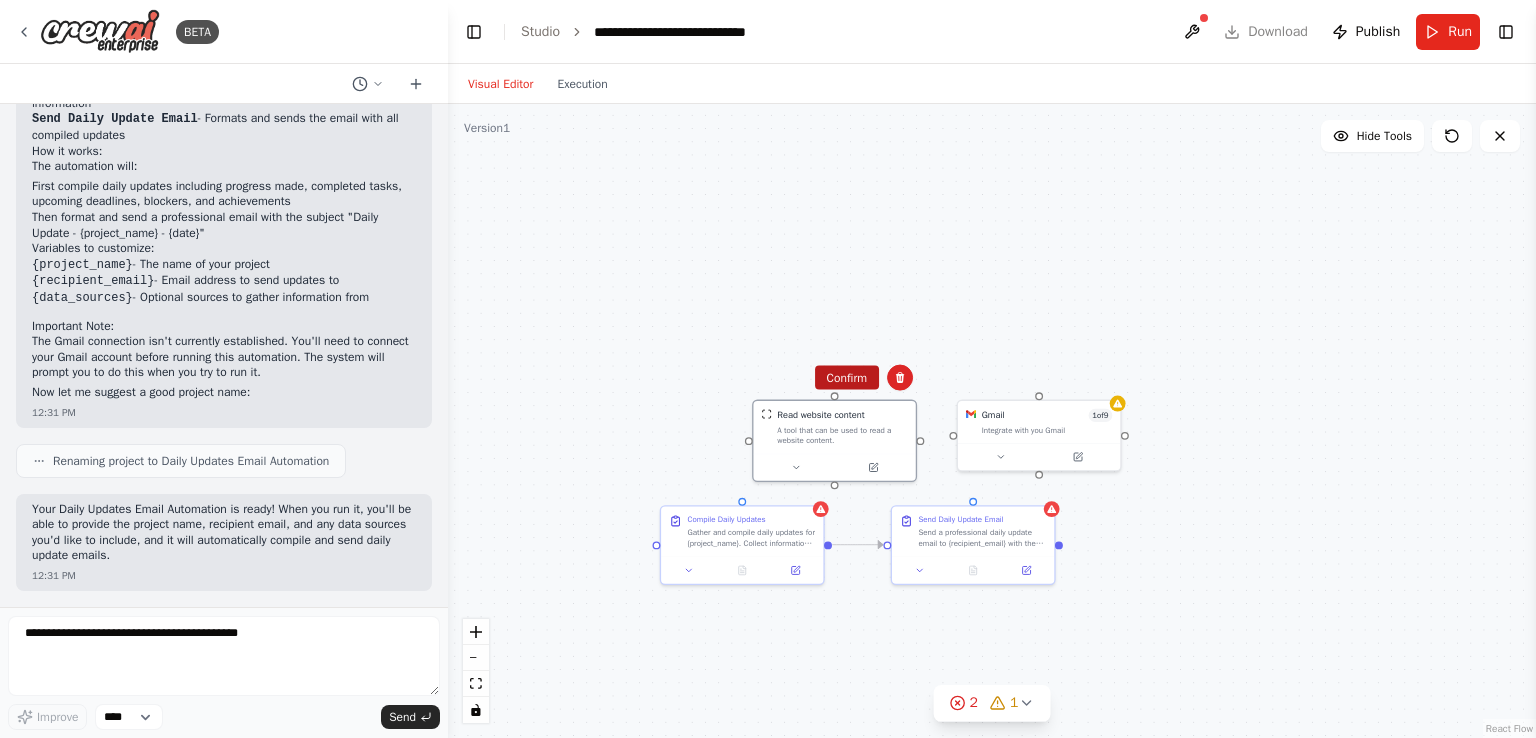 click on "Confirm" at bounding box center [847, 378] 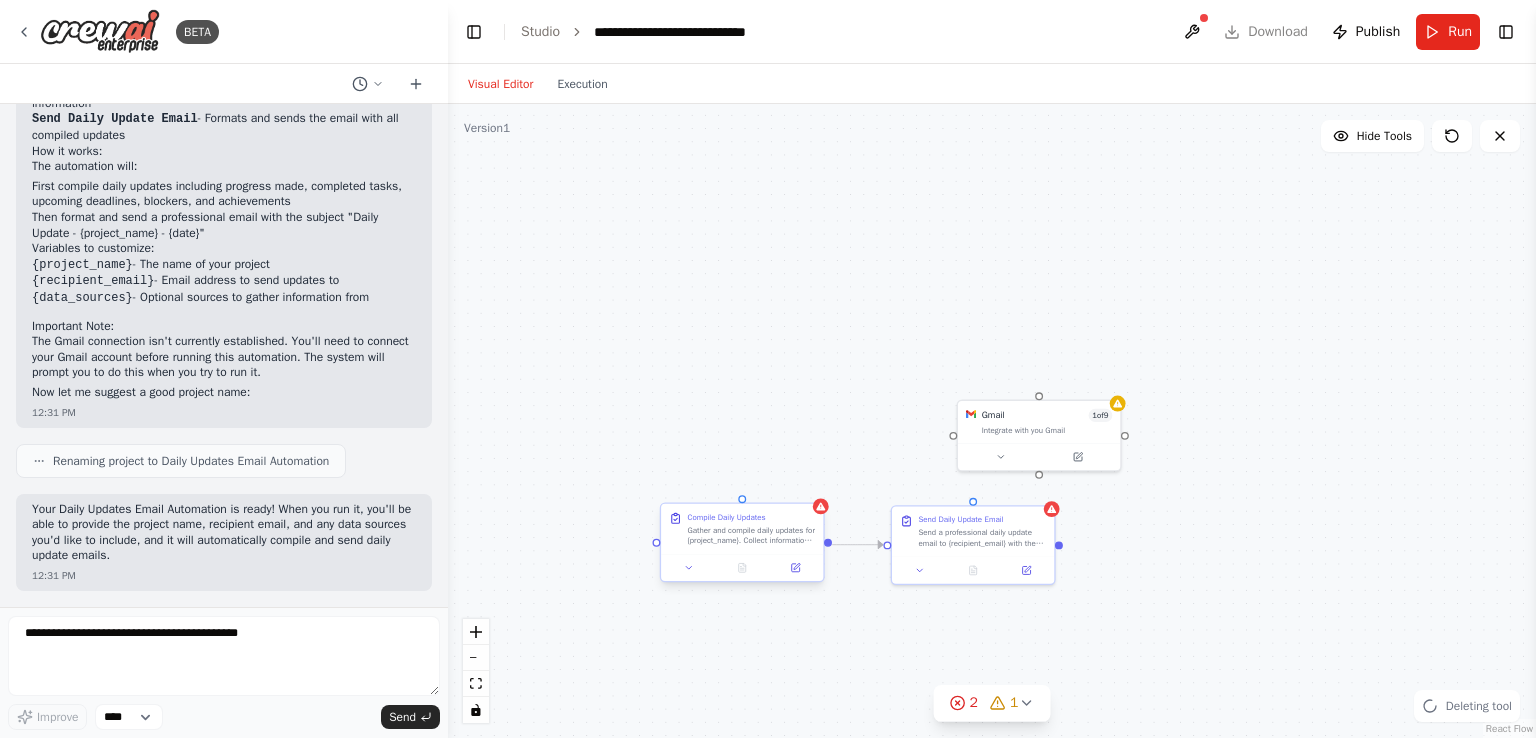 click on "Compile Daily Updates" at bounding box center [751, 517] 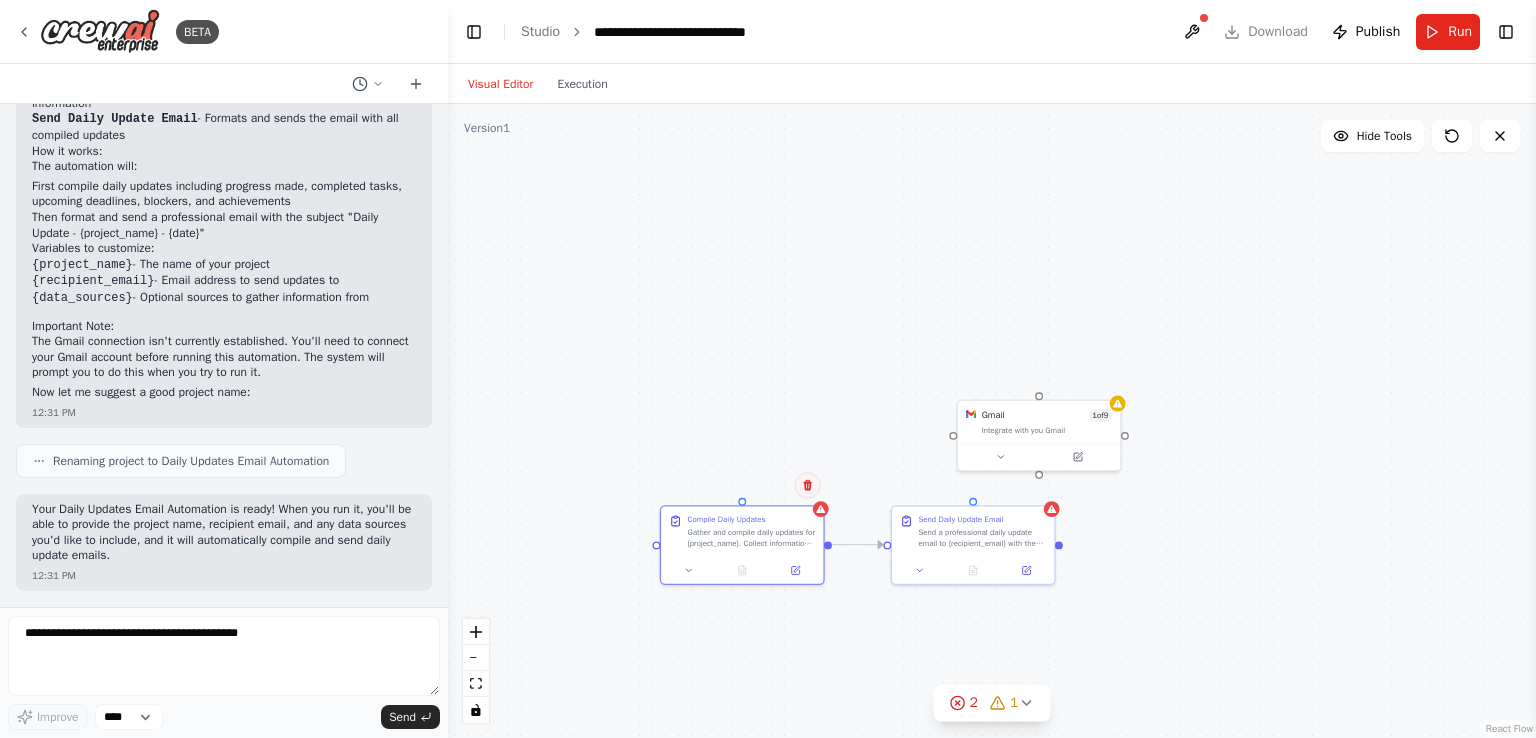 click 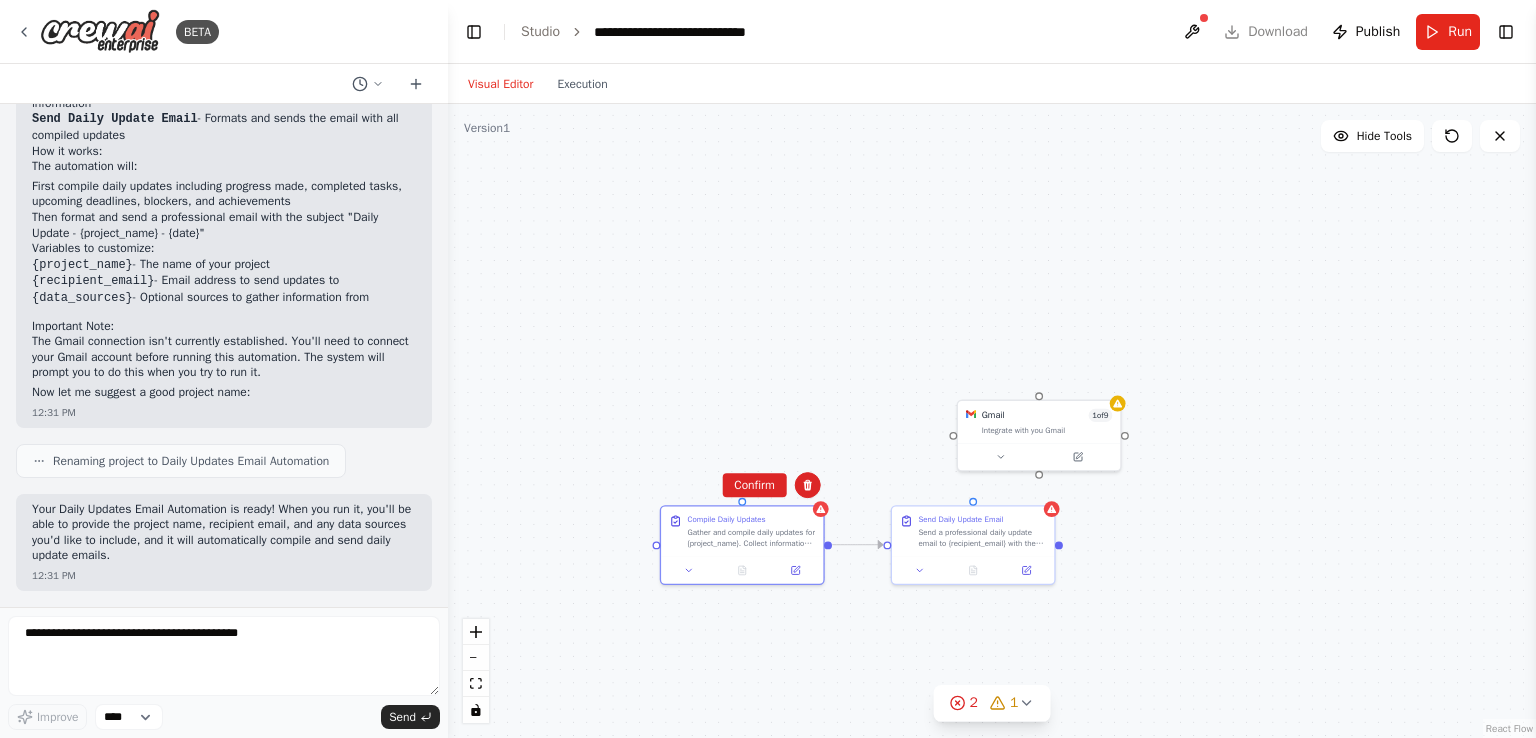 drag, startPoint x: 751, startPoint y: 485, endPoint x: 840, endPoint y: 470, distance: 90.255196 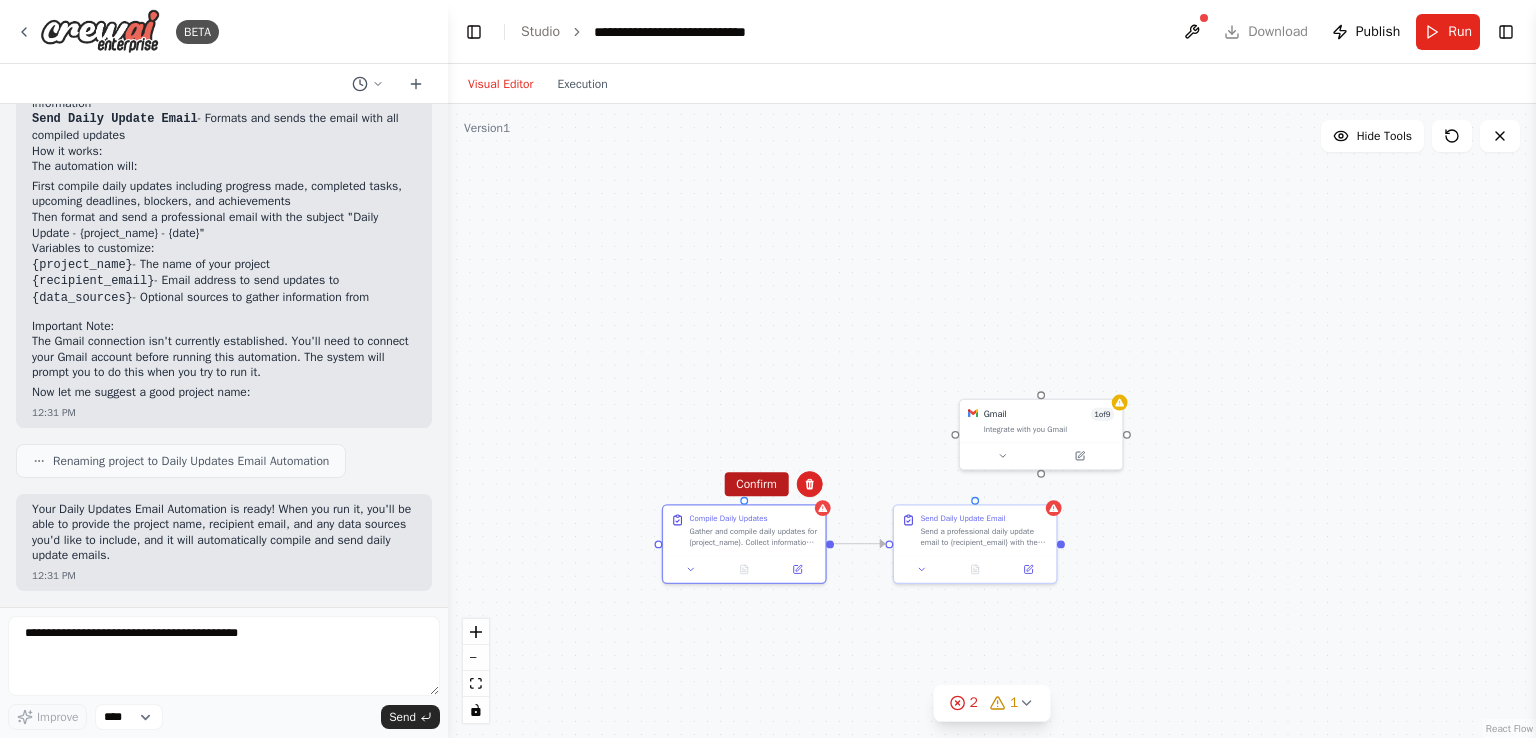 click on "Confirm" at bounding box center [756, 484] 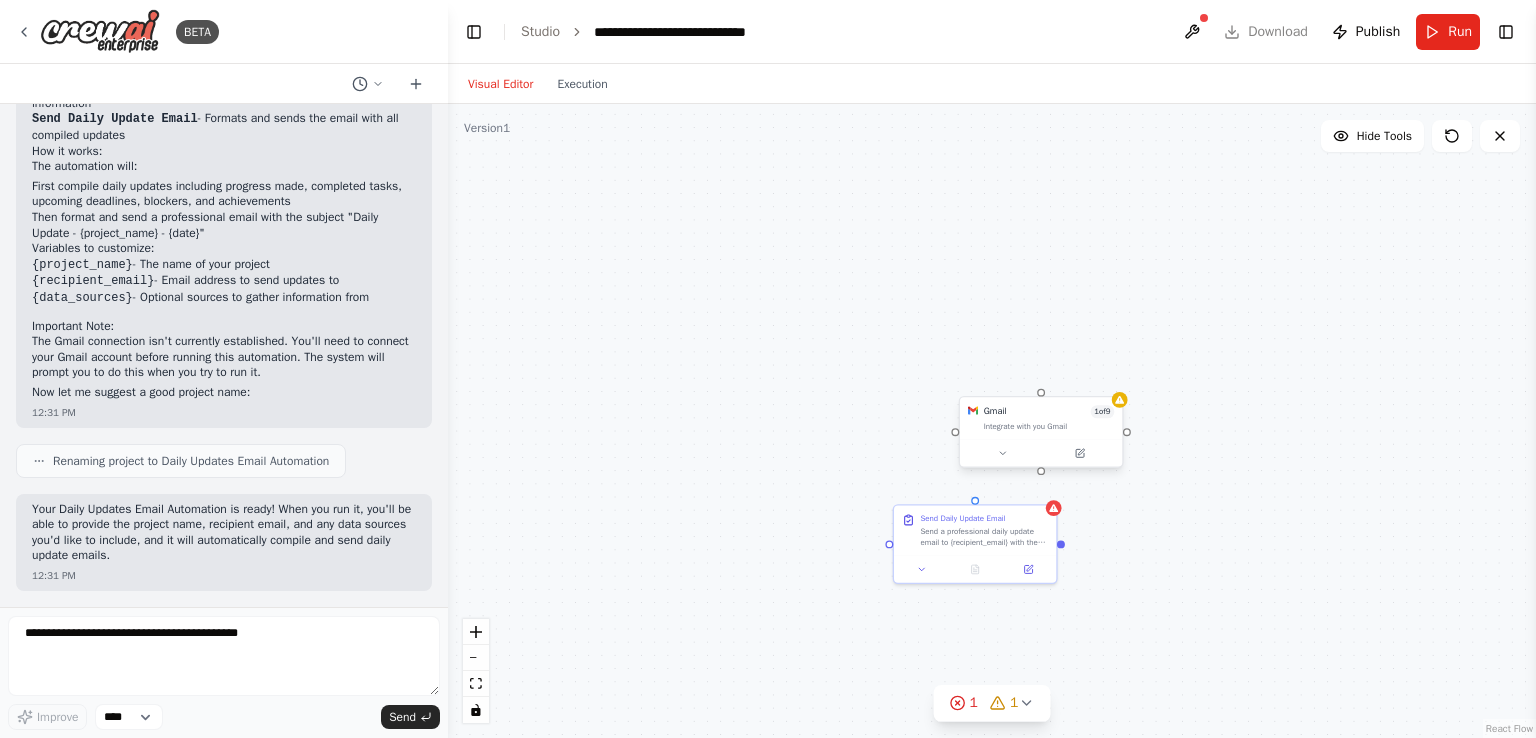 click on "Integrate with you Gmail" at bounding box center [1049, 426] 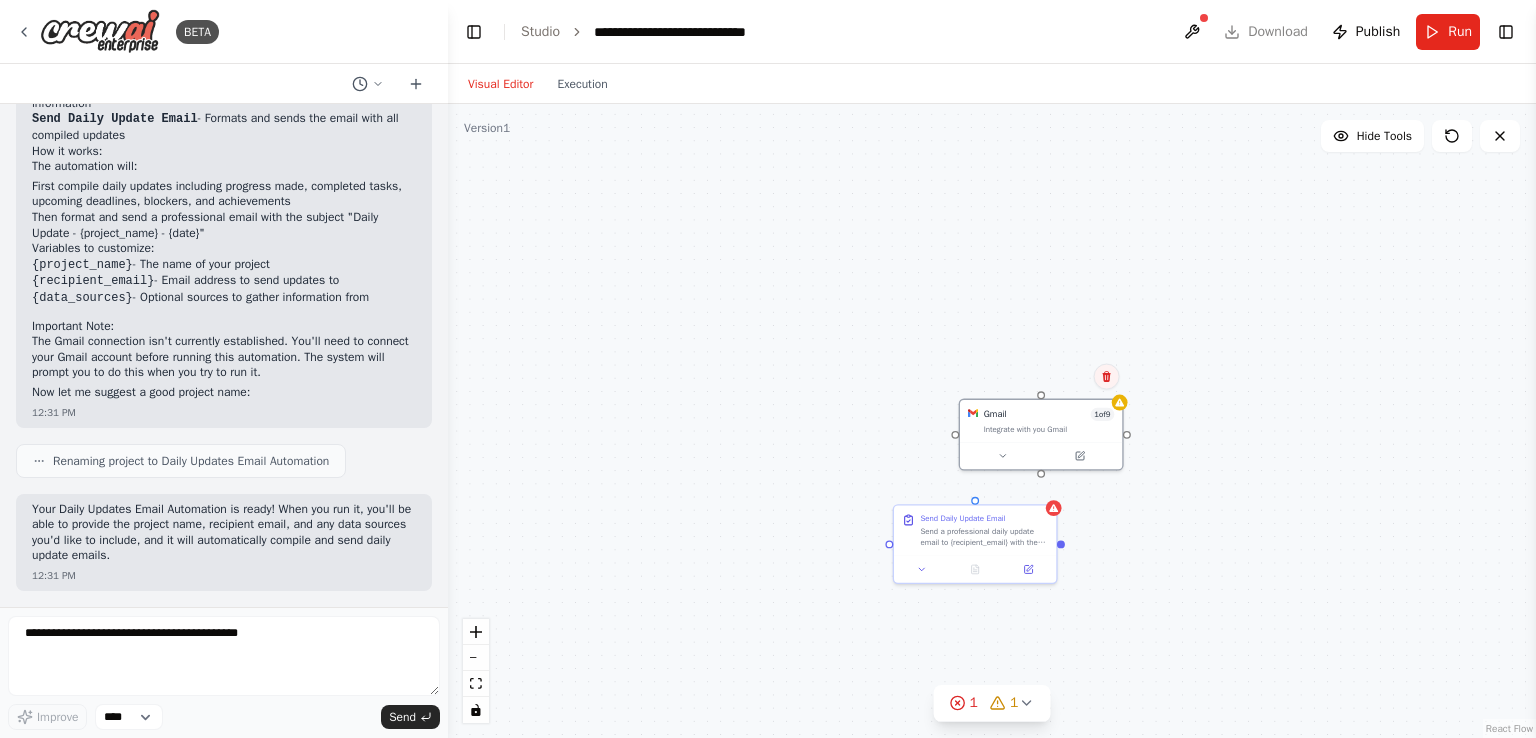 click 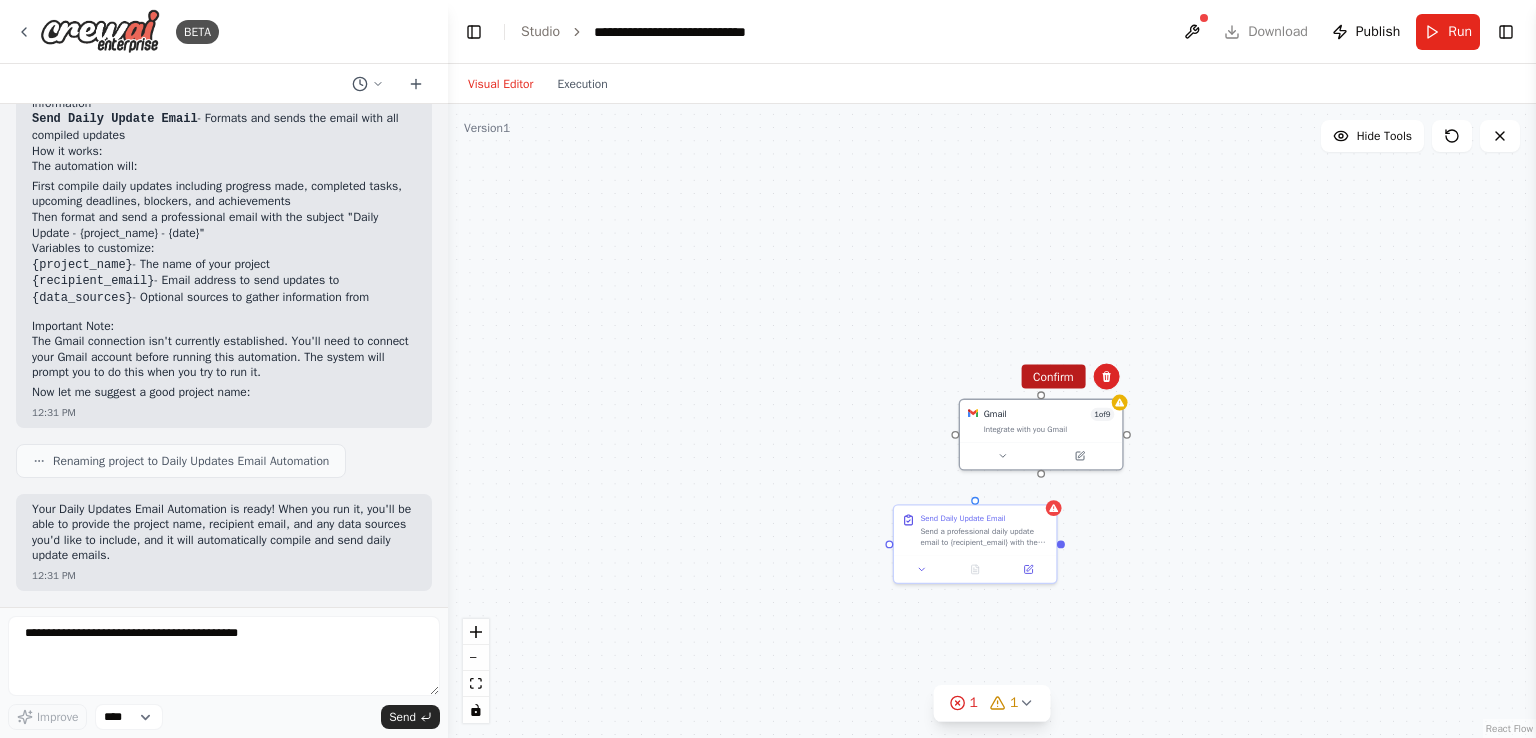 click on "Confirm" at bounding box center (1053, 377) 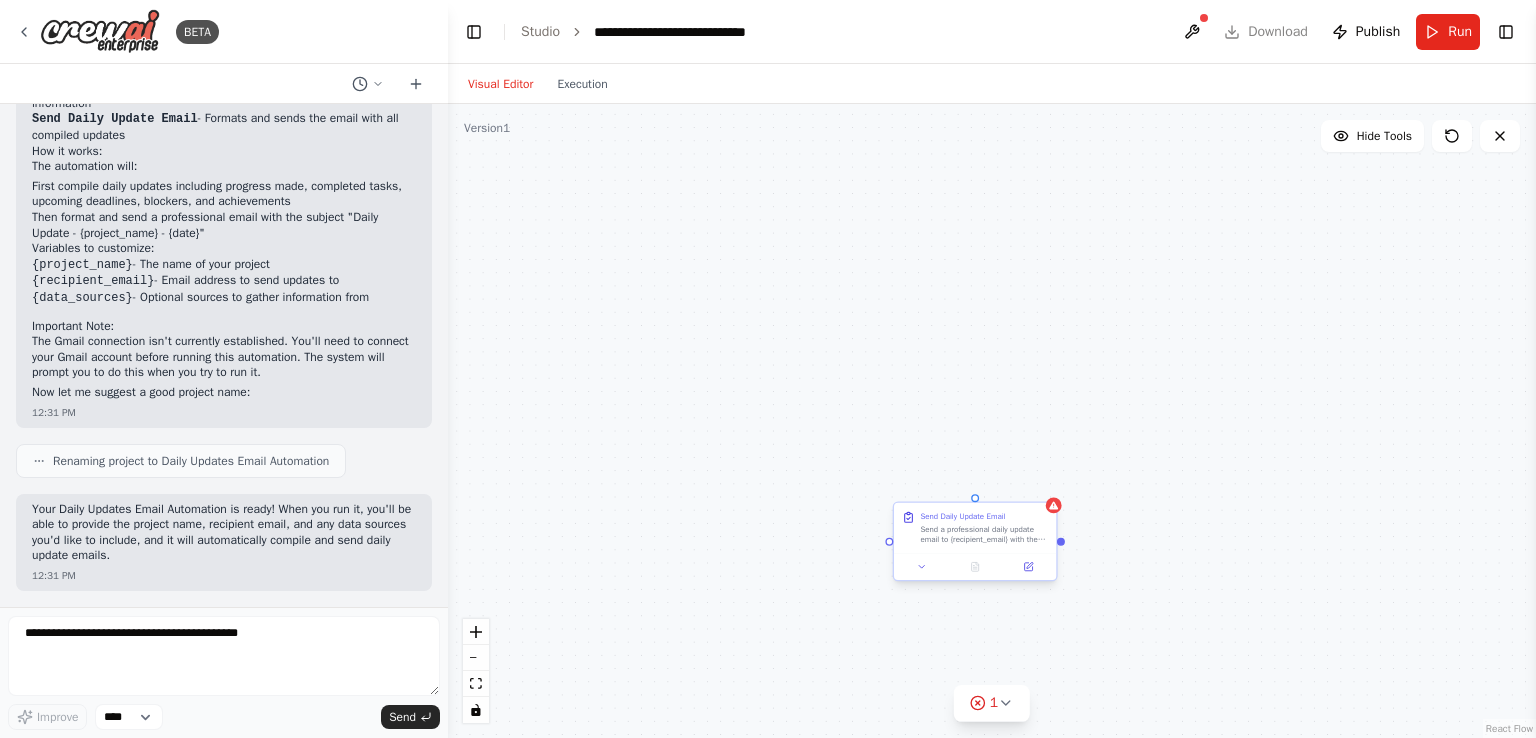 click on "Send a professional daily update email to {recipient_email} with the compiled information about {project_name}. Use the subject line "Daily Update - {project_name} - {date}" where {date} should be today's date. Format the email with clear headers, bullet points, and professional styling. Include a greeting and closing signature." at bounding box center [984, 534] 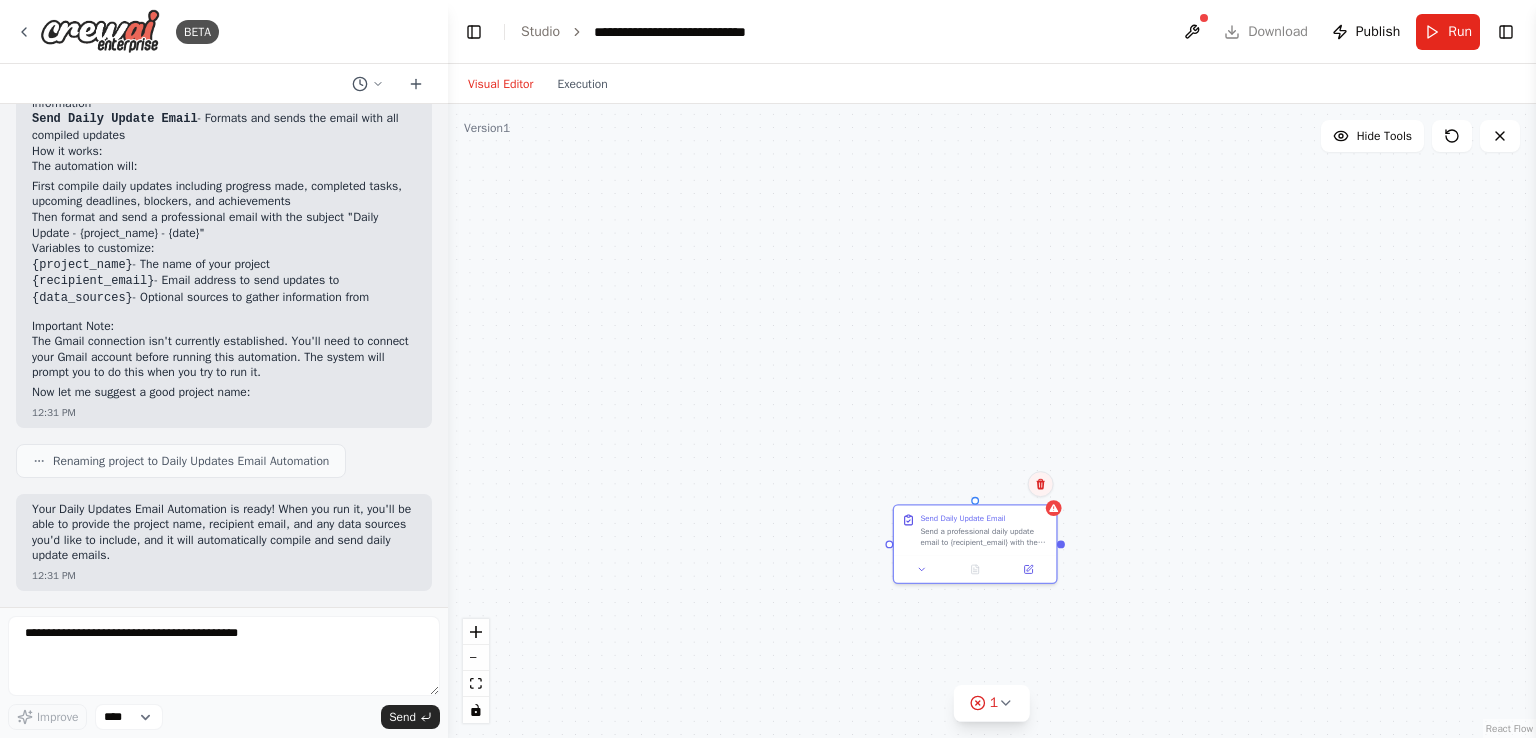 click at bounding box center (1041, 484) 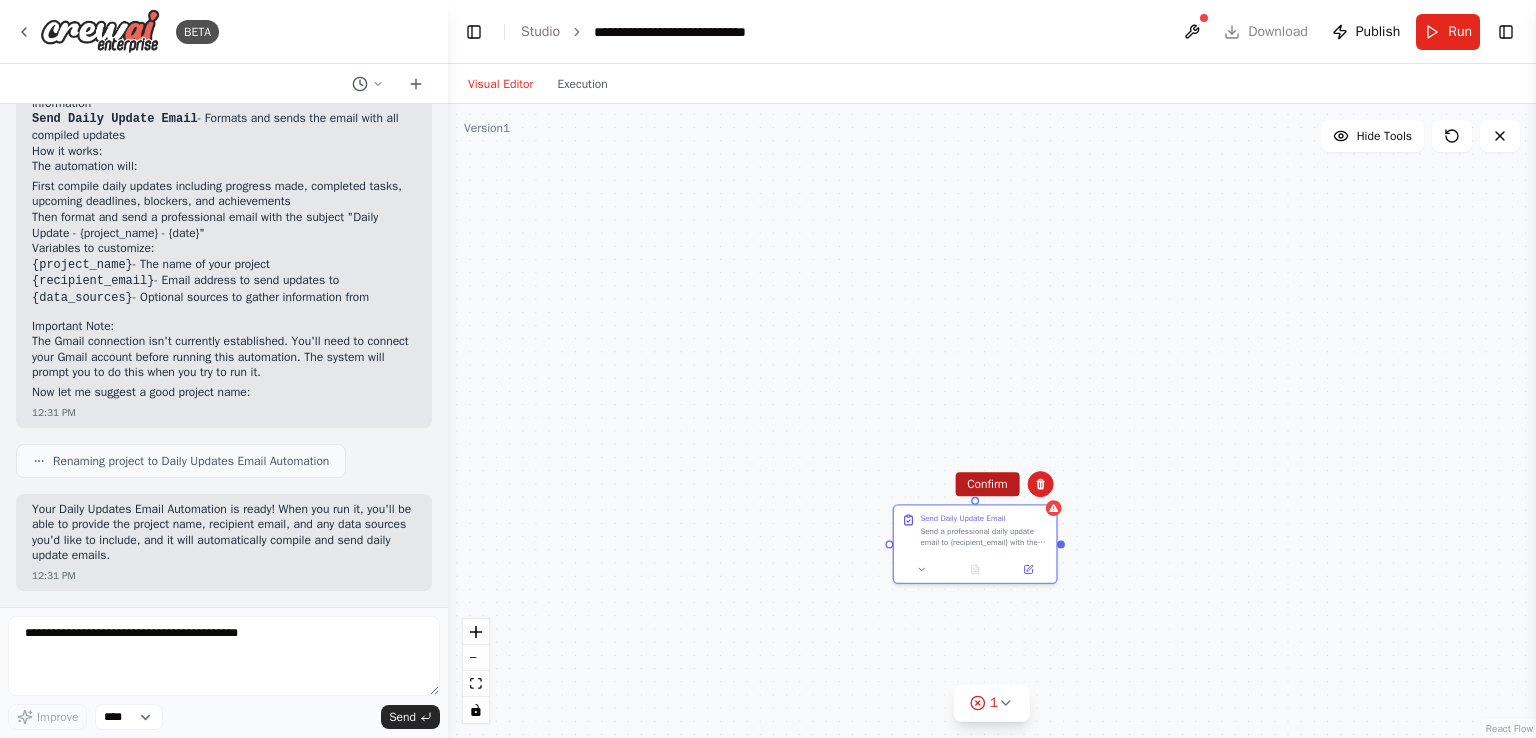 click on "Confirm" at bounding box center [987, 484] 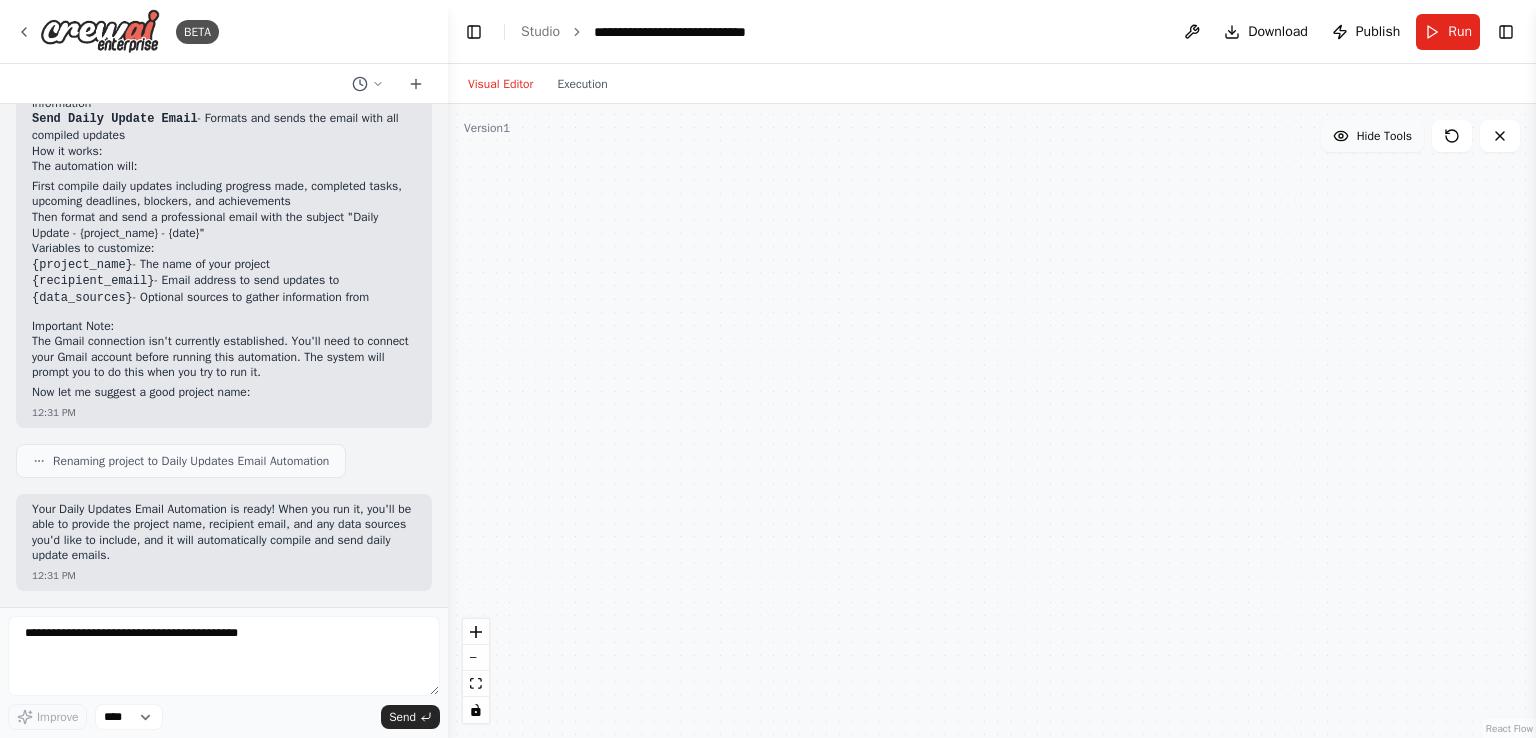 click on "Hide Tools" at bounding box center [1372, 136] 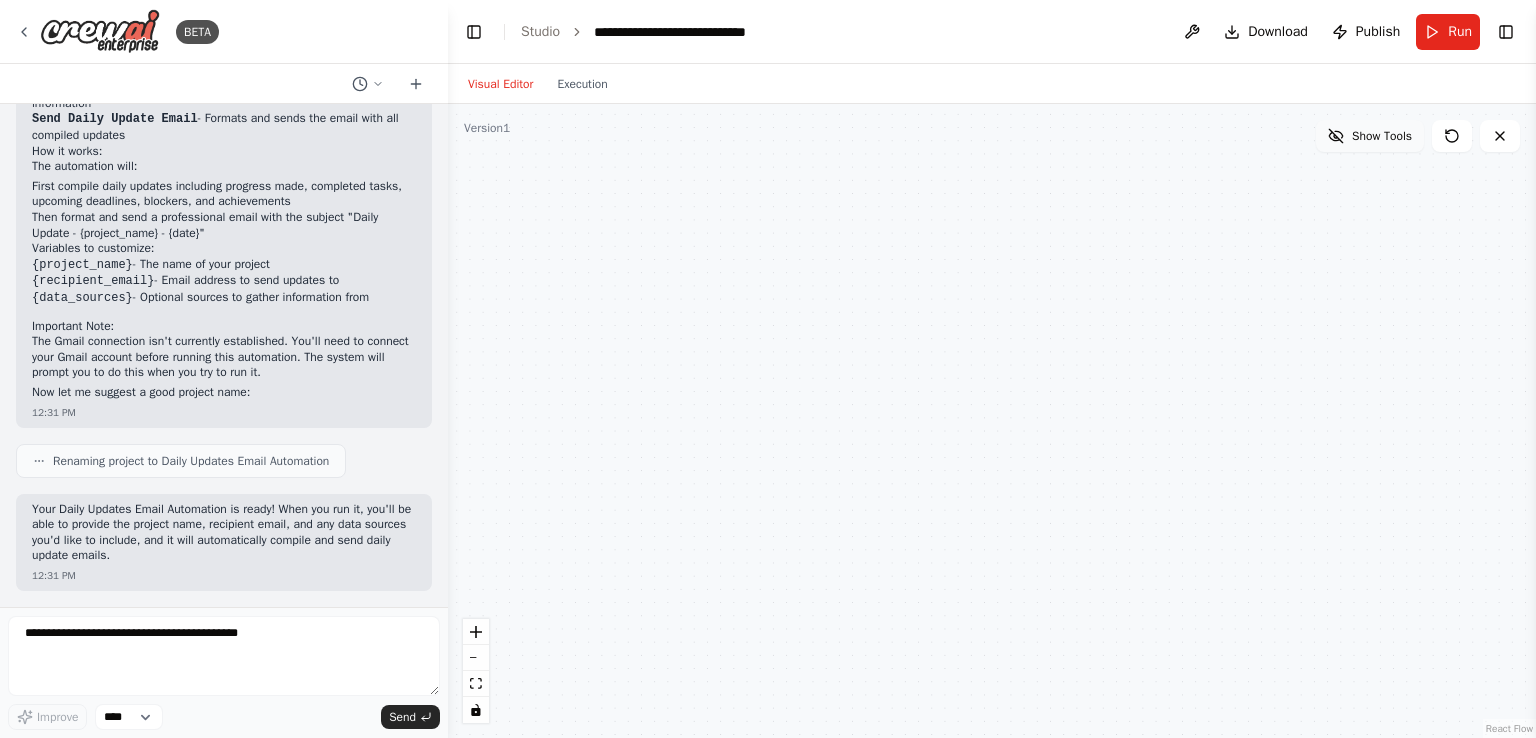 click on "Show Tools" at bounding box center [1382, 136] 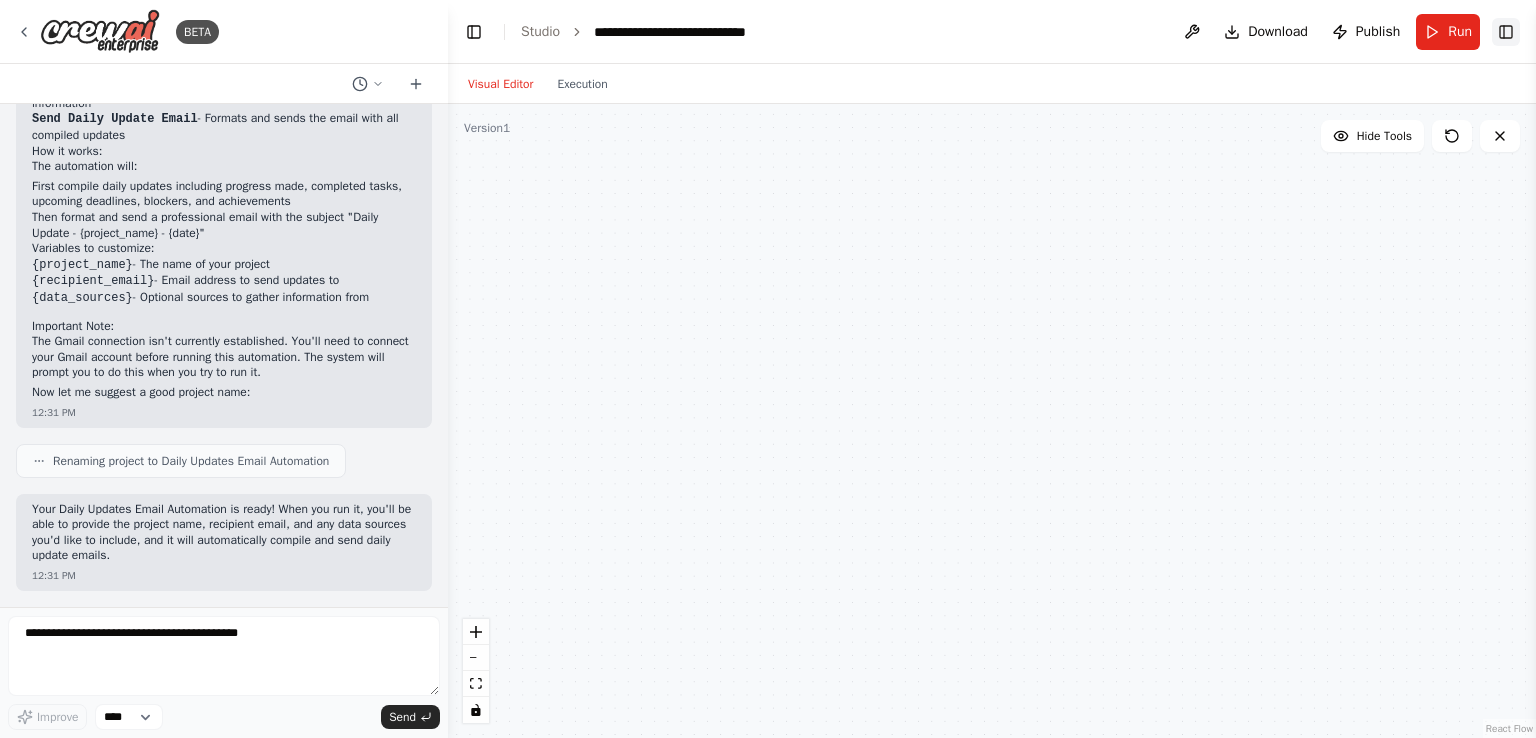 click on "Toggle Right Sidebar" at bounding box center [1506, 32] 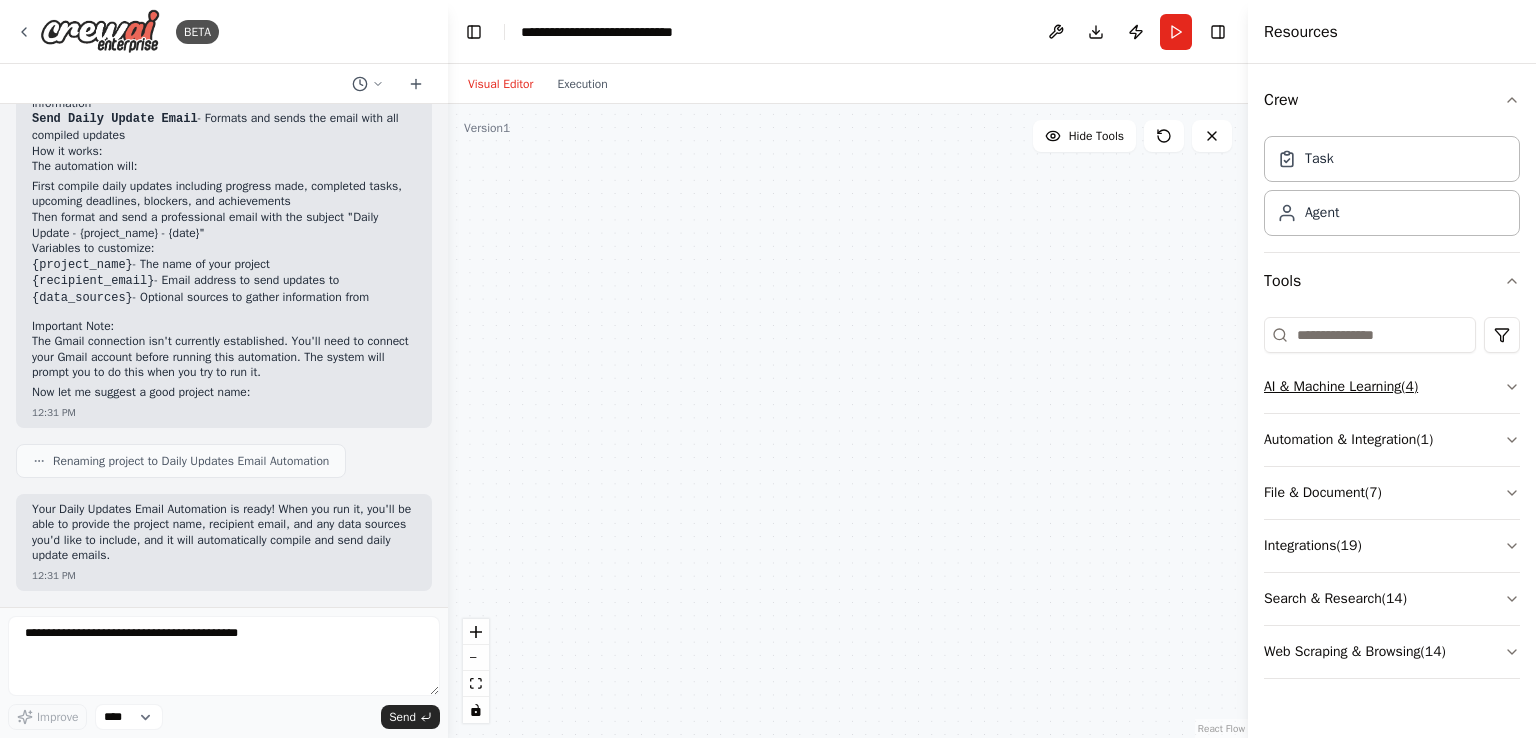 click on "AI & Machine Learning  ( 4 )" at bounding box center (1392, 387) 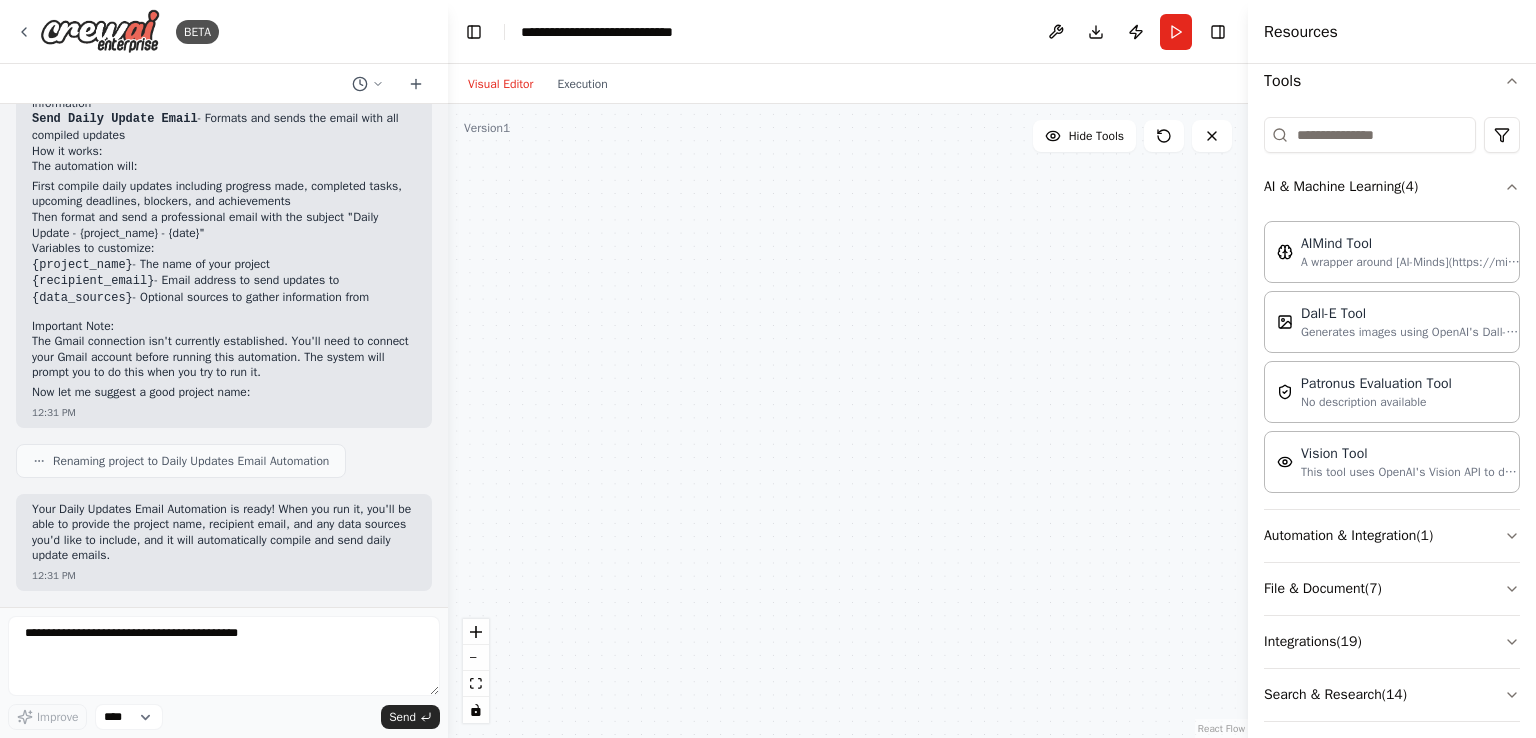 scroll, scrollTop: 265, scrollLeft: 0, axis: vertical 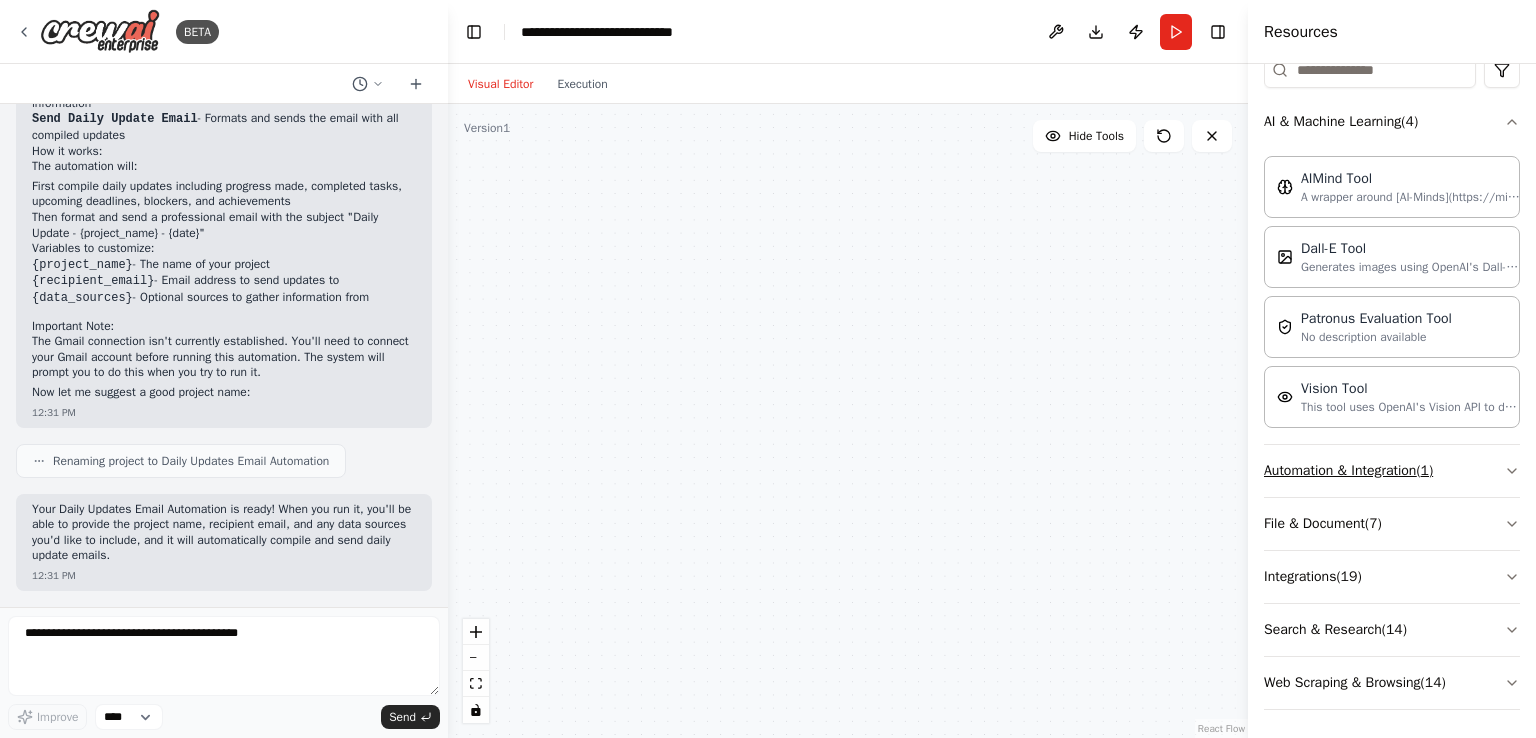 click on "Automation & Integration  ( 1 )" at bounding box center [1392, 471] 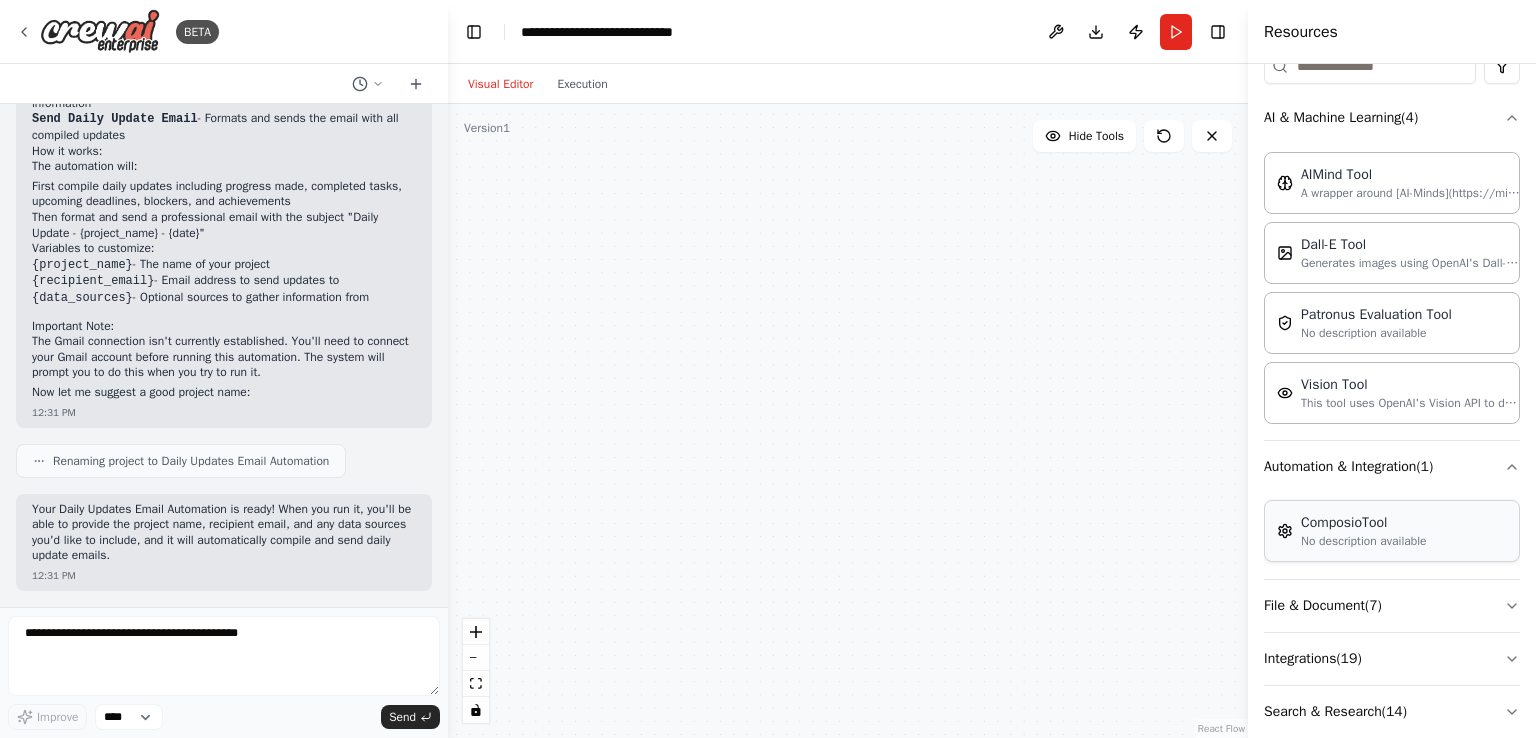 scroll, scrollTop: 351, scrollLeft: 0, axis: vertical 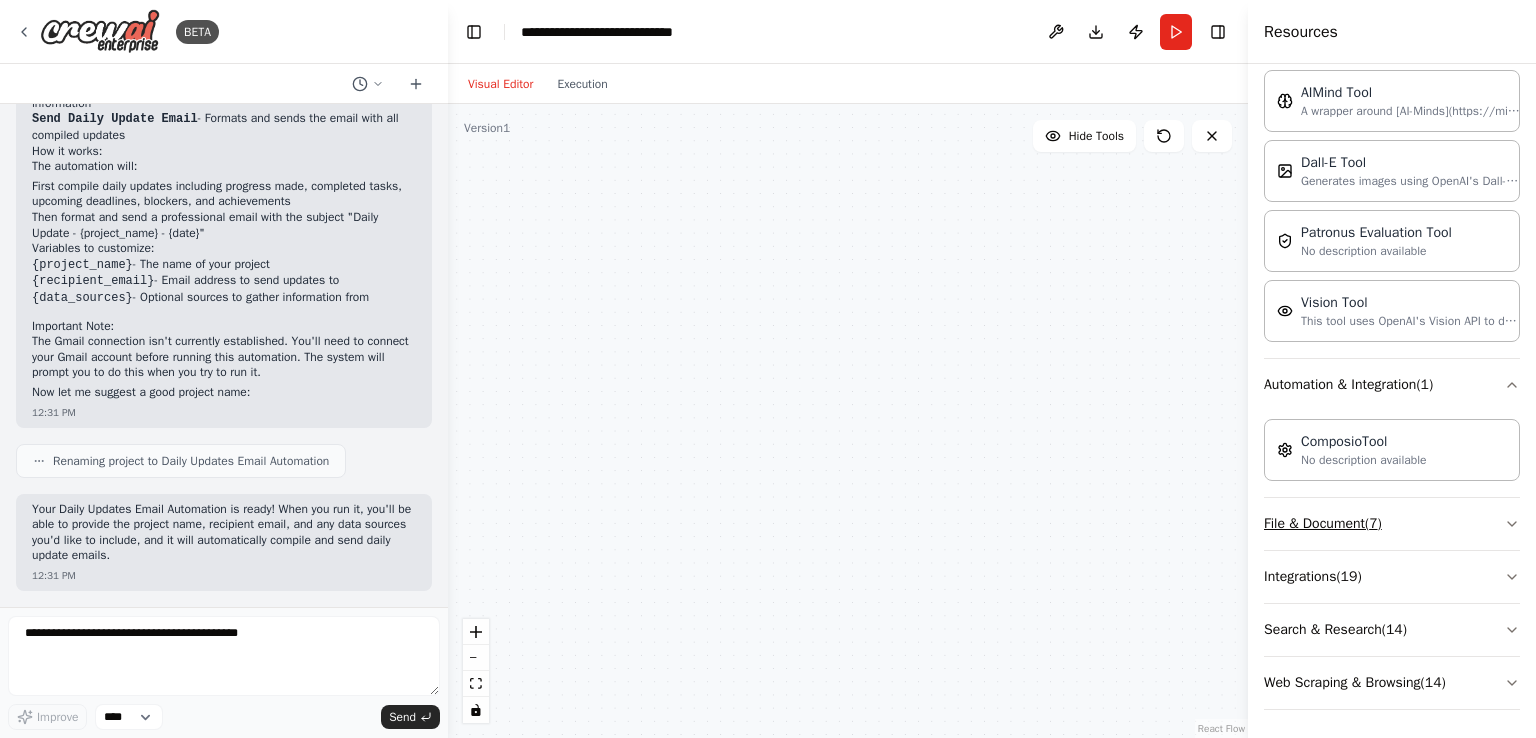 click on "File & Document  ( 7 )" at bounding box center [1392, 524] 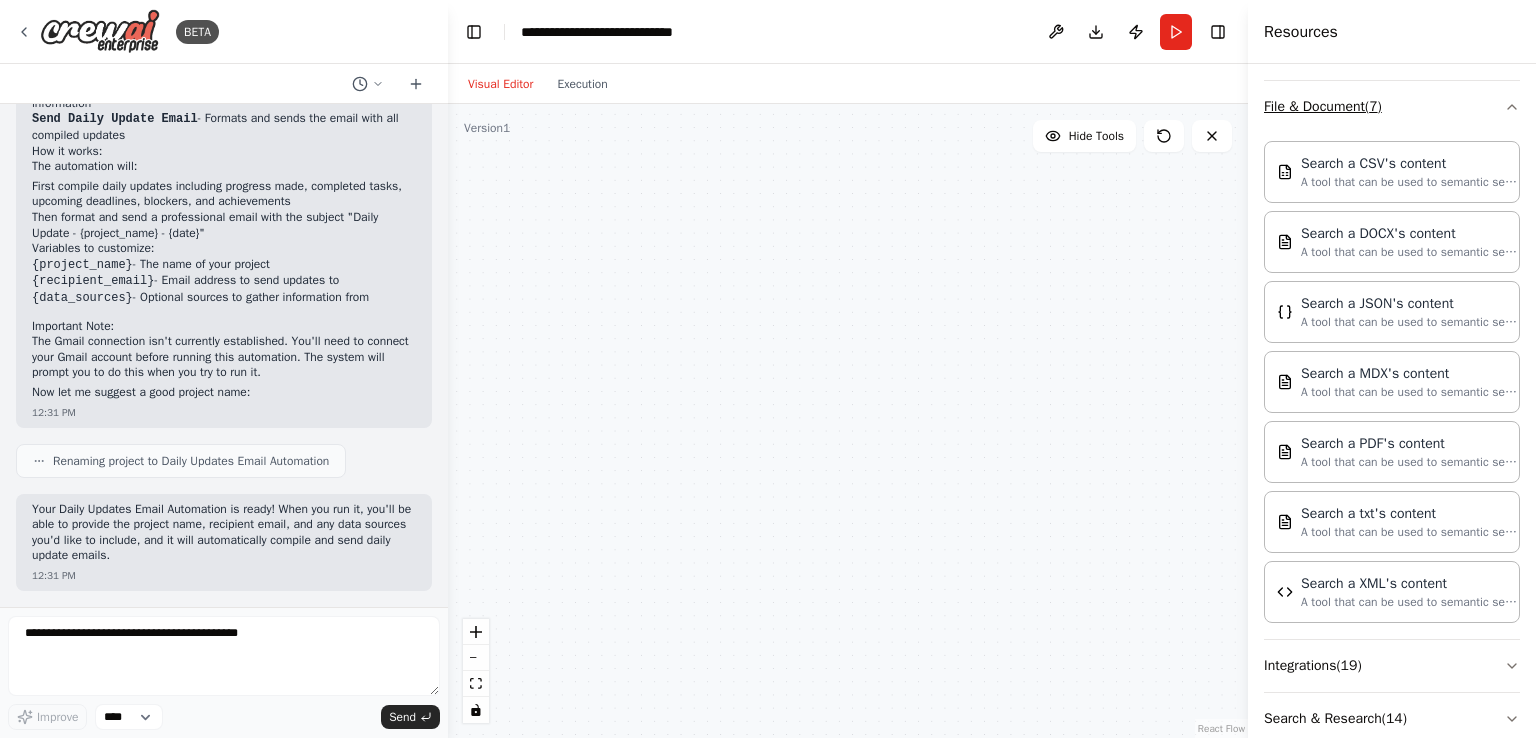 scroll, scrollTop: 854, scrollLeft: 0, axis: vertical 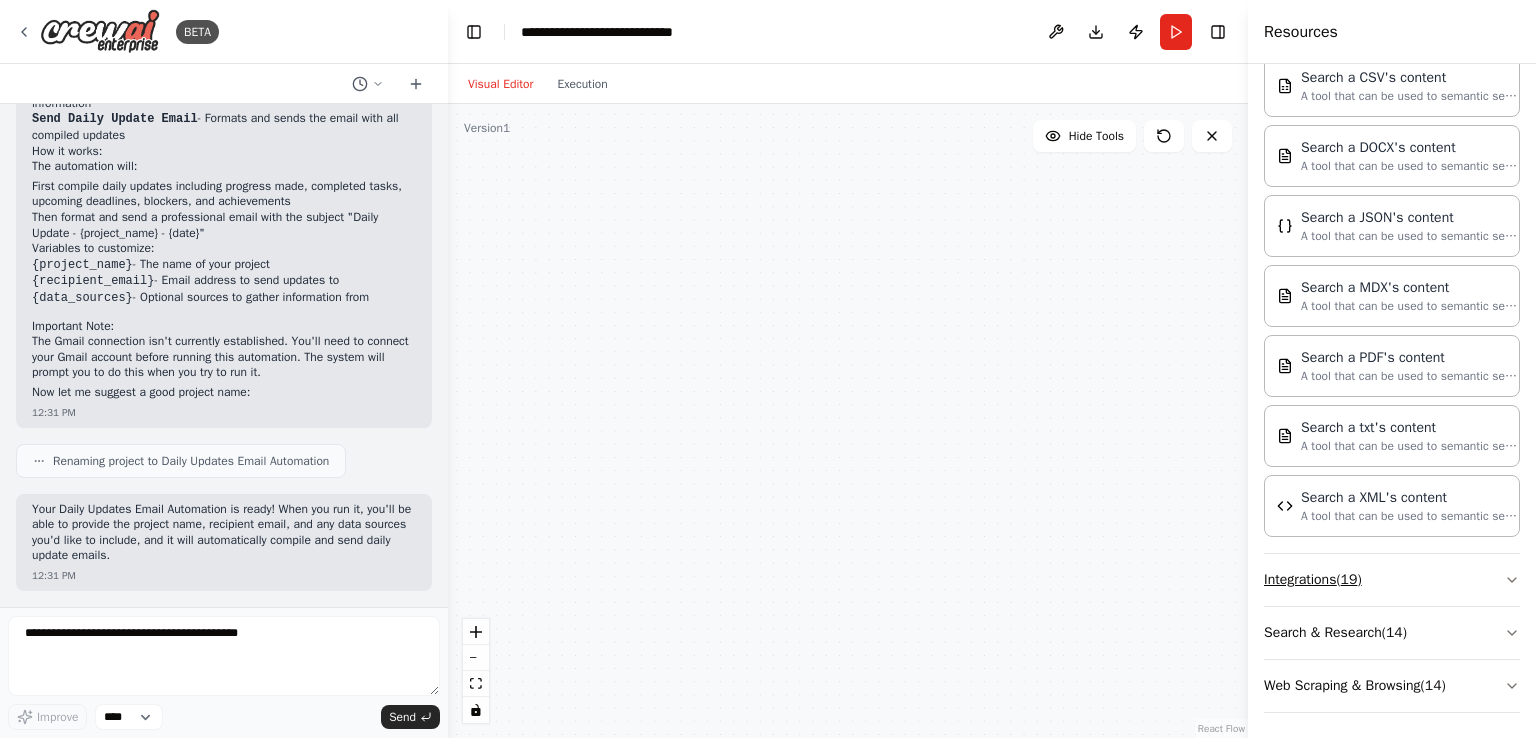 click on "Integrations  ( 19 )" at bounding box center (1392, 580) 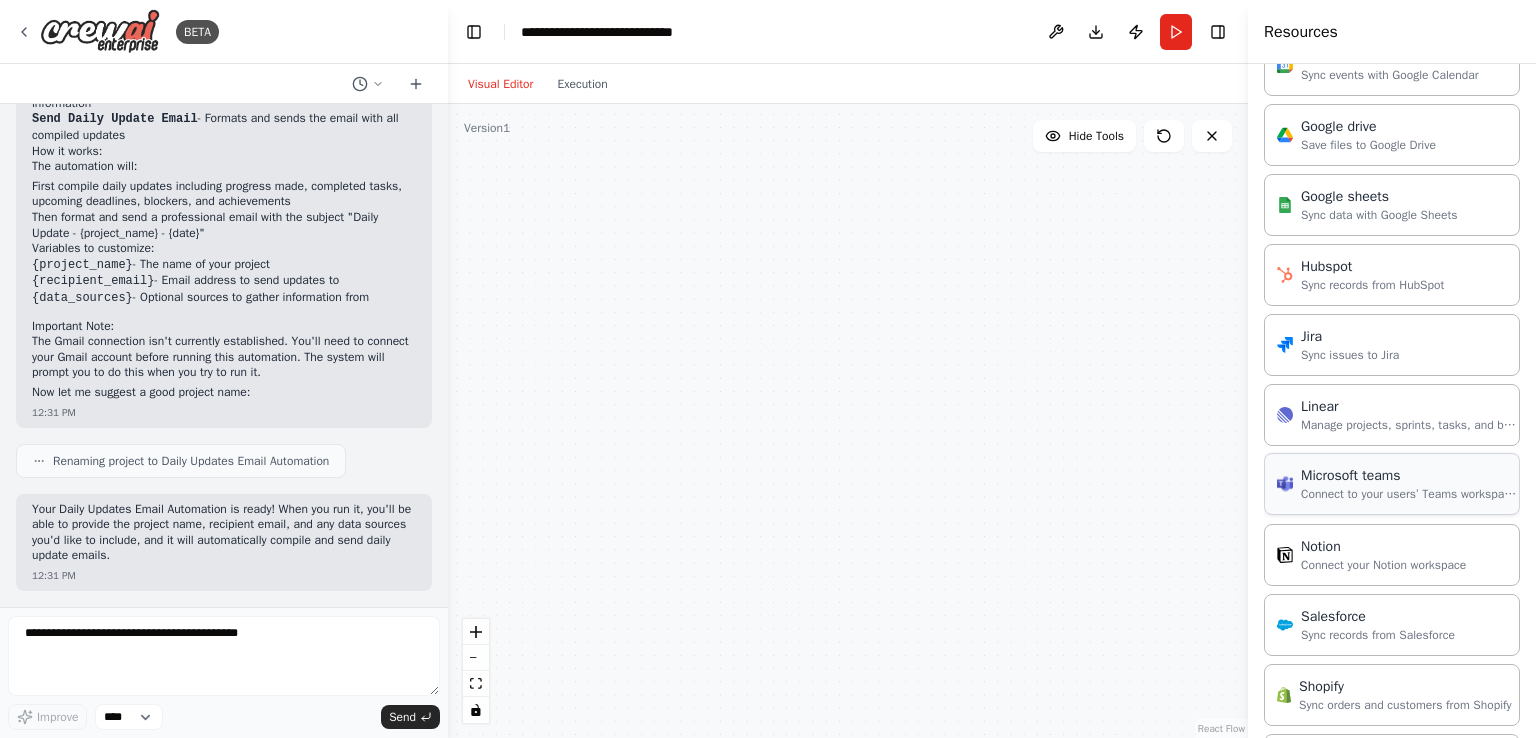 scroll, scrollTop: 2192, scrollLeft: 0, axis: vertical 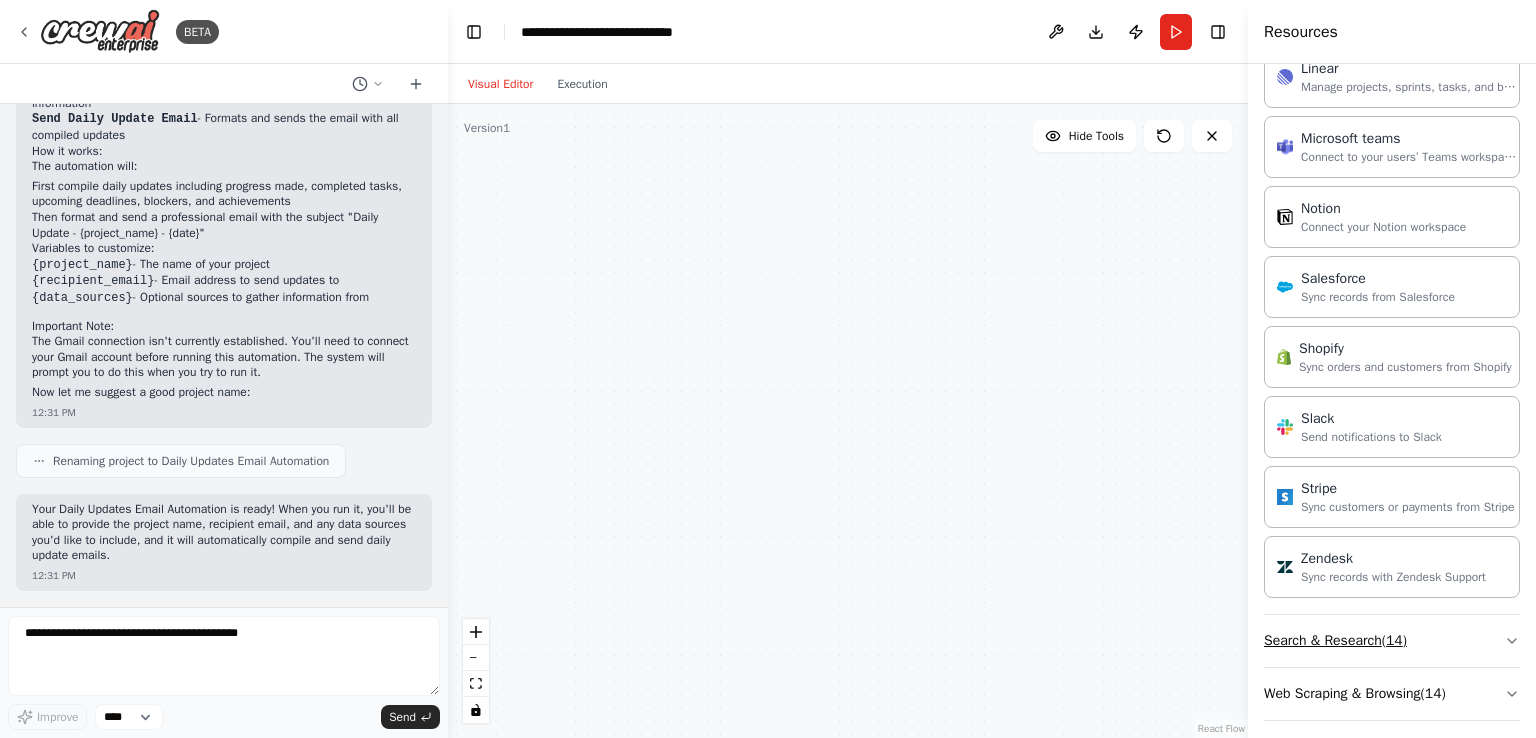 click on "Search & Research  ( 14 )" at bounding box center (1392, 641) 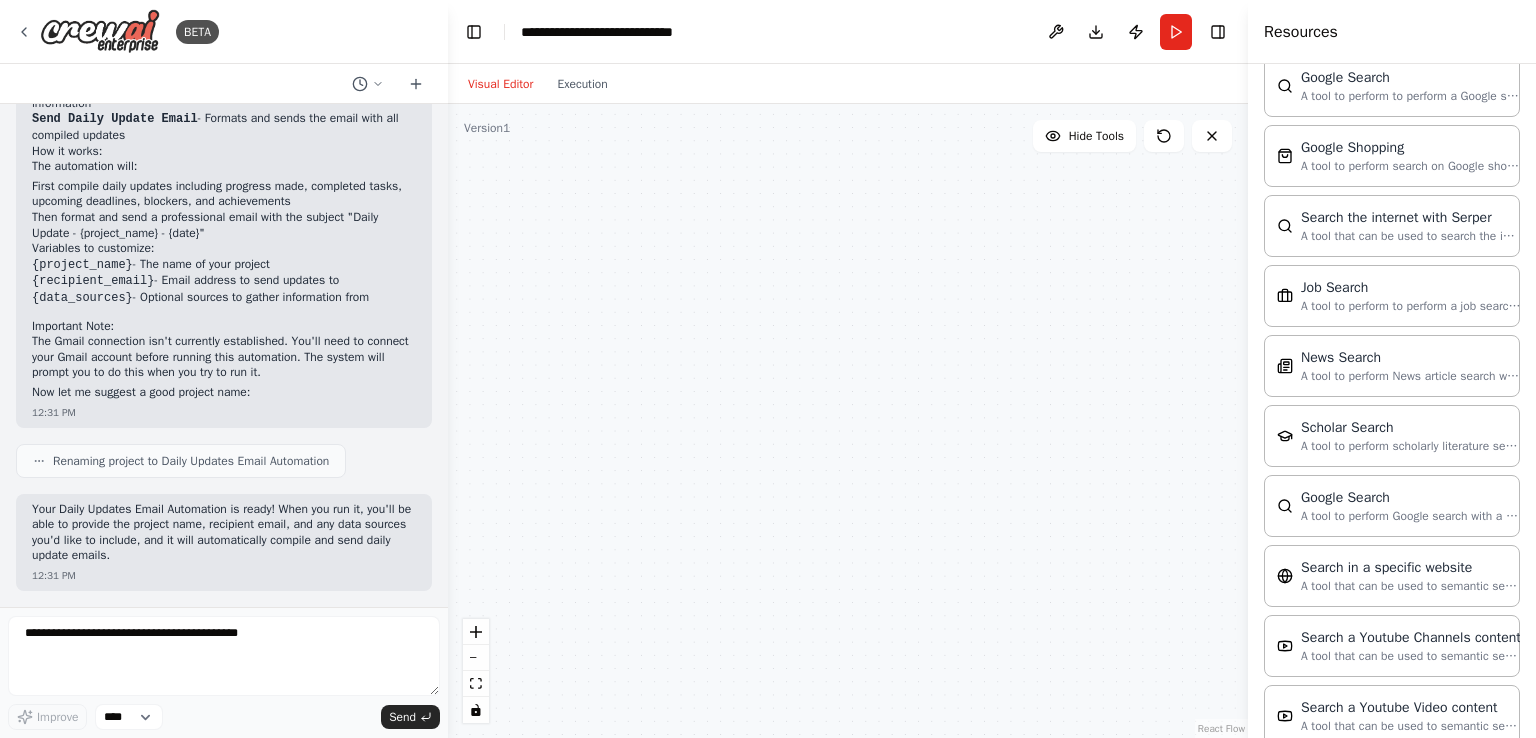 scroll, scrollTop: 3203, scrollLeft: 0, axis: vertical 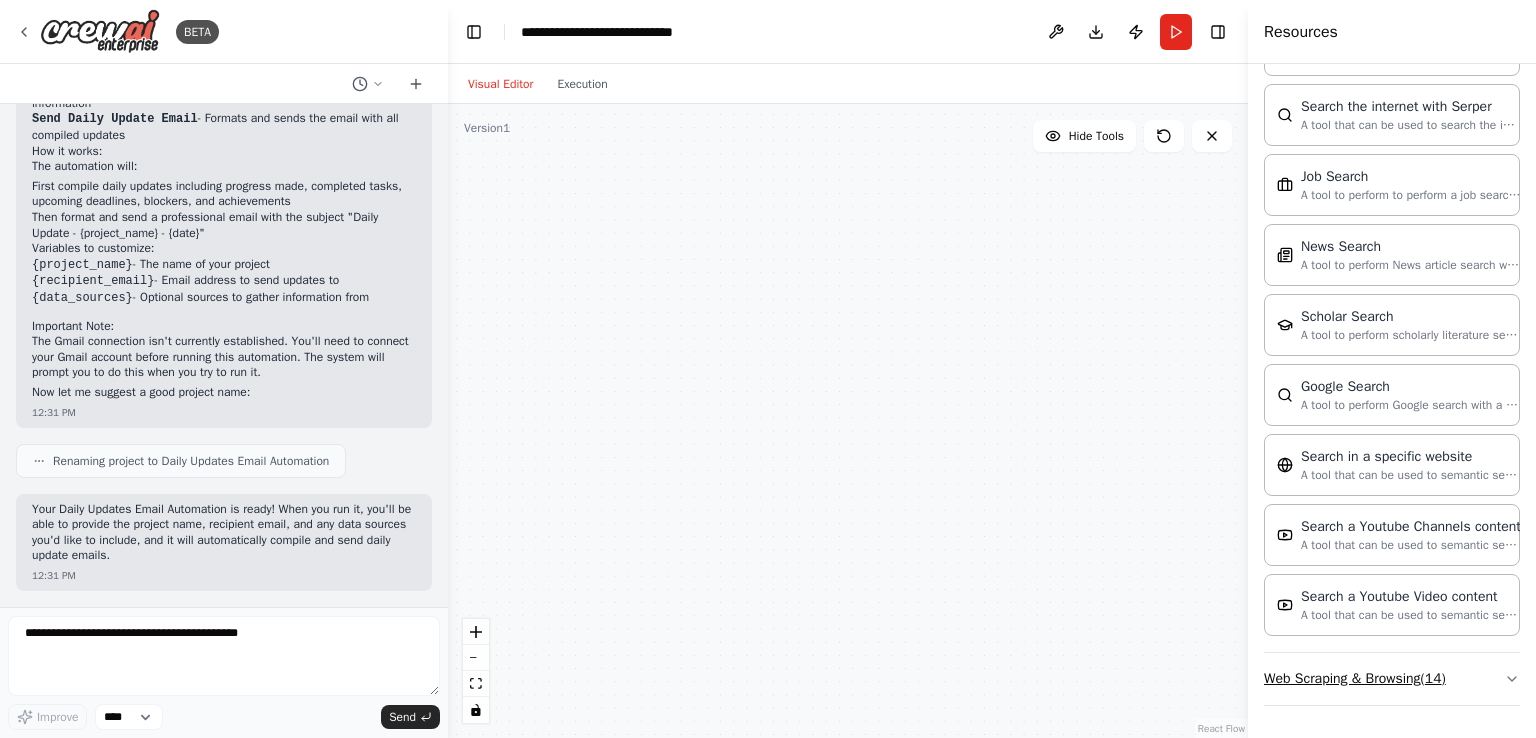 click on "Web Scraping & Browsing  ( 14 )" at bounding box center [1392, 679] 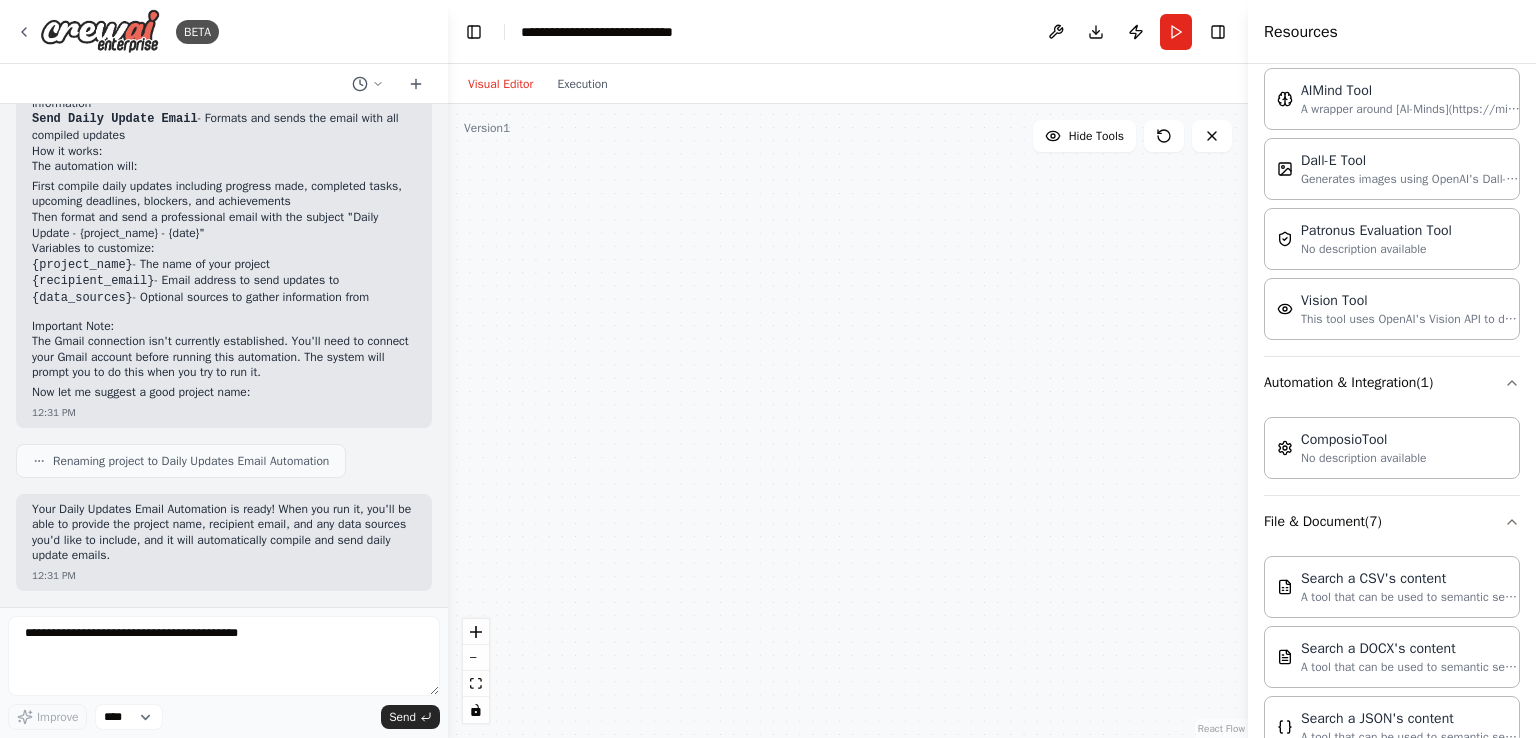 scroll, scrollTop: 0, scrollLeft: 0, axis: both 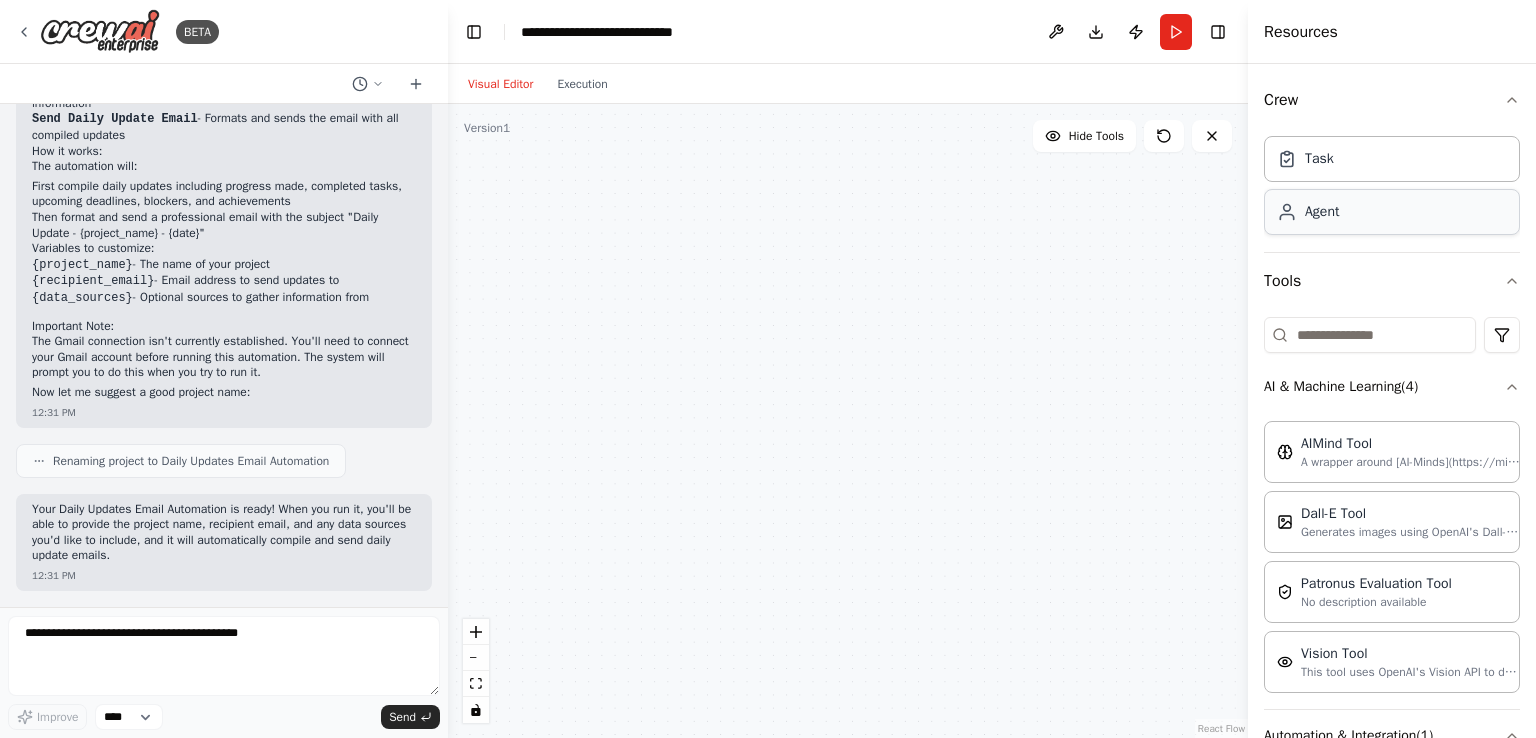 click on "Agent" at bounding box center (1392, 212) 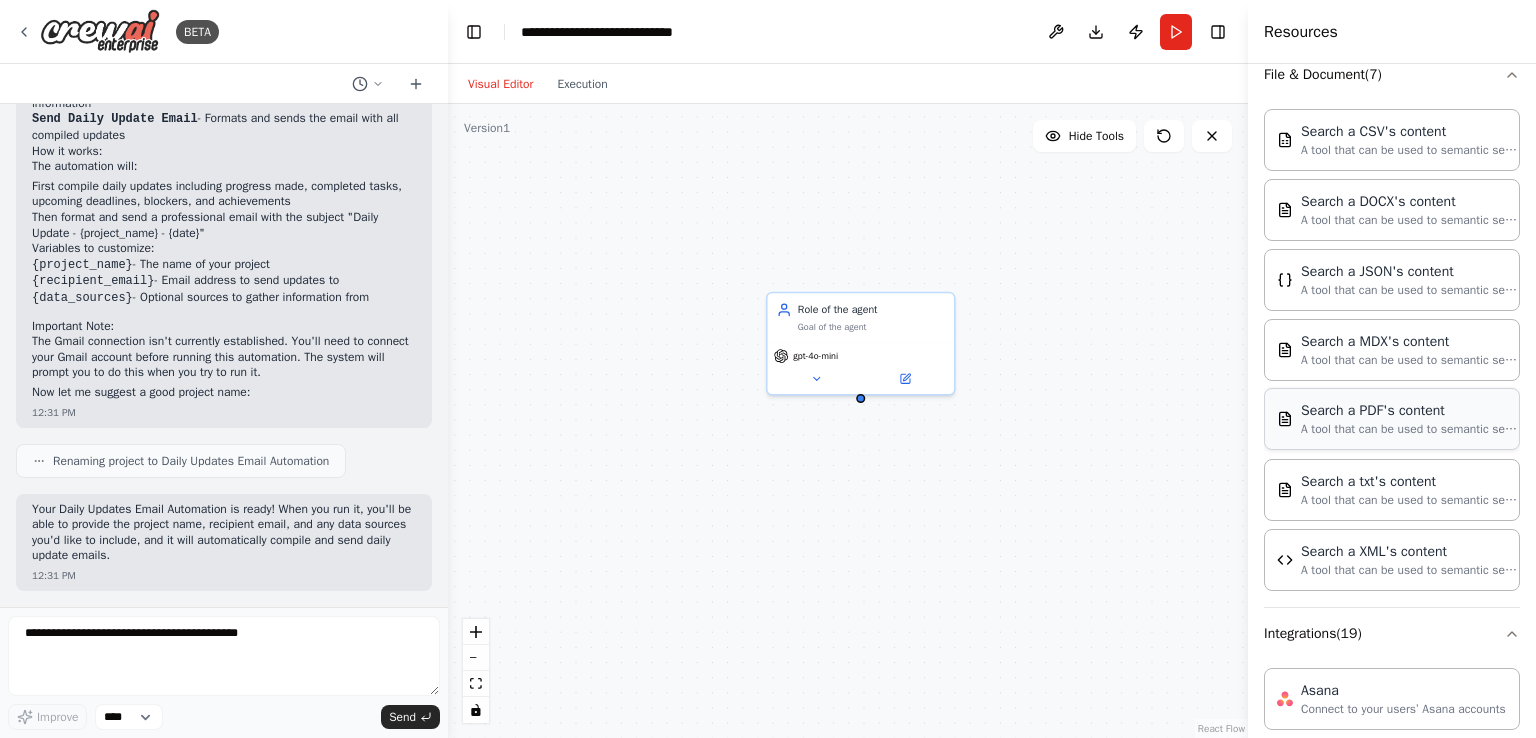scroll, scrollTop: 700, scrollLeft: 0, axis: vertical 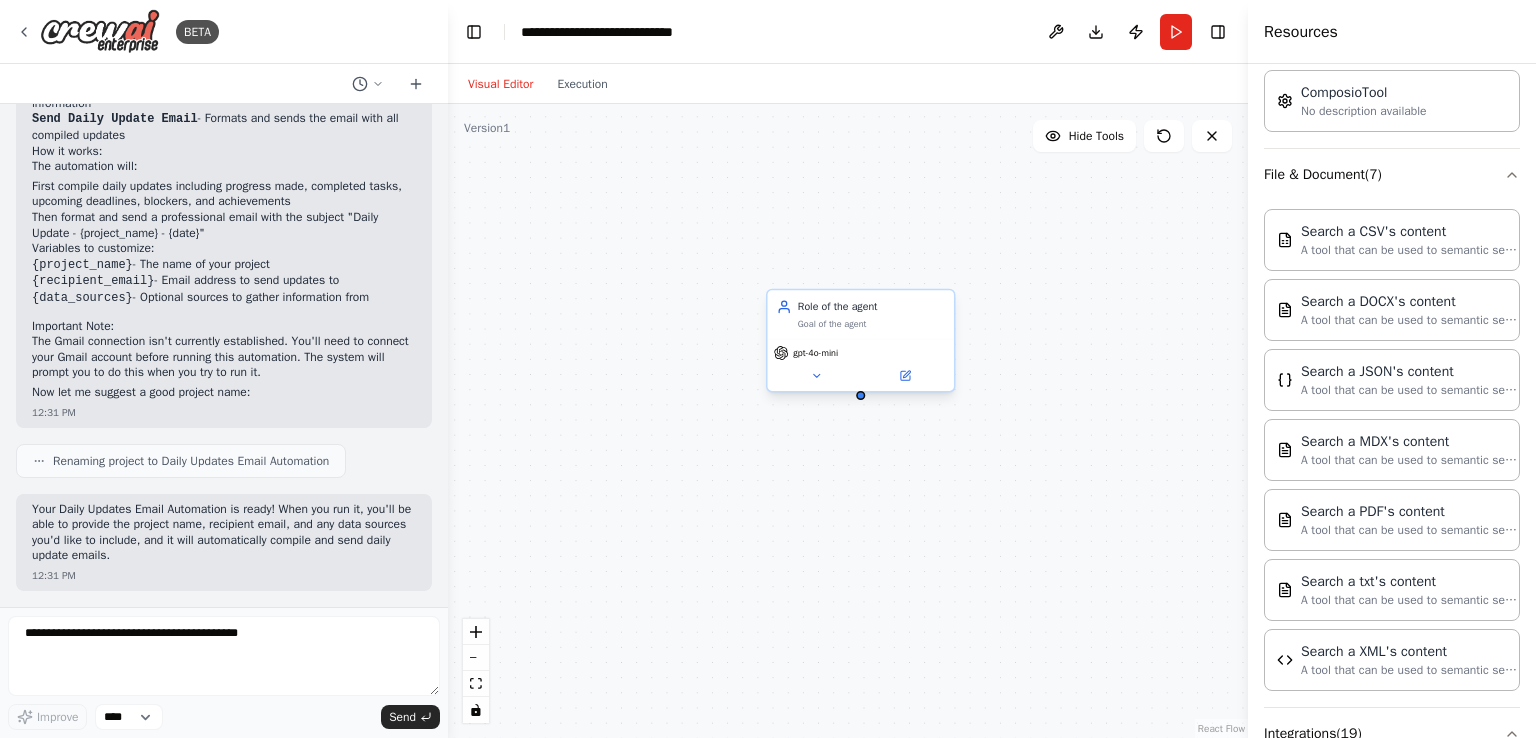 click on "Role of the agent Goal of the agent" at bounding box center [871, 314] 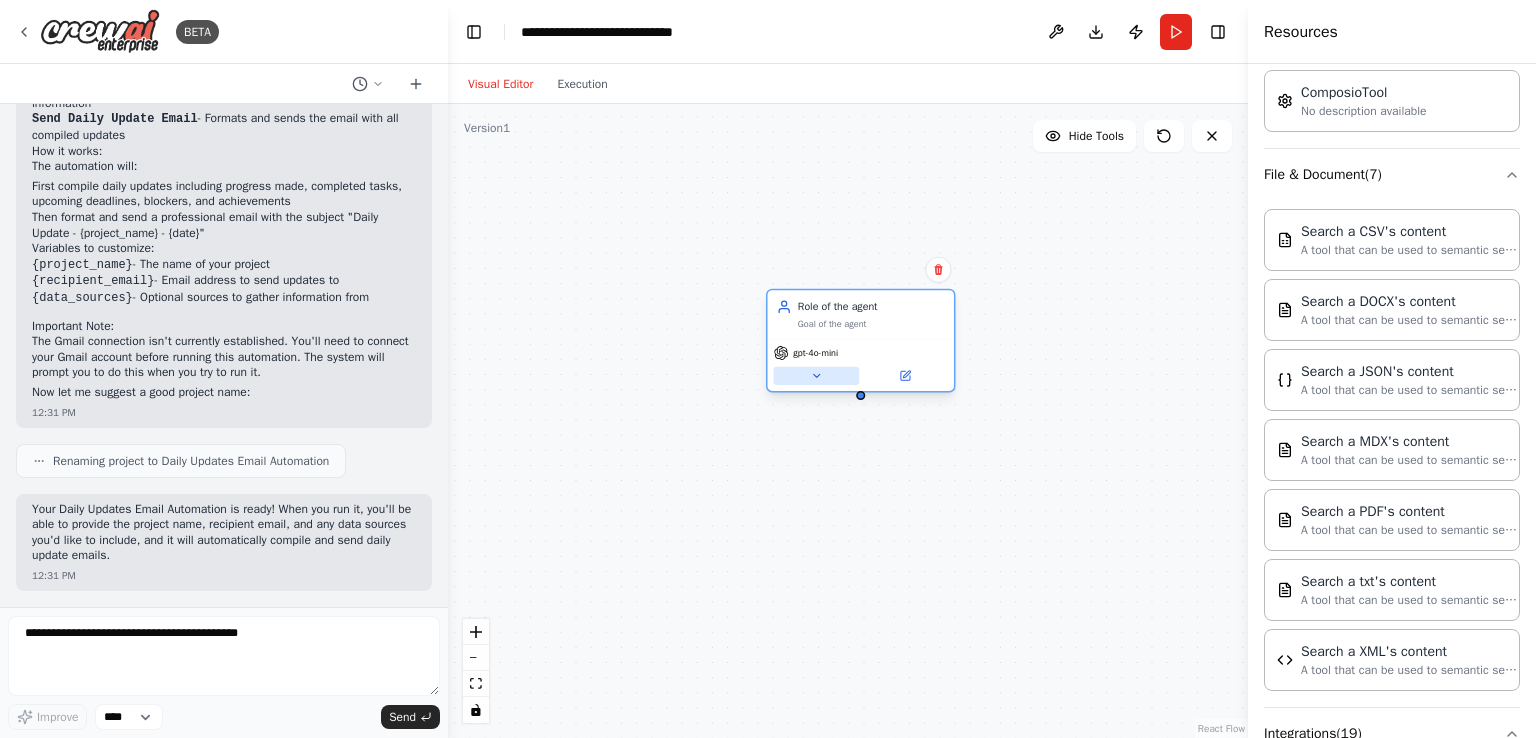 click at bounding box center (817, 376) 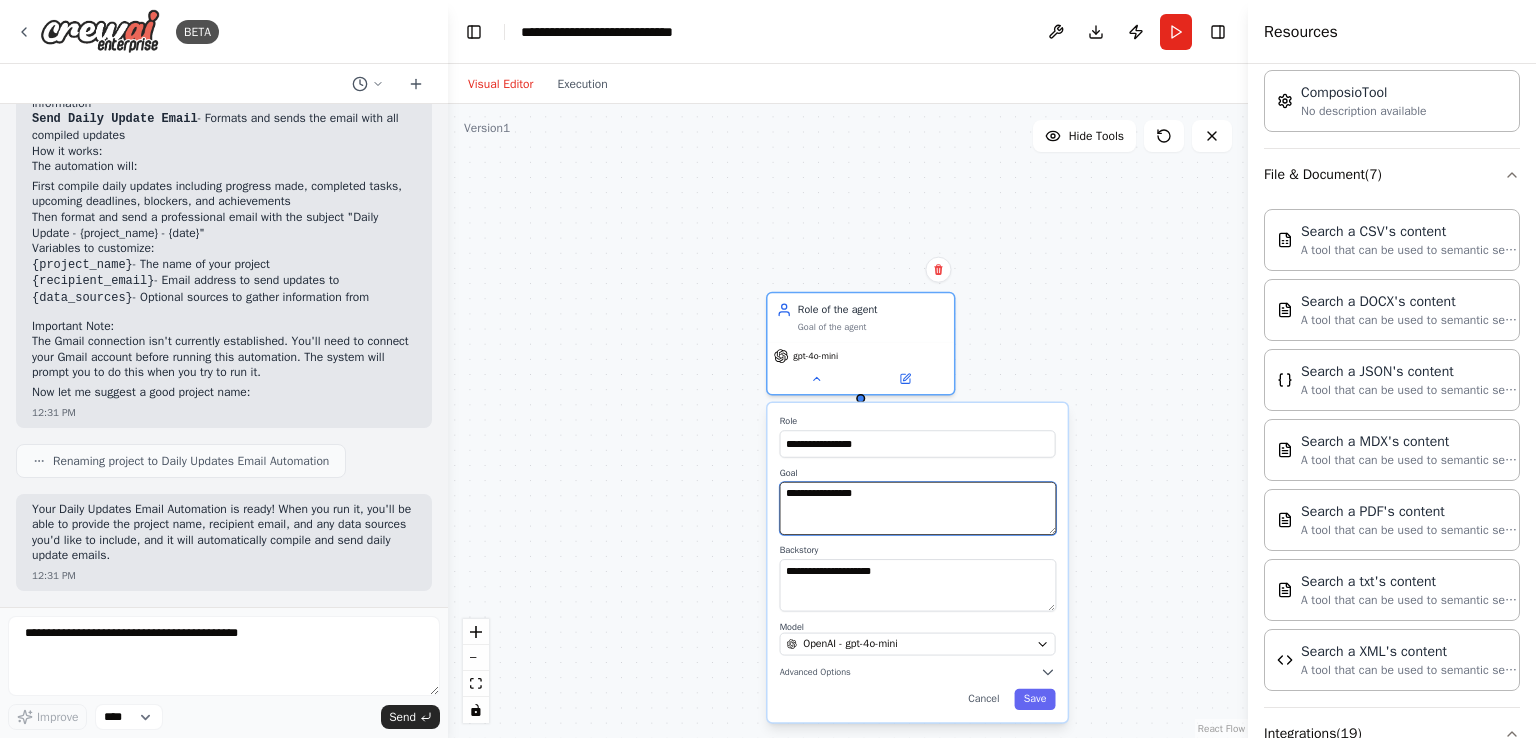 click on "**********" at bounding box center [918, 508] 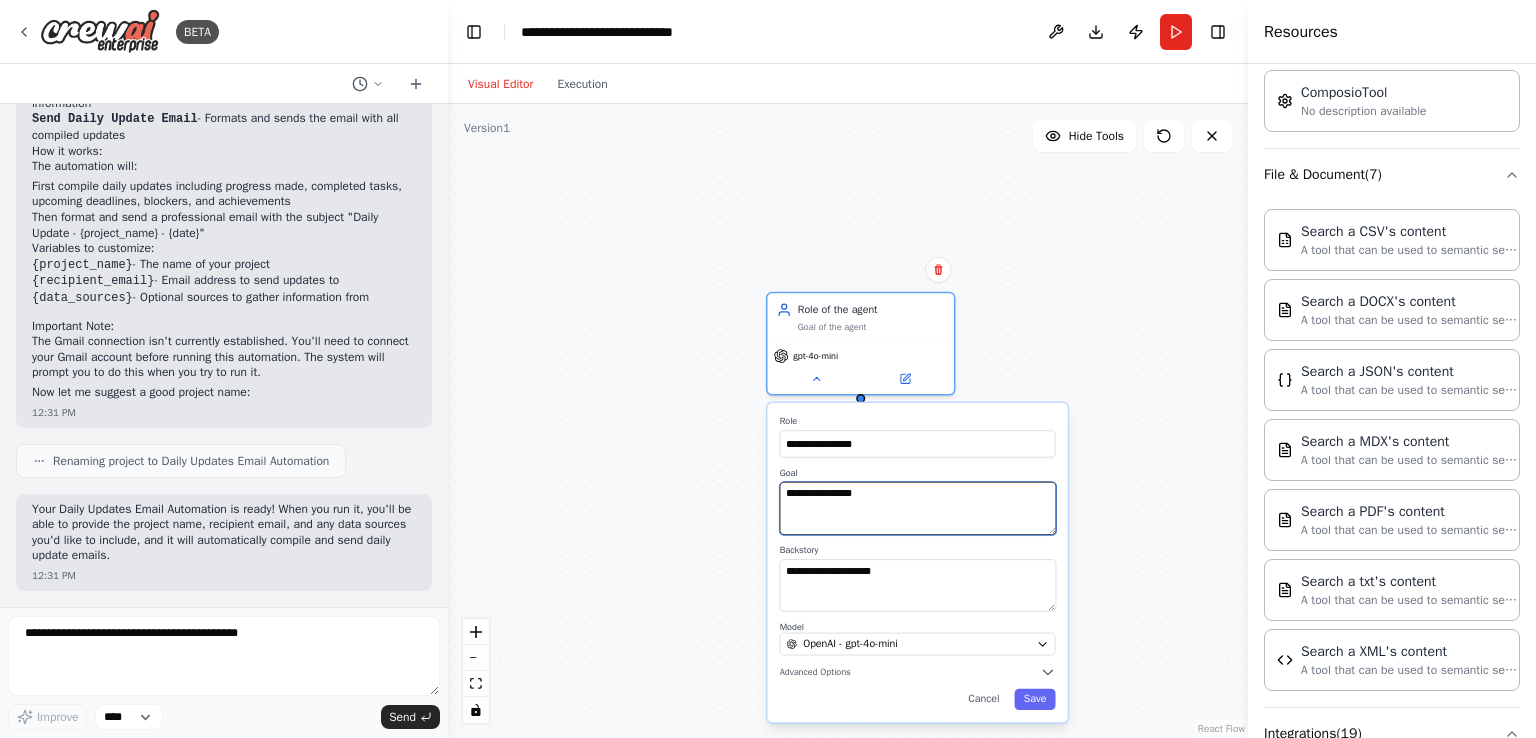 click on "**********" at bounding box center [918, 508] 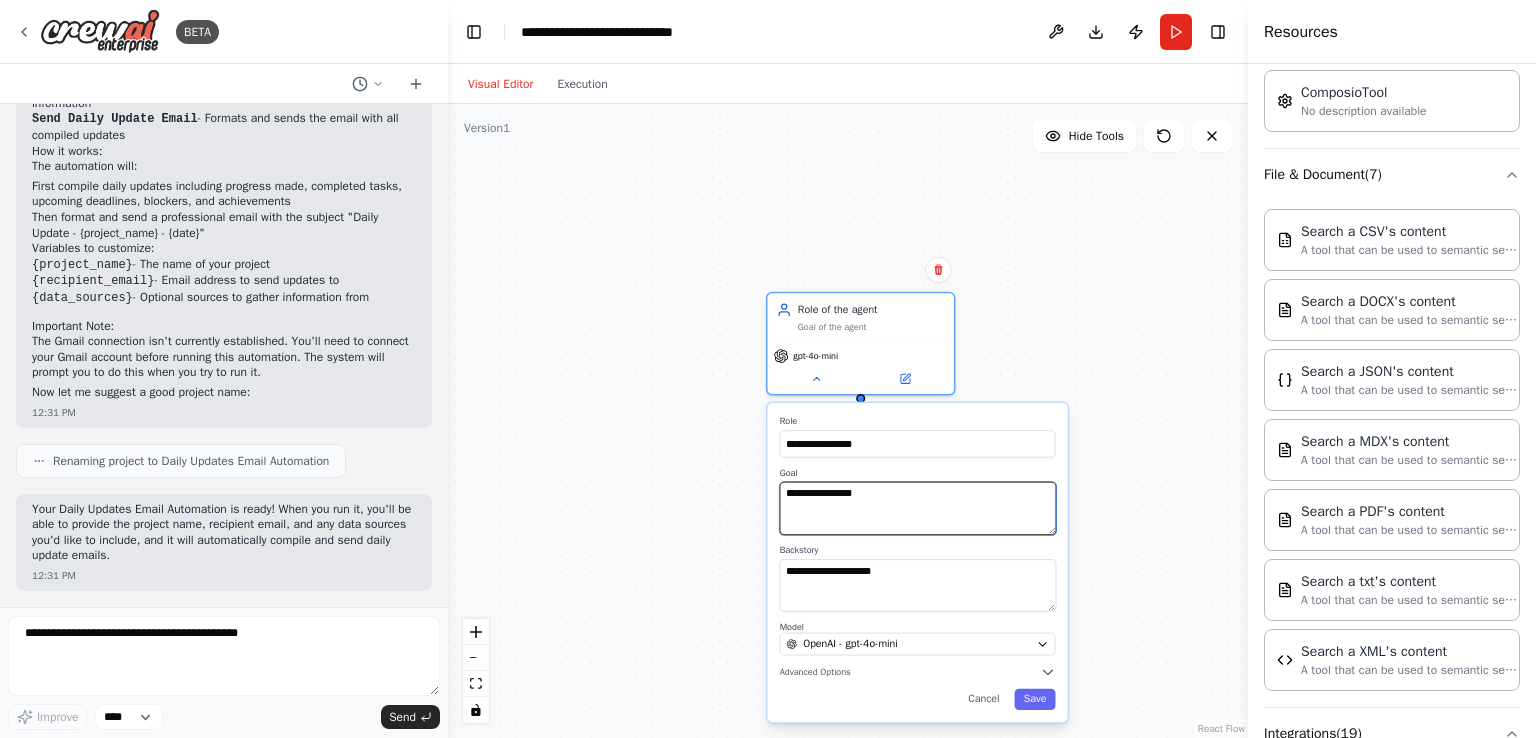 click on "**********" at bounding box center (918, 508) 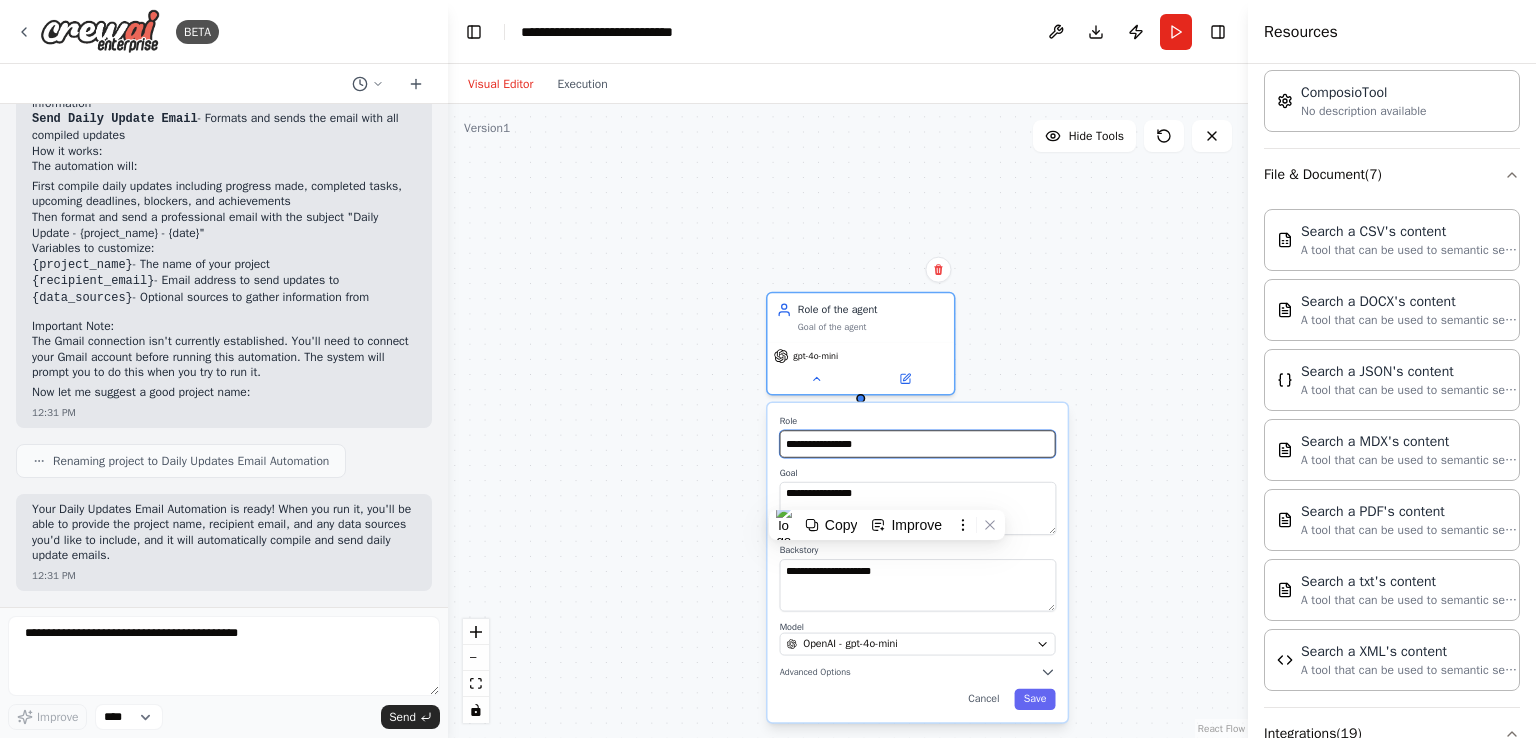 click on "**********" at bounding box center (918, 443) 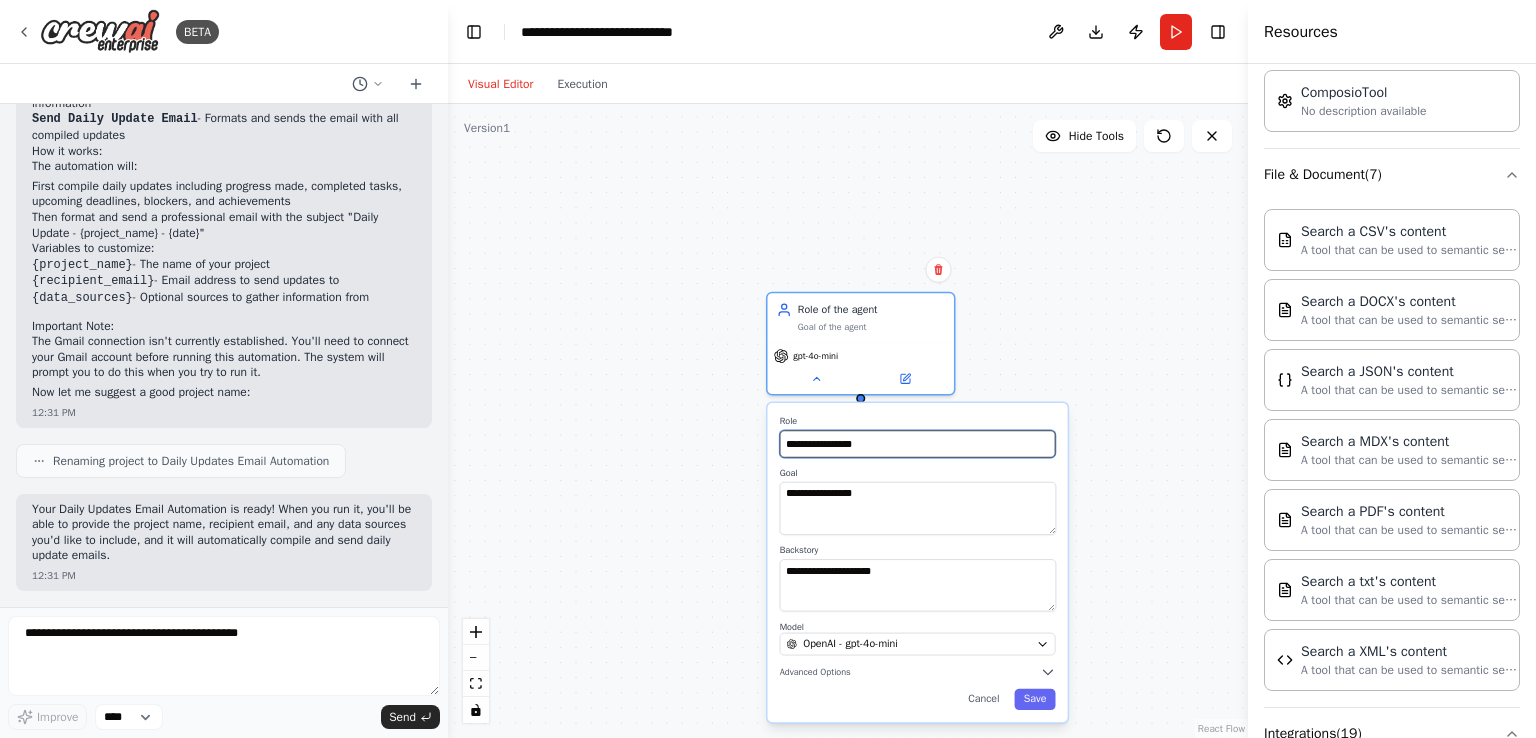 click on "**********" at bounding box center (918, 443) 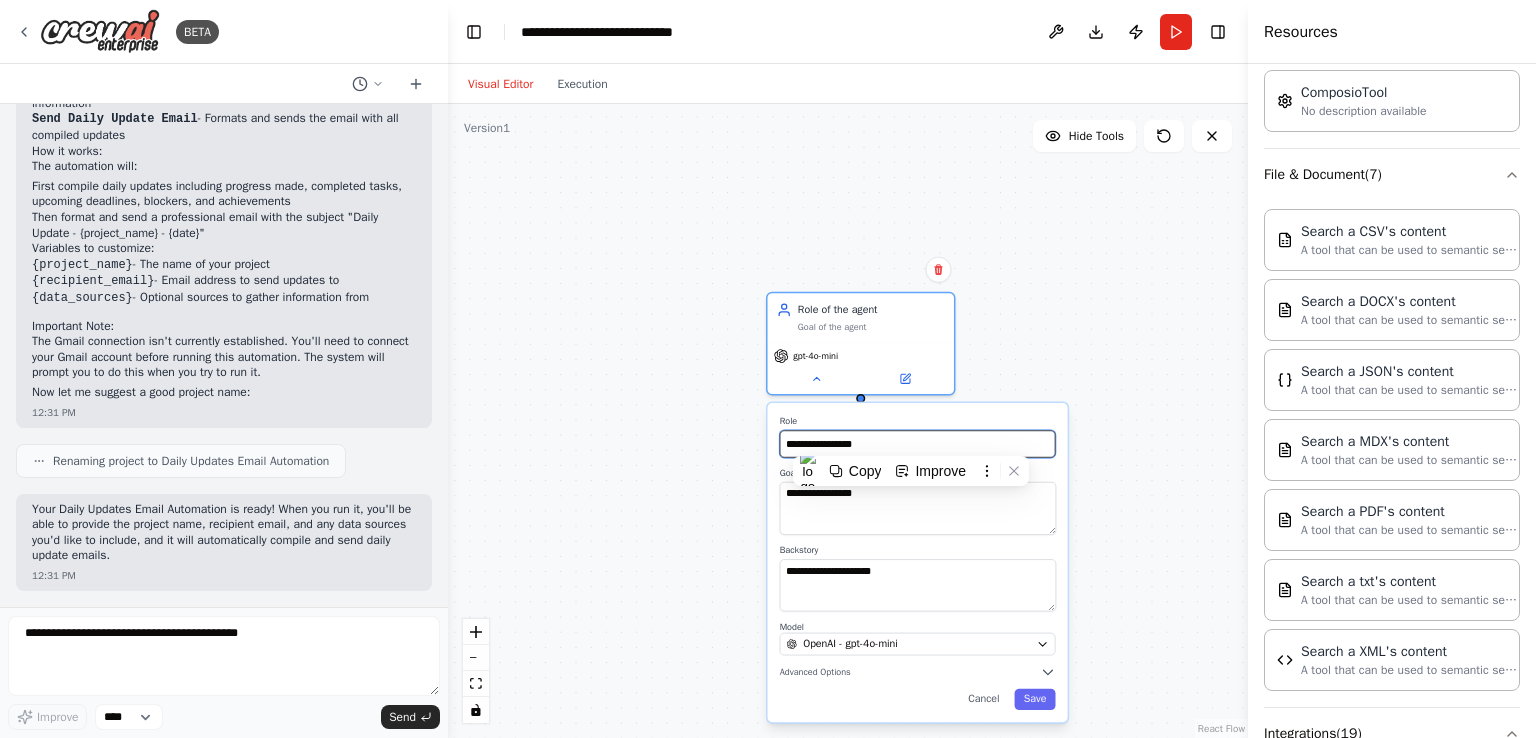 click on "**********" at bounding box center [918, 443] 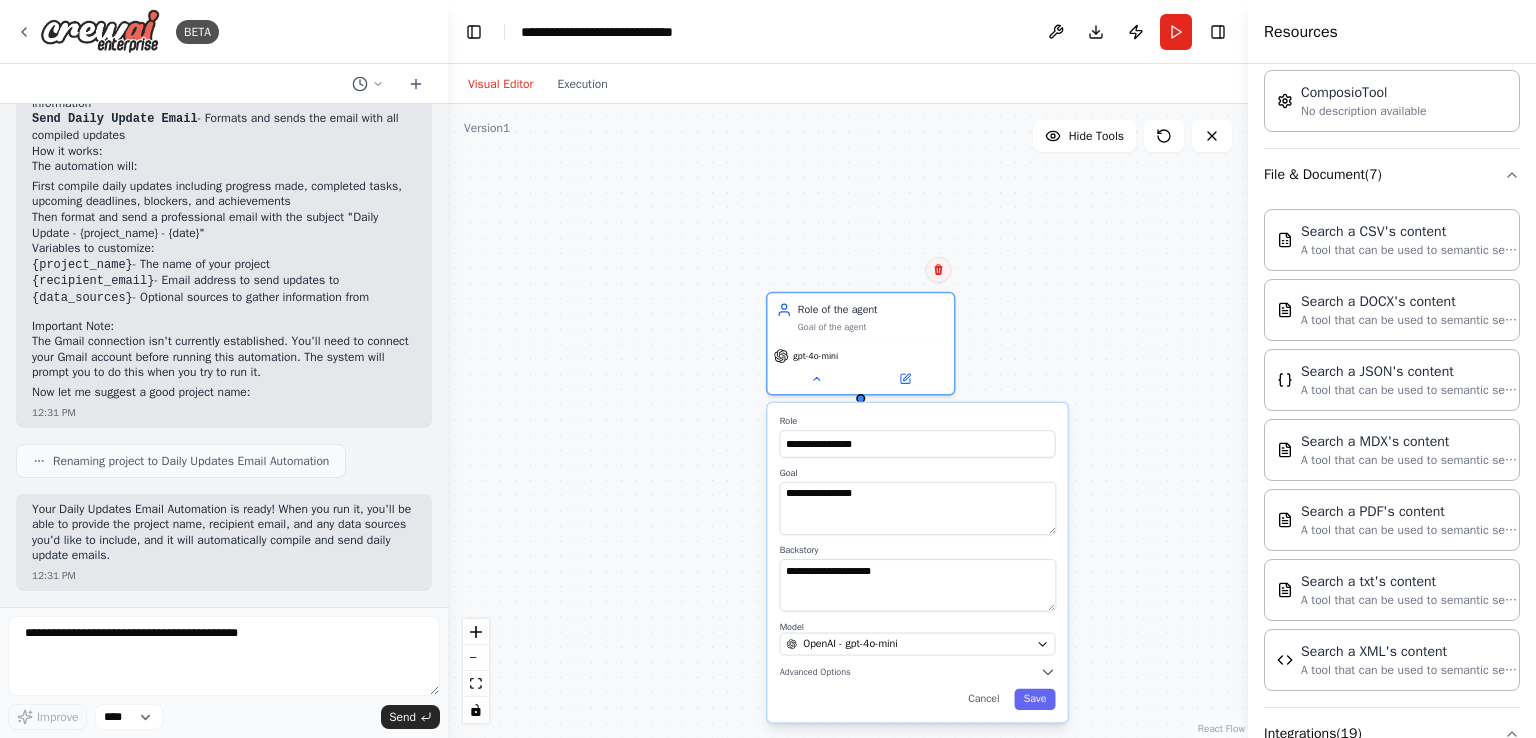click 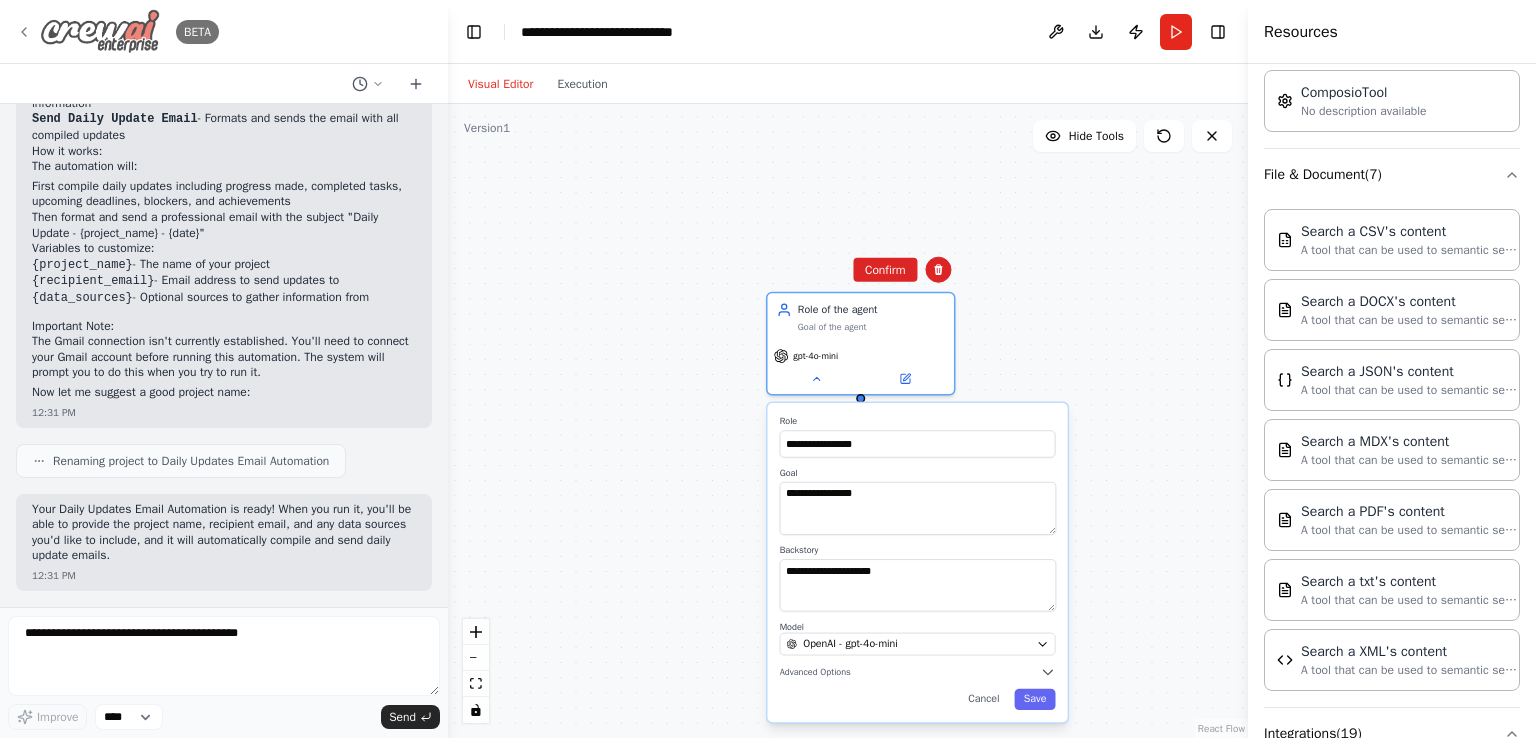 click on "BETA" at bounding box center [117, 31] 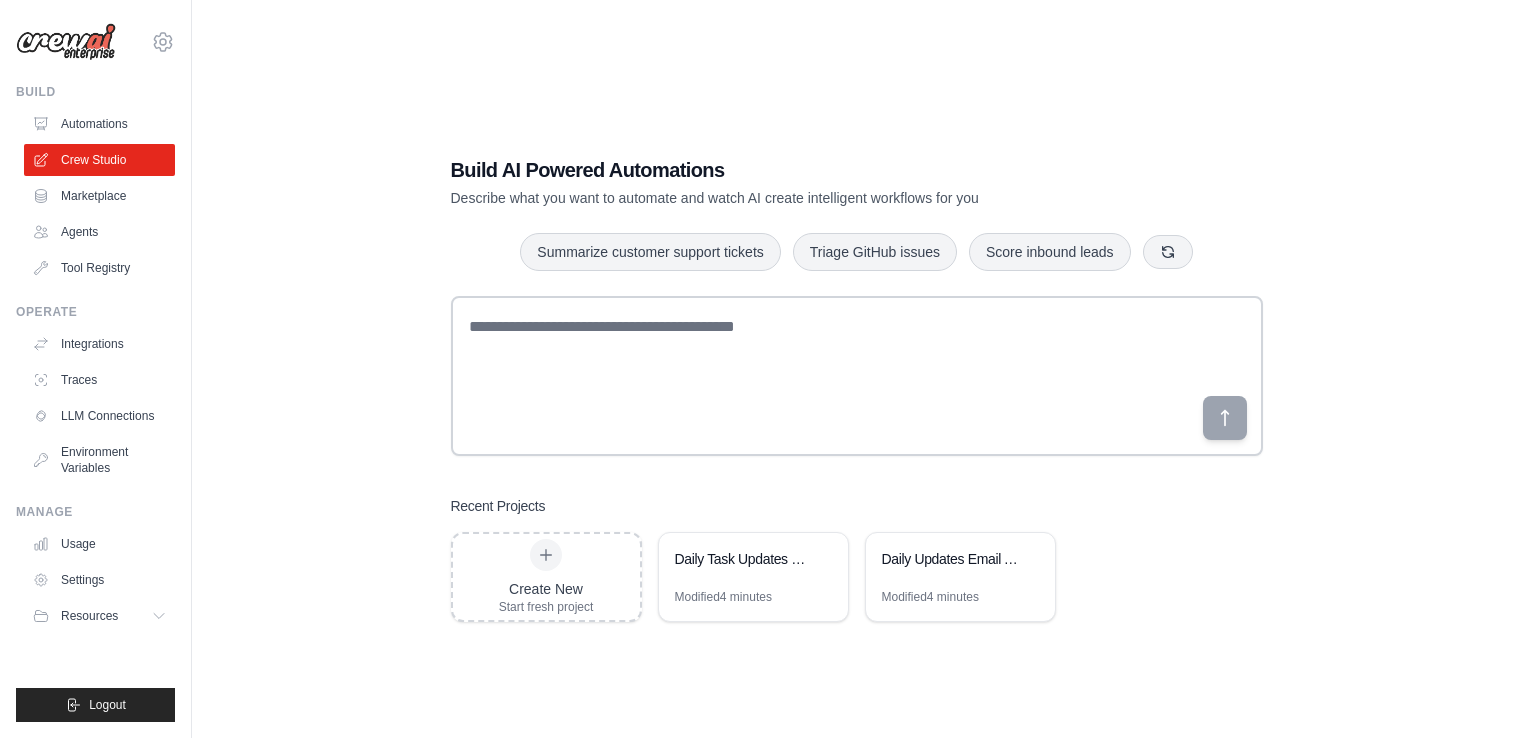 scroll, scrollTop: 0, scrollLeft: 0, axis: both 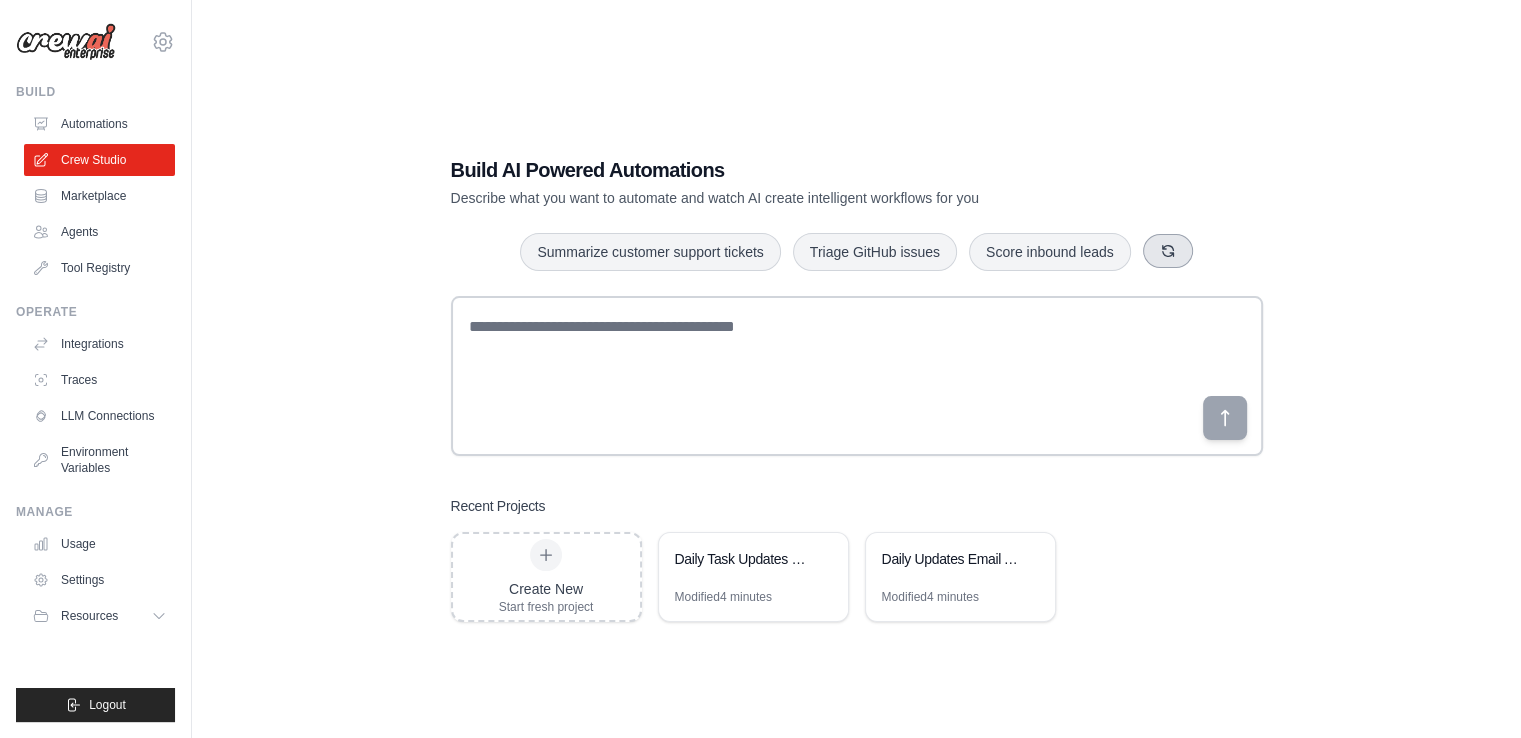 click at bounding box center [1168, 251] 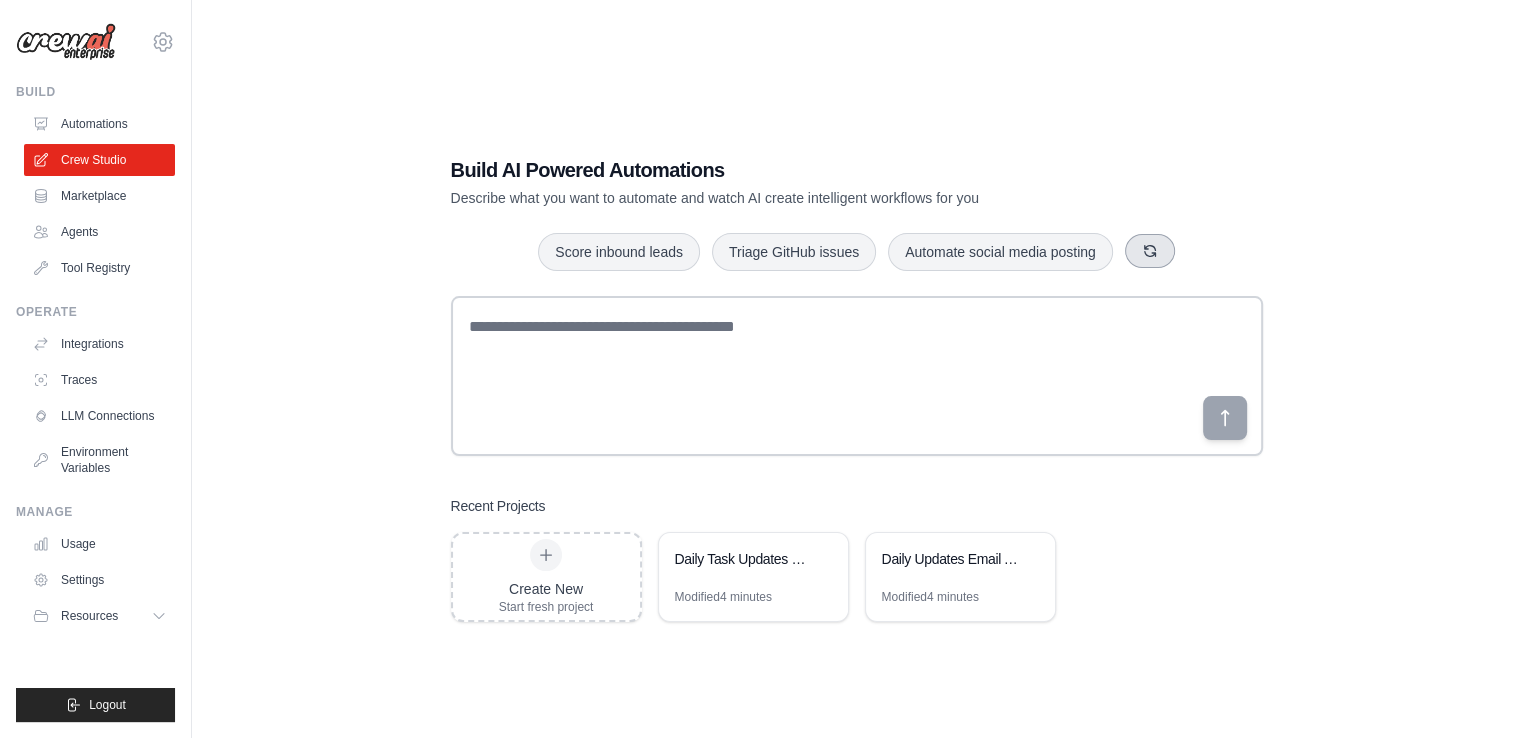 click at bounding box center [1150, 251] 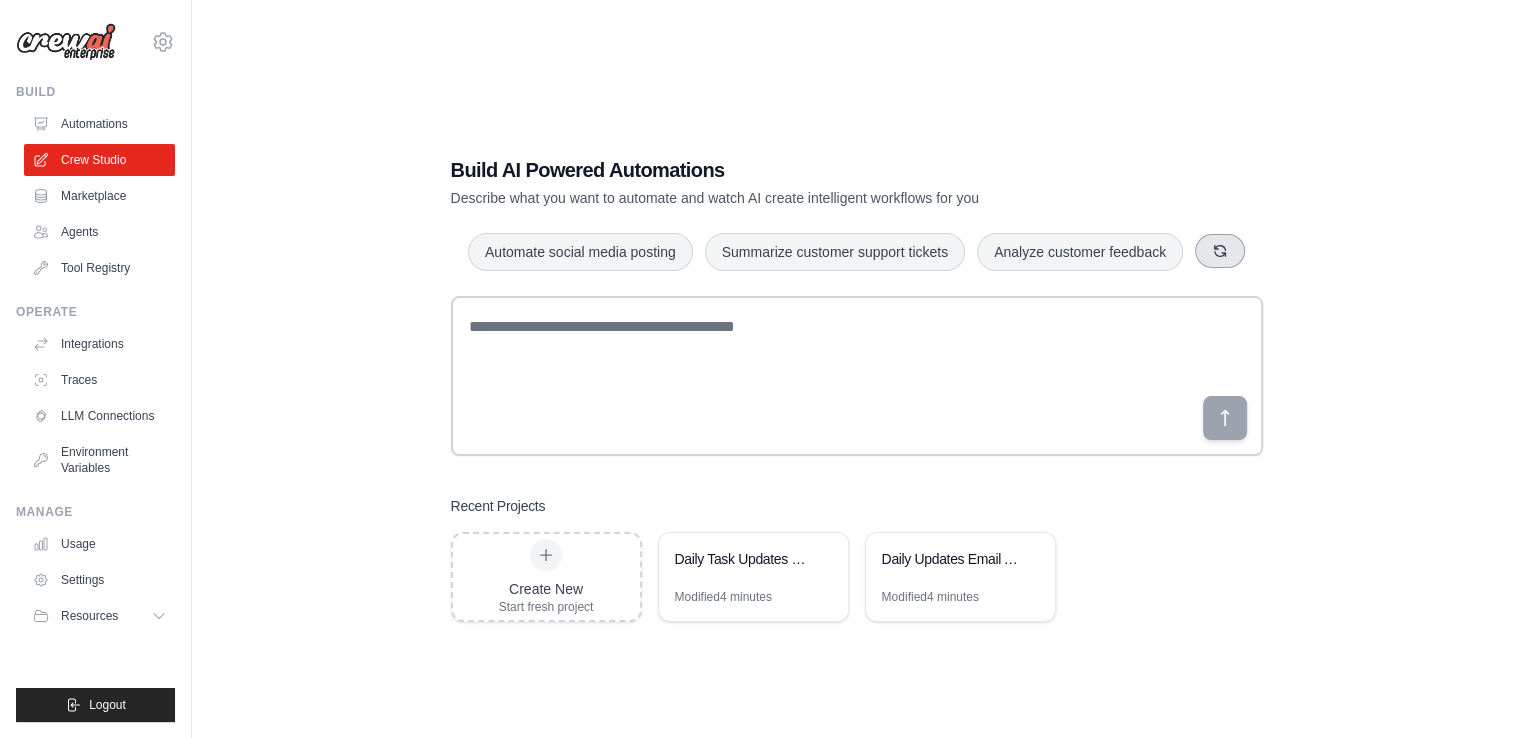 click 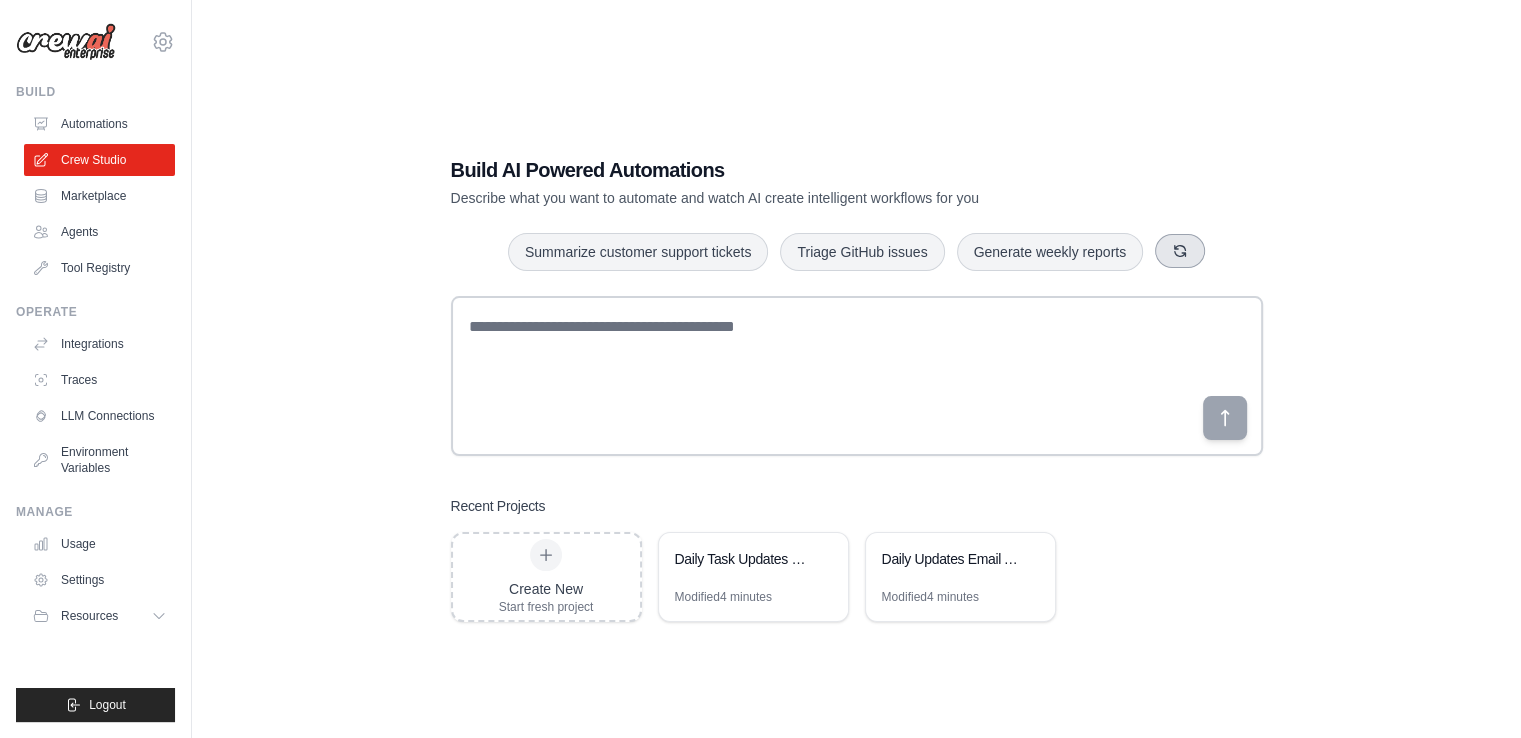 click on "Summarize customer support tickets Triage GitHub issues Generate weekly reports" at bounding box center (857, 252) 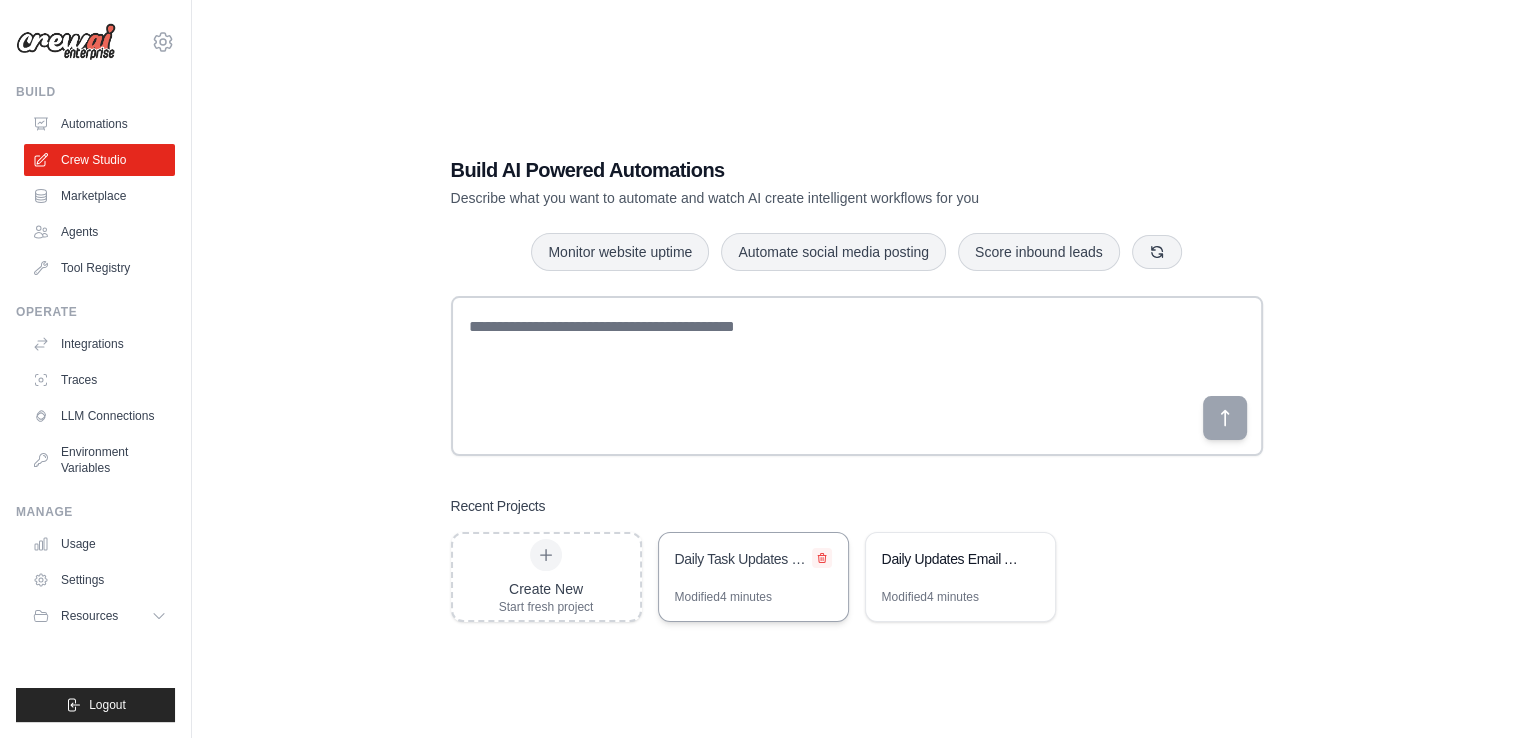 click 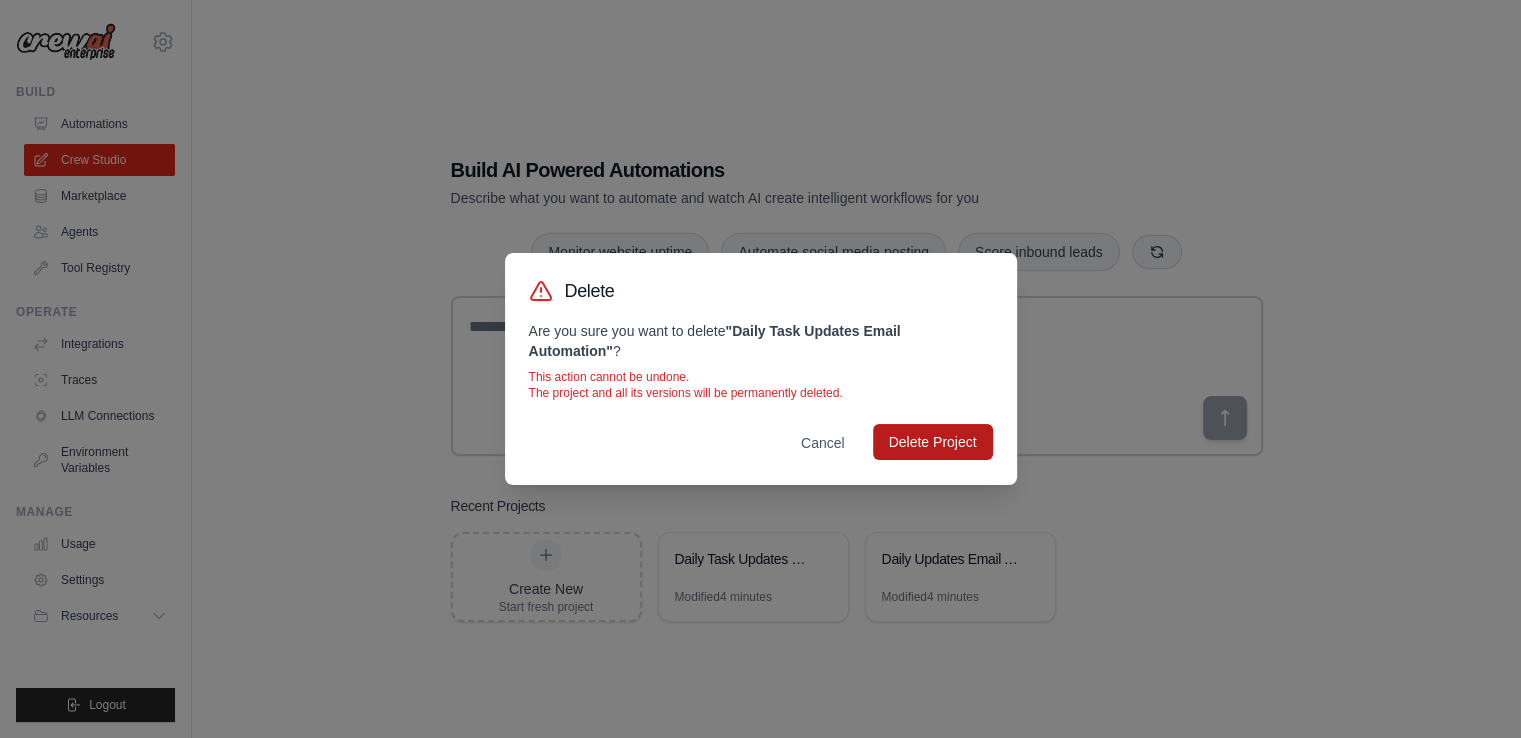 click on "Delete Project" at bounding box center (933, 442) 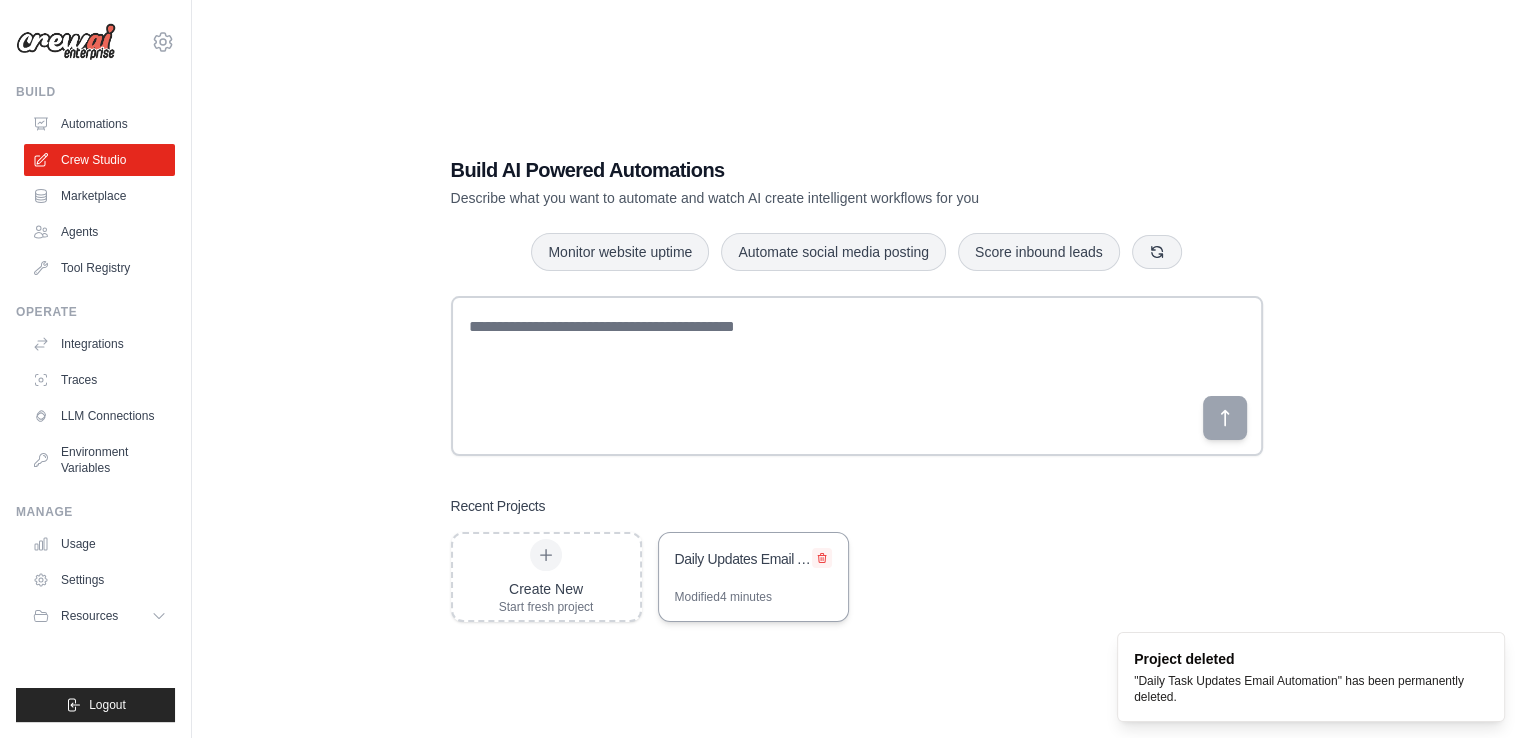 click 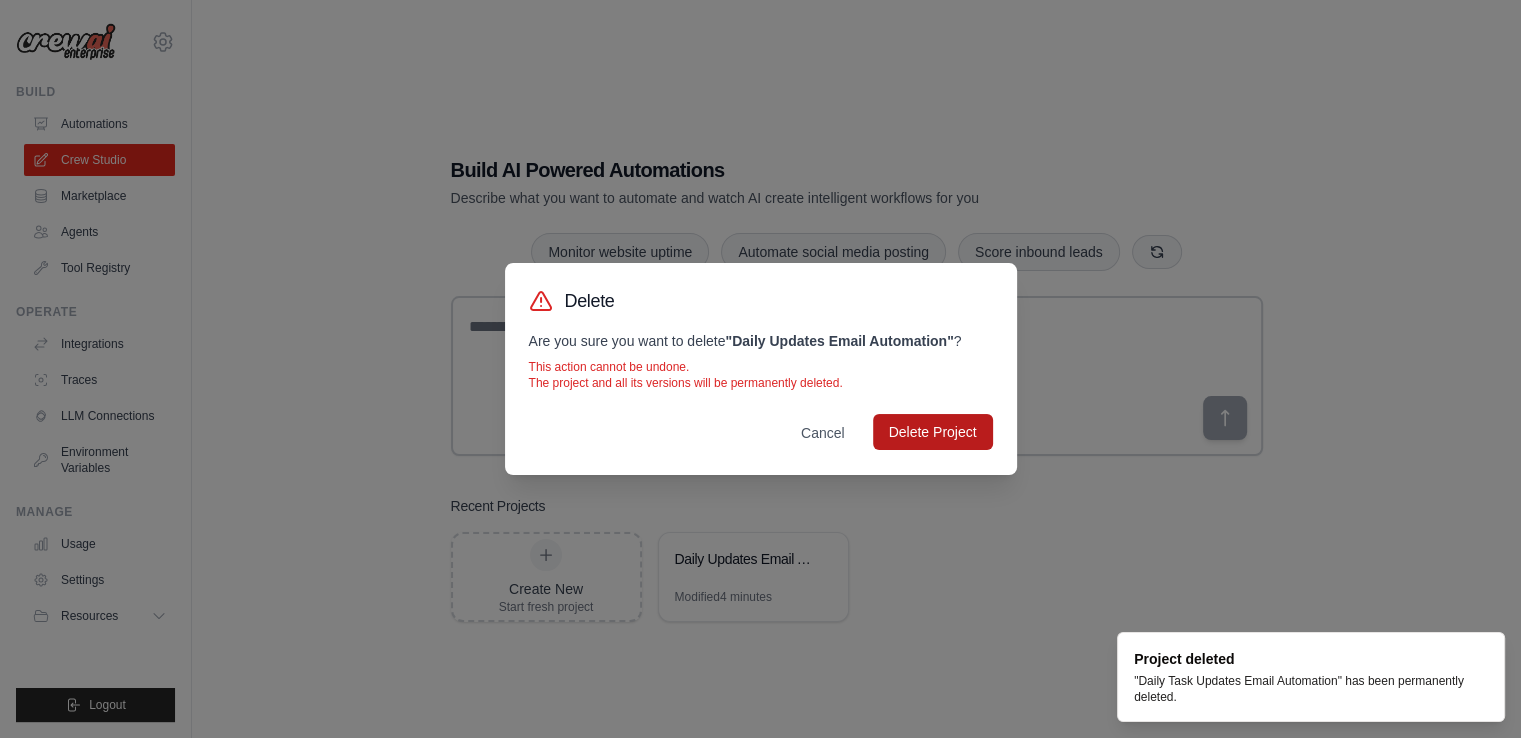 click on "Delete Project" at bounding box center (933, 432) 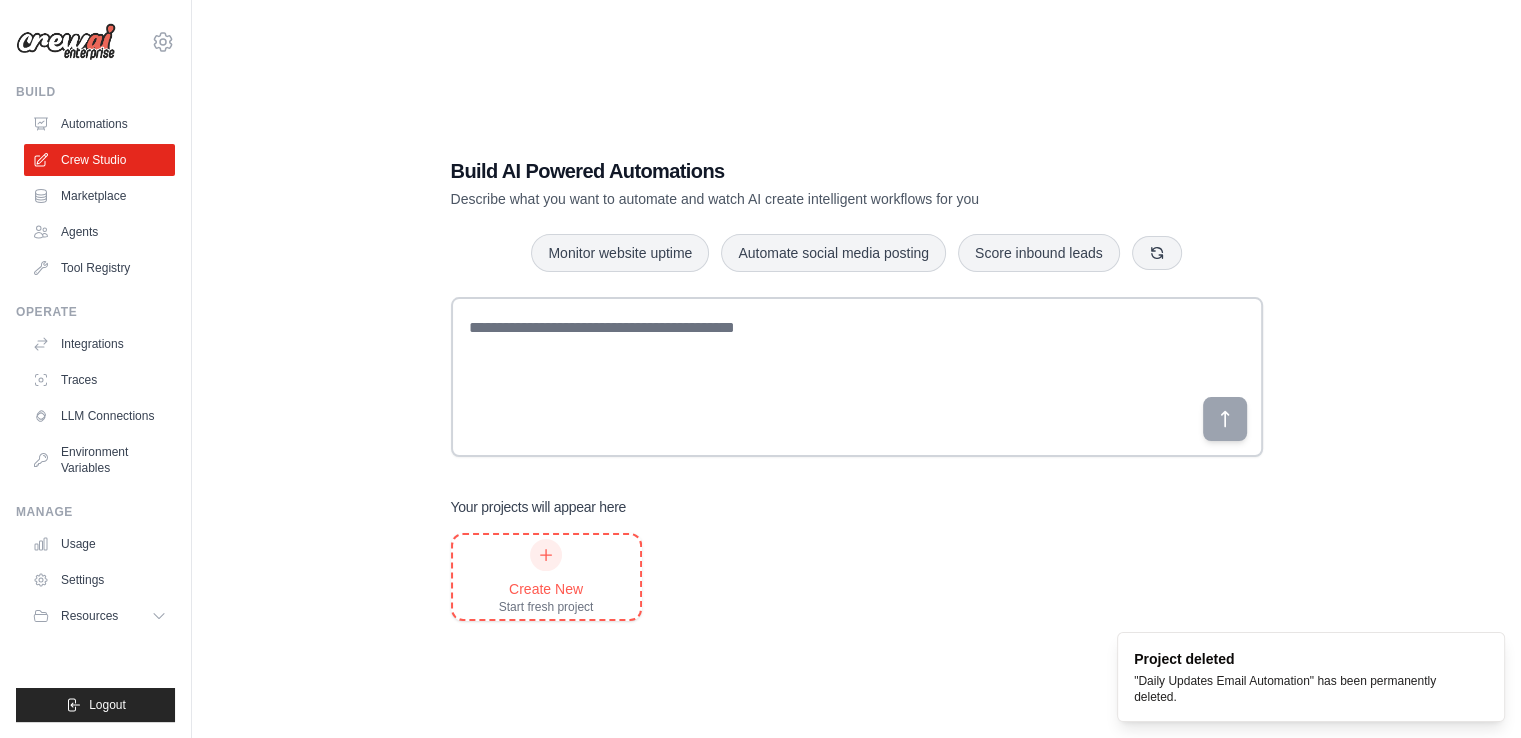 click at bounding box center (546, 555) 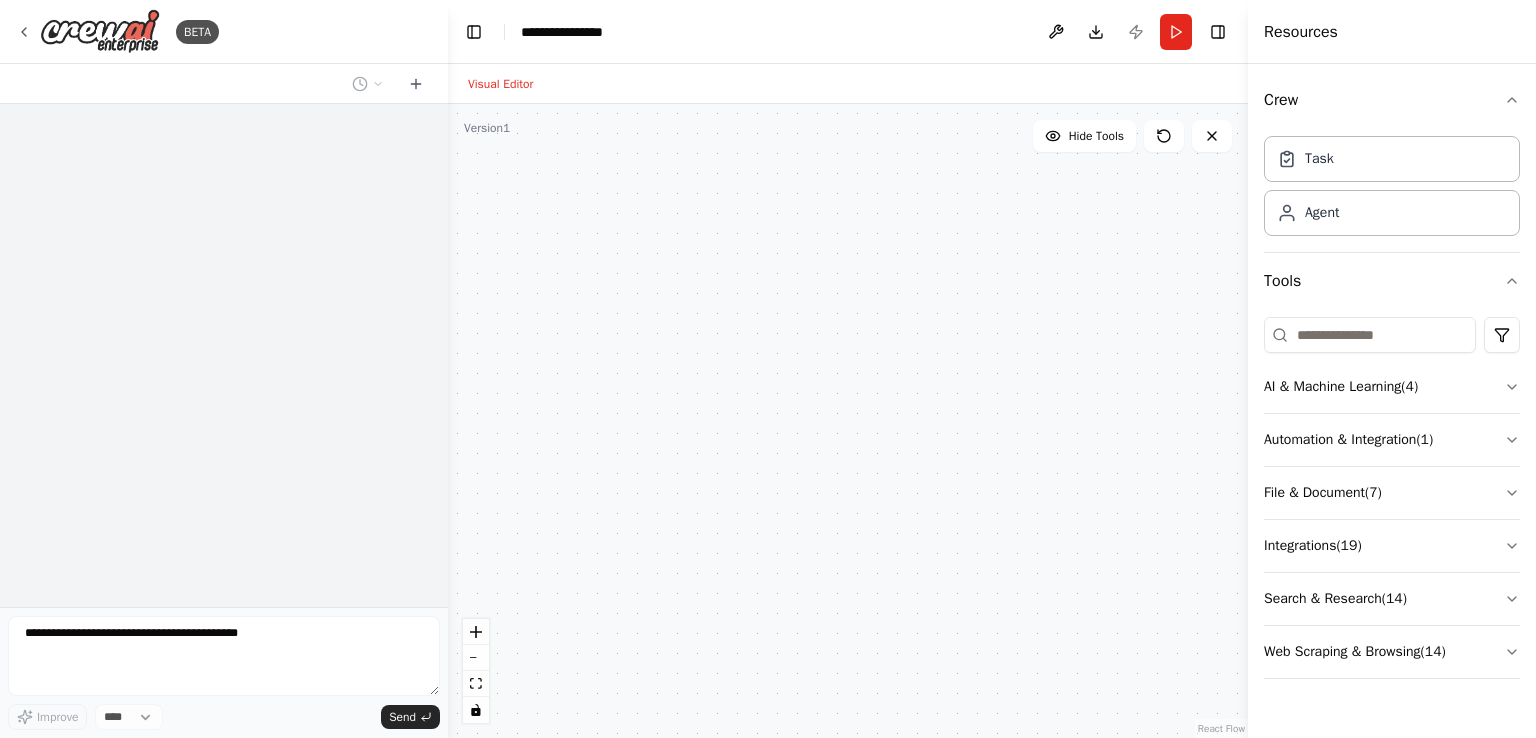 scroll, scrollTop: 0, scrollLeft: 0, axis: both 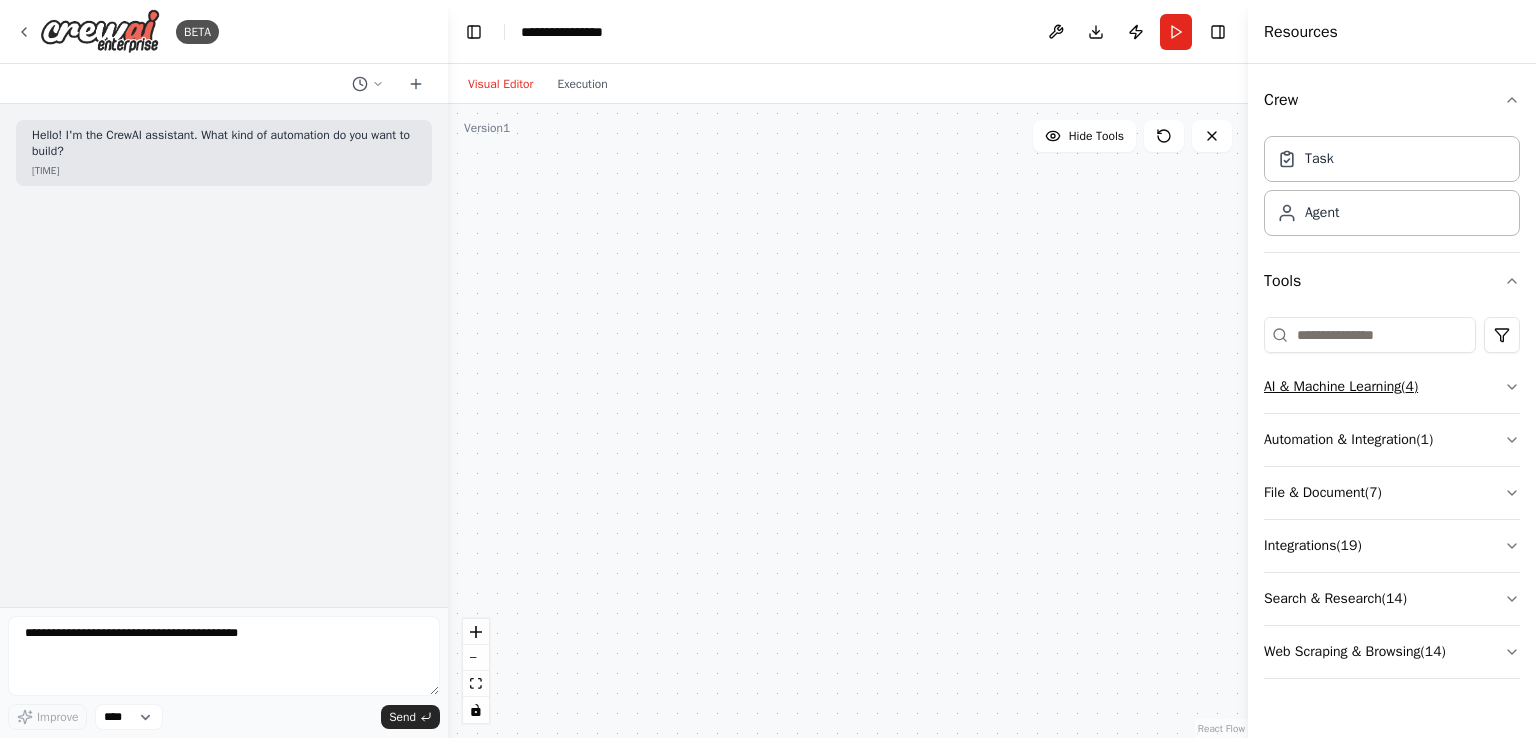 click 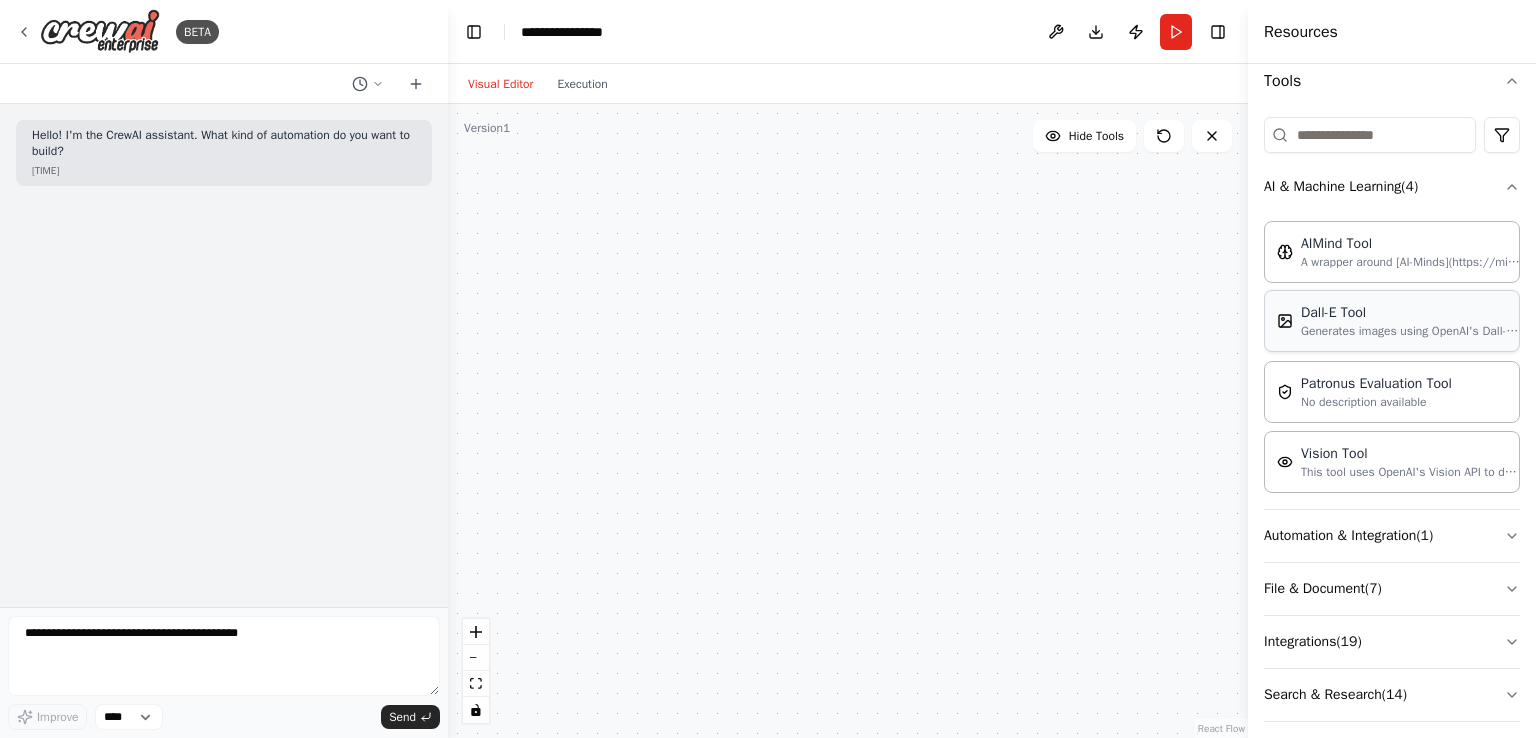 scroll, scrollTop: 265, scrollLeft: 0, axis: vertical 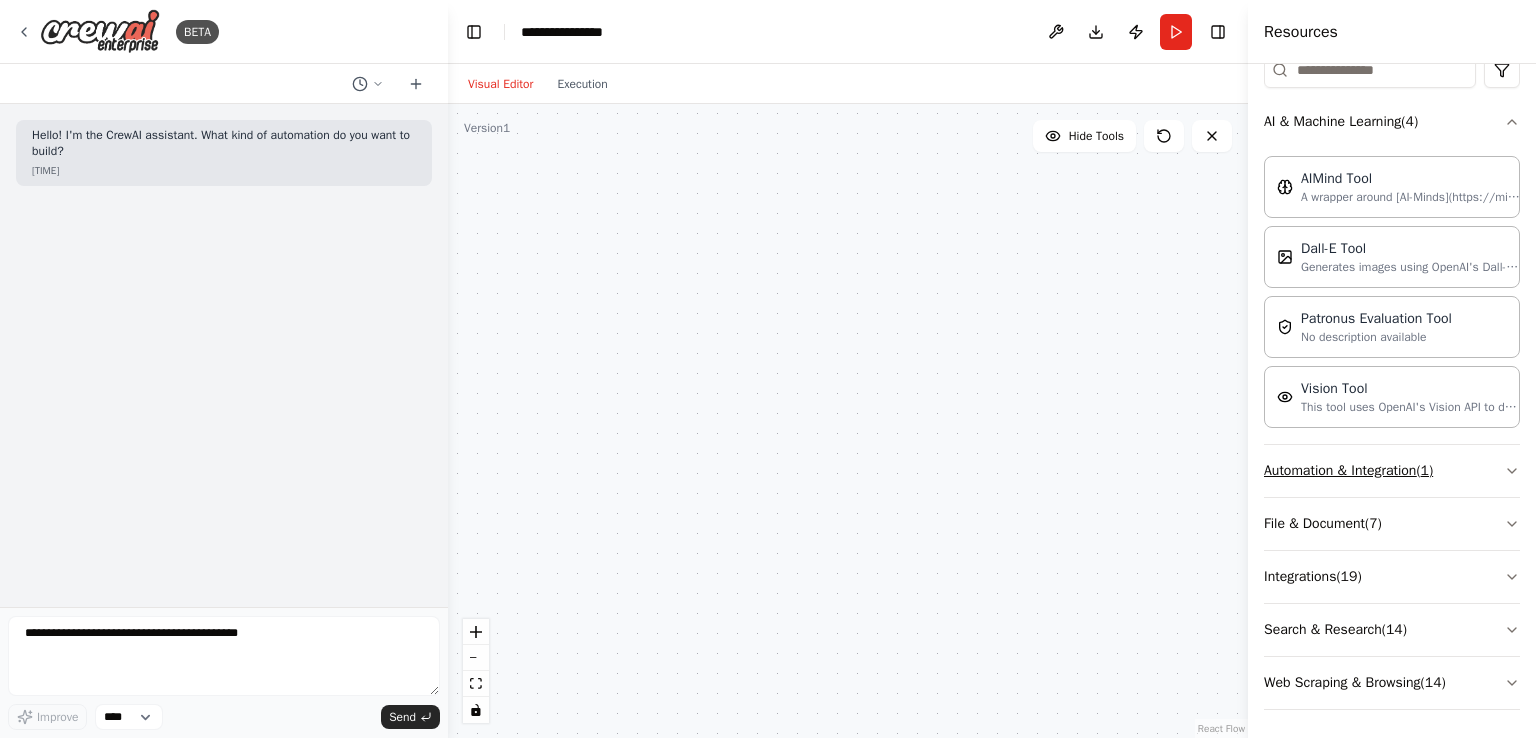click on "File & Document  ( 7 )" at bounding box center [1392, 524] 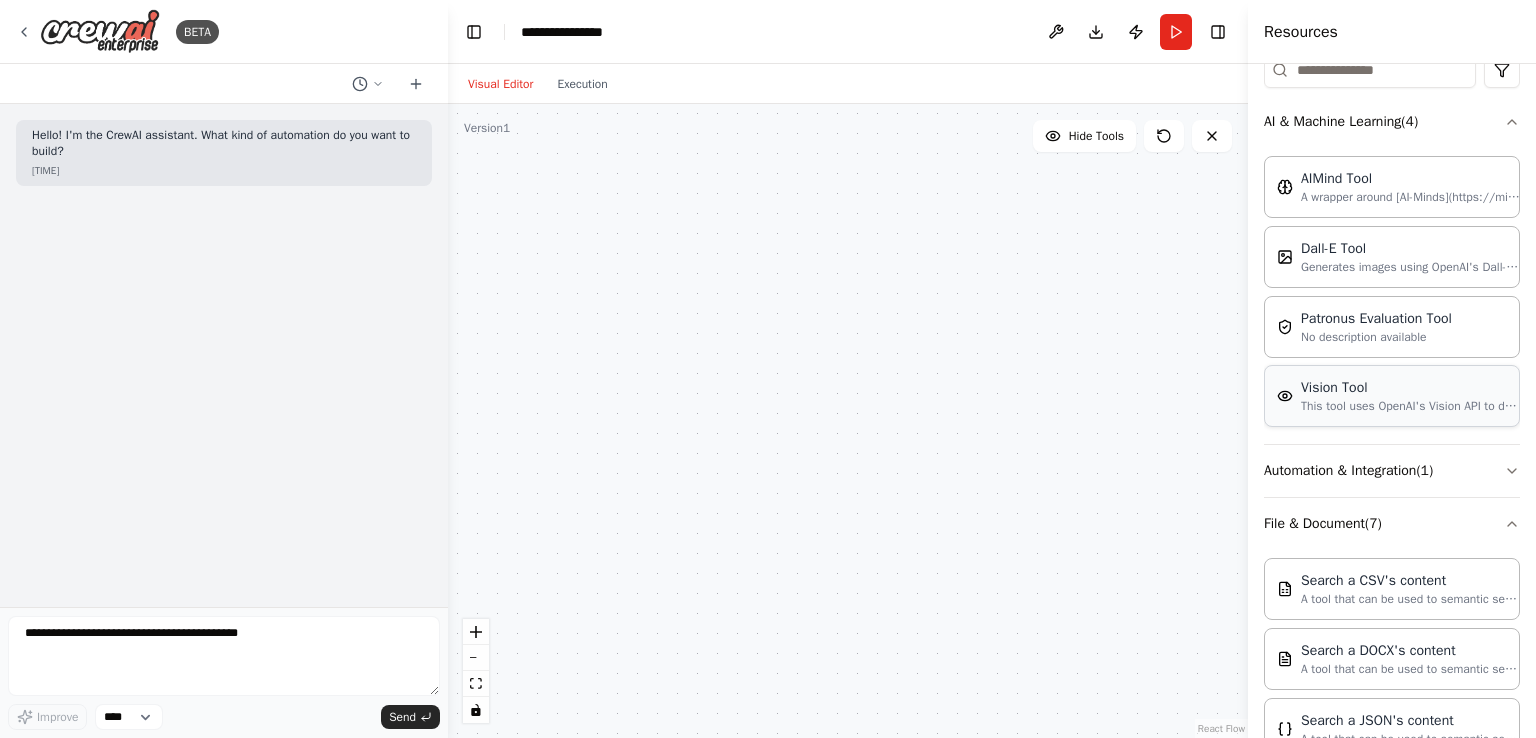 scroll, scrollTop: 0, scrollLeft: 0, axis: both 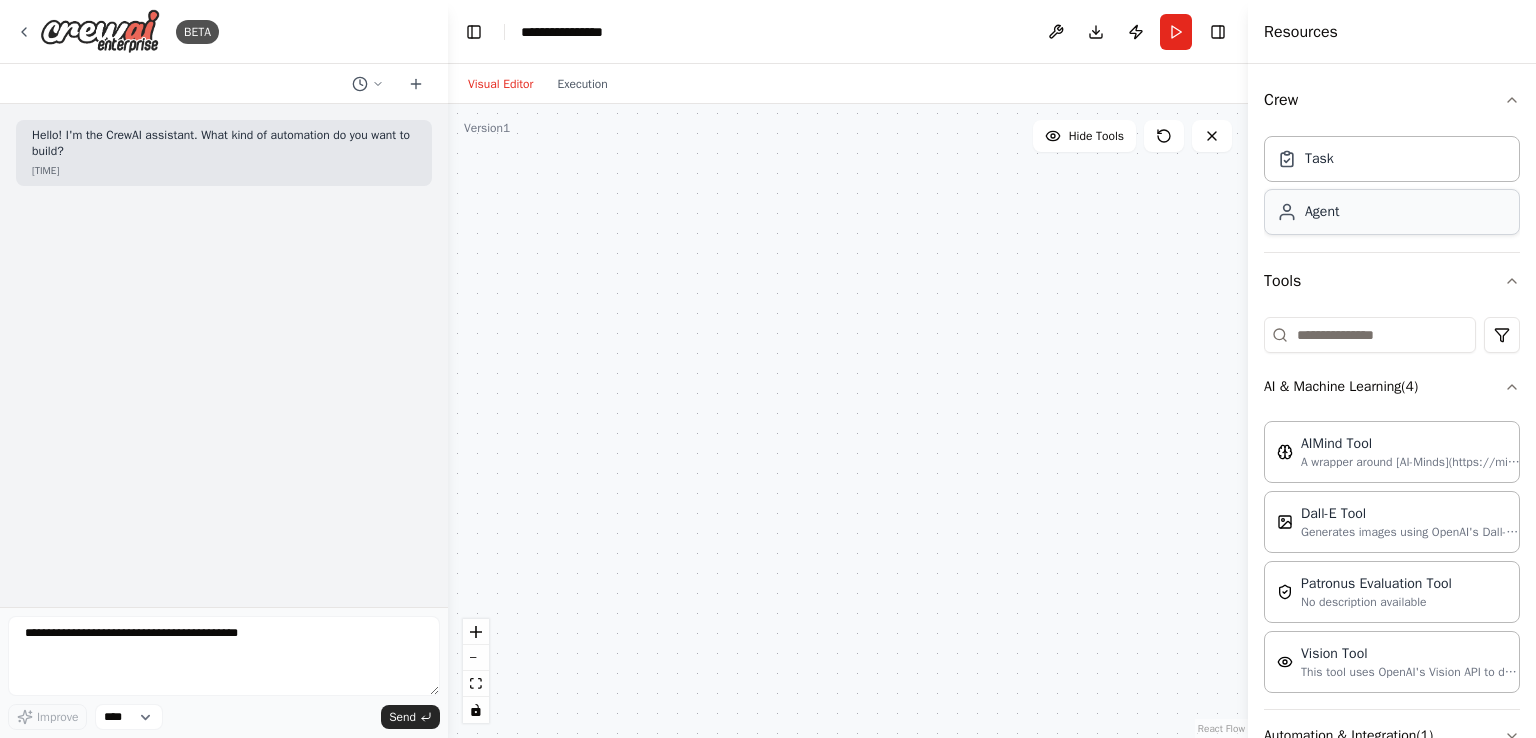 click on "Agent" at bounding box center [1392, 212] 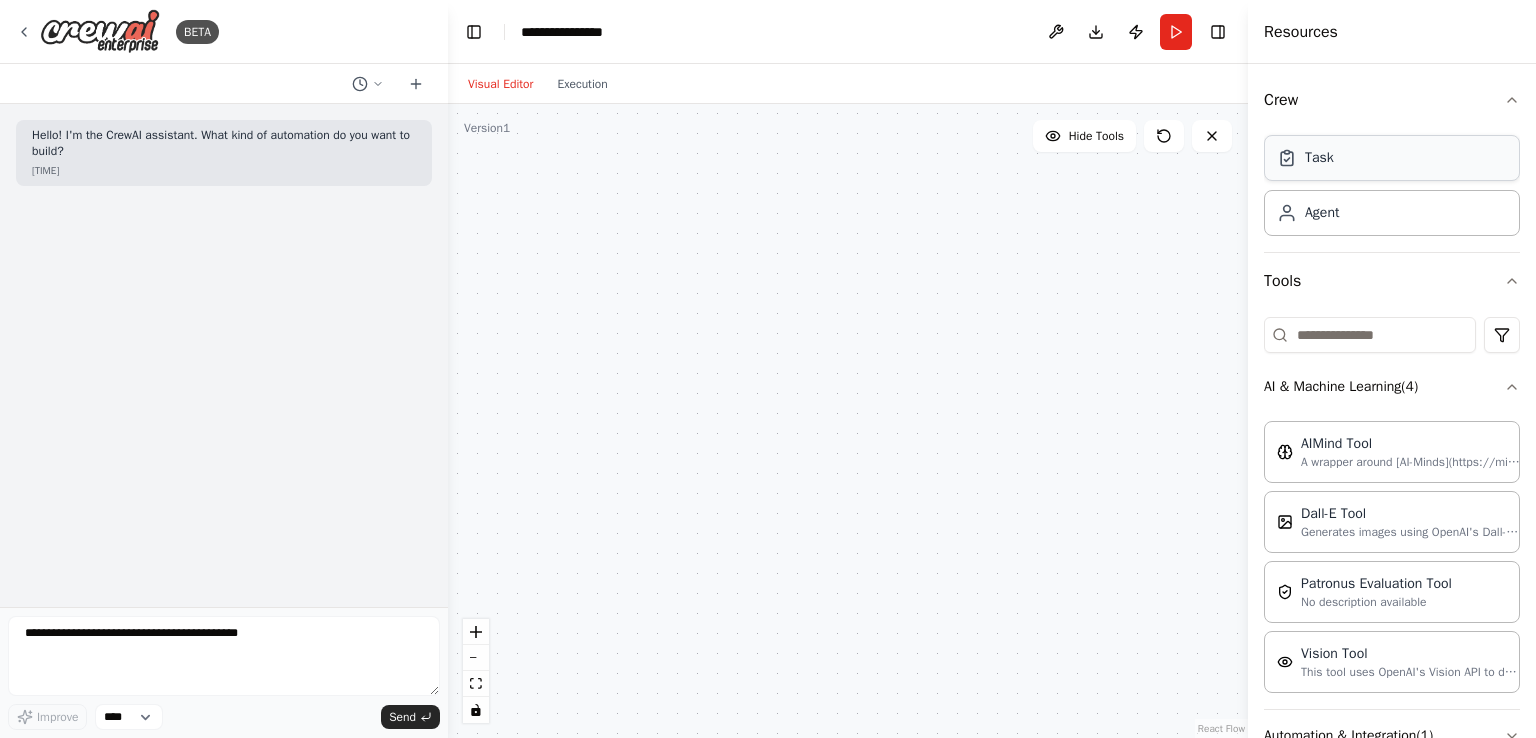 click on "Task" at bounding box center [1392, 158] 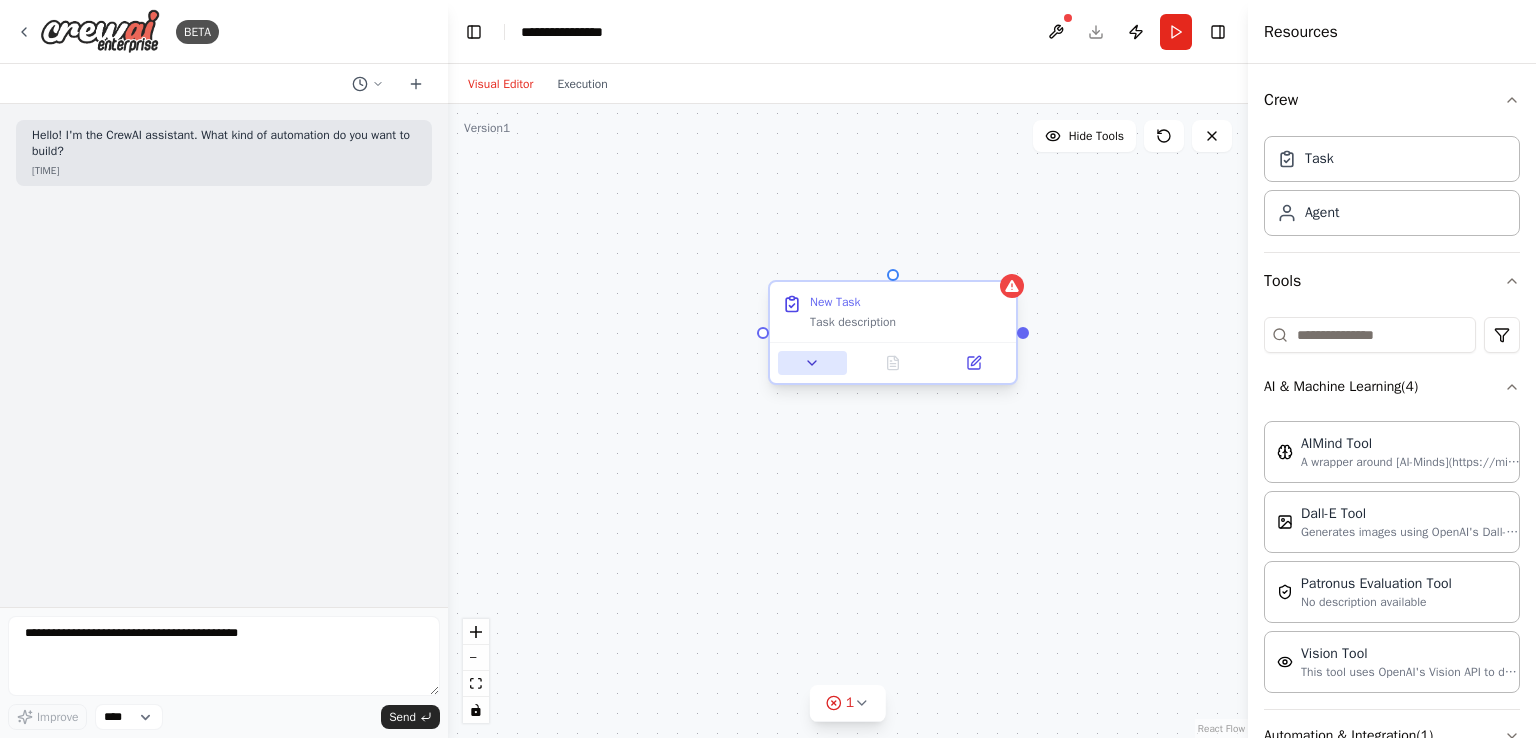 click 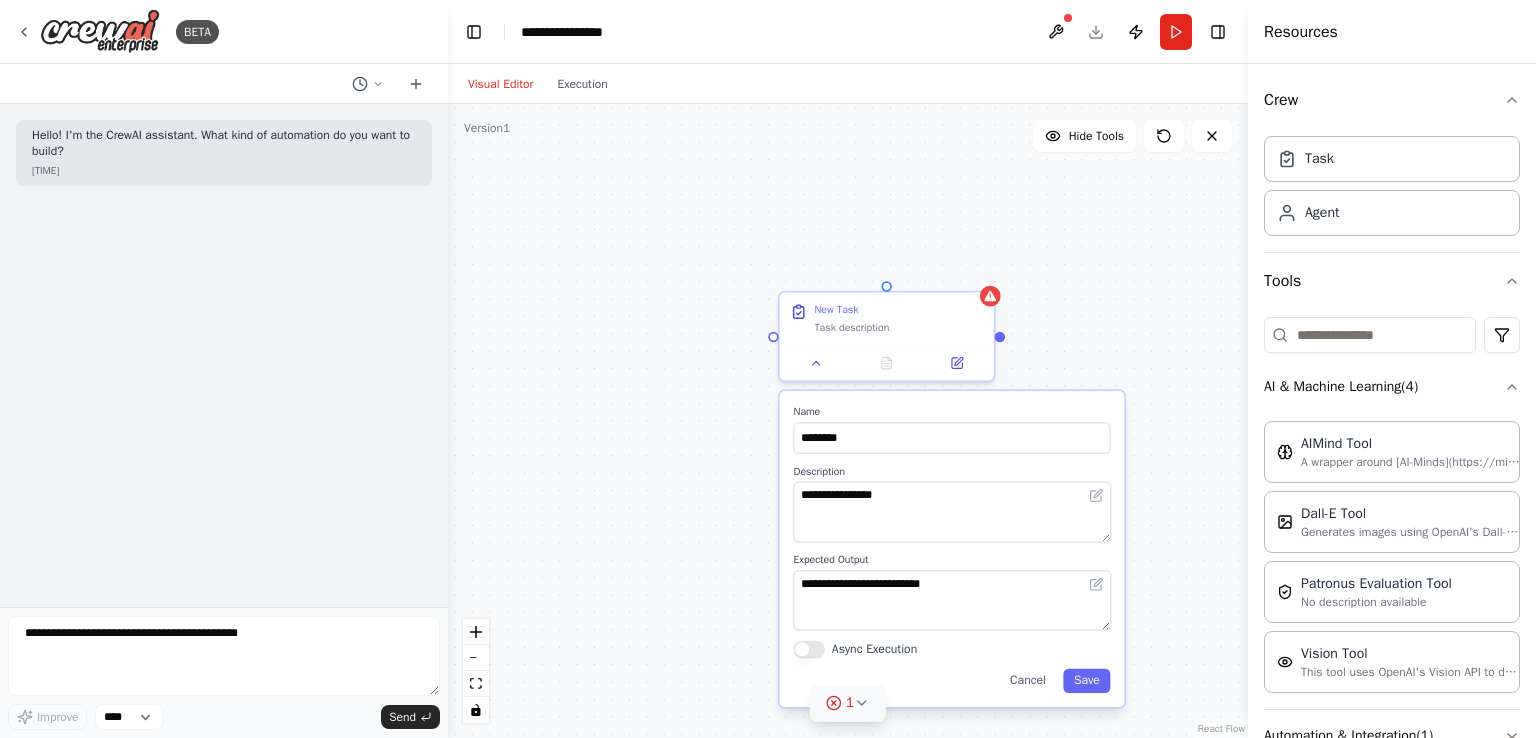 click on "1" at bounding box center [840, 703] 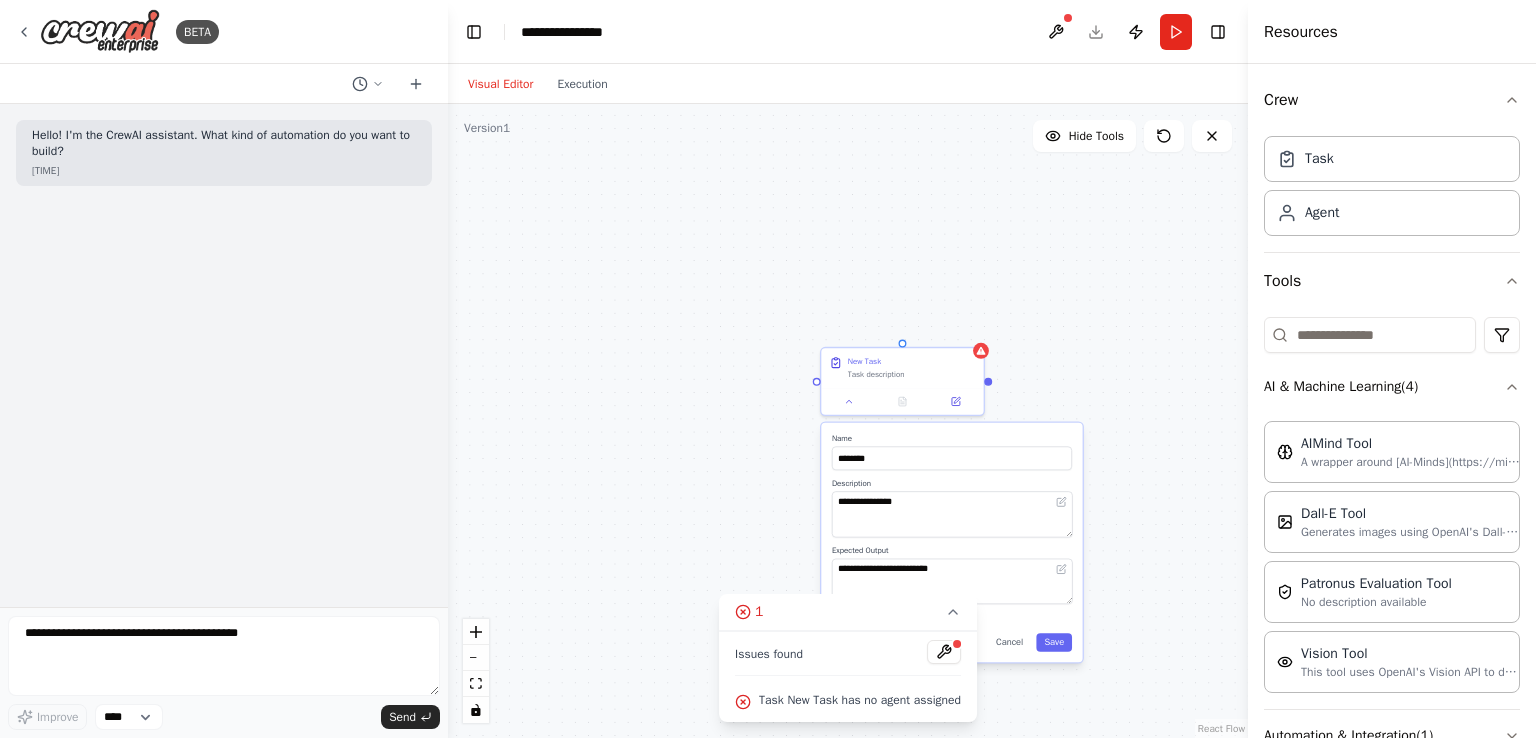 click on "**********" at bounding box center (848, 421) 